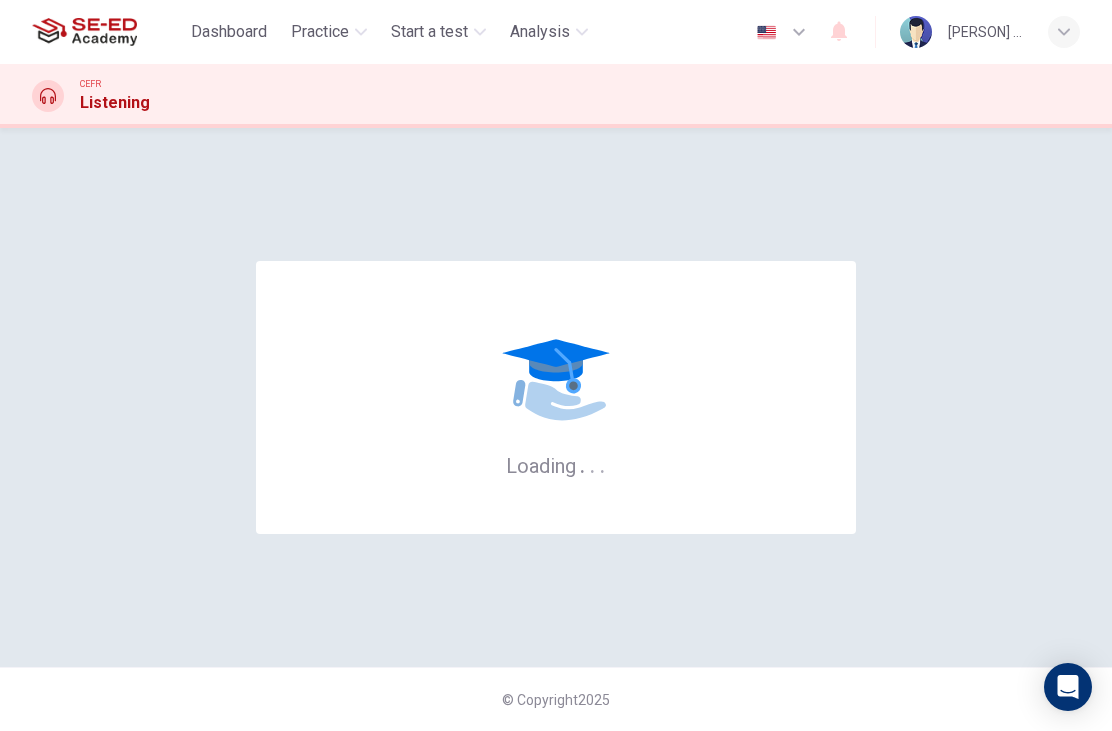 scroll, scrollTop: 0, scrollLeft: 0, axis: both 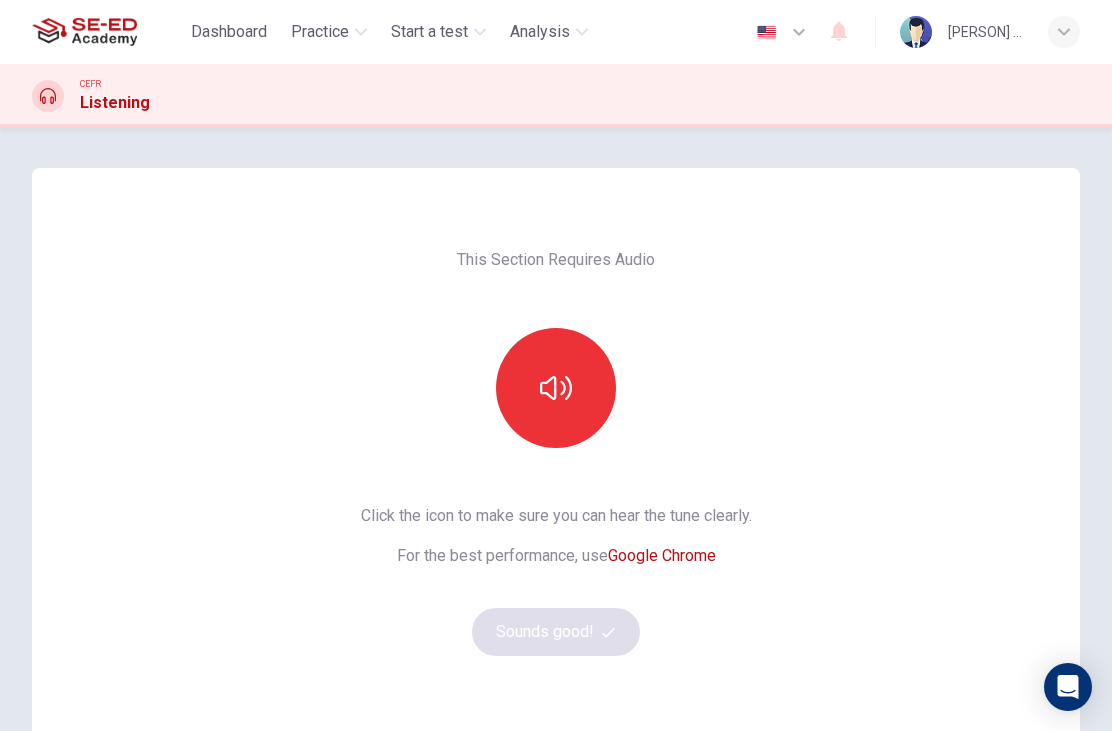 click at bounding box center [556, 388] 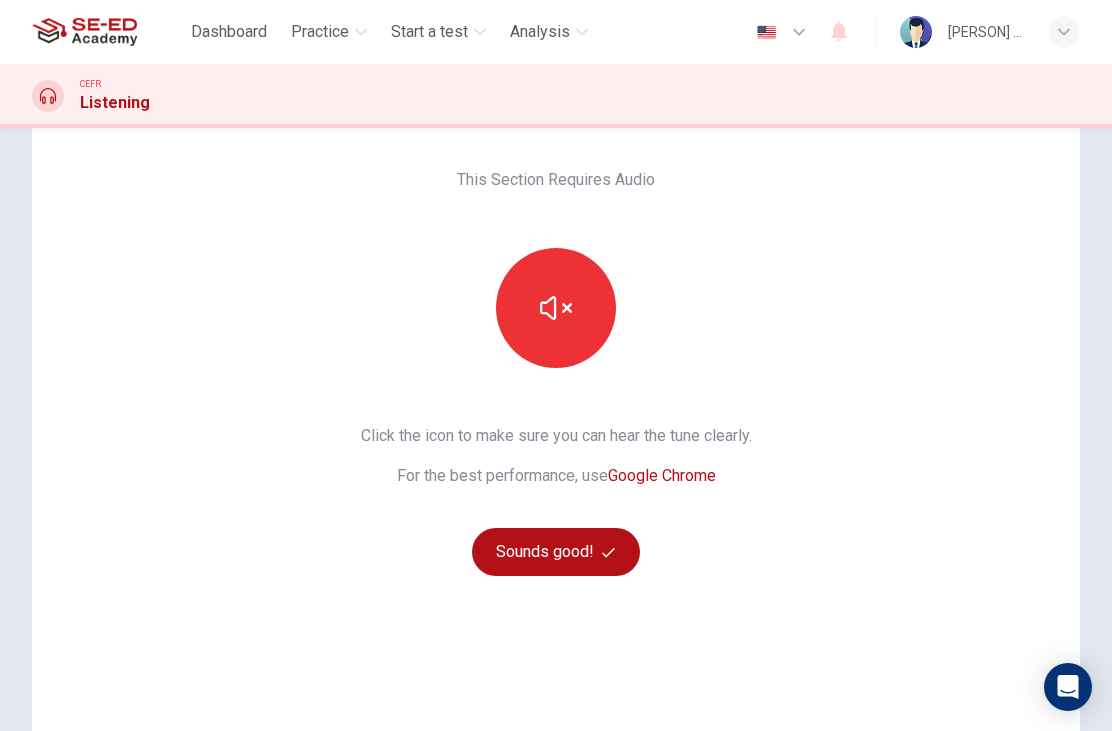 scroll, scrollTop: 18, scrollLeft: 0, axis: vertical 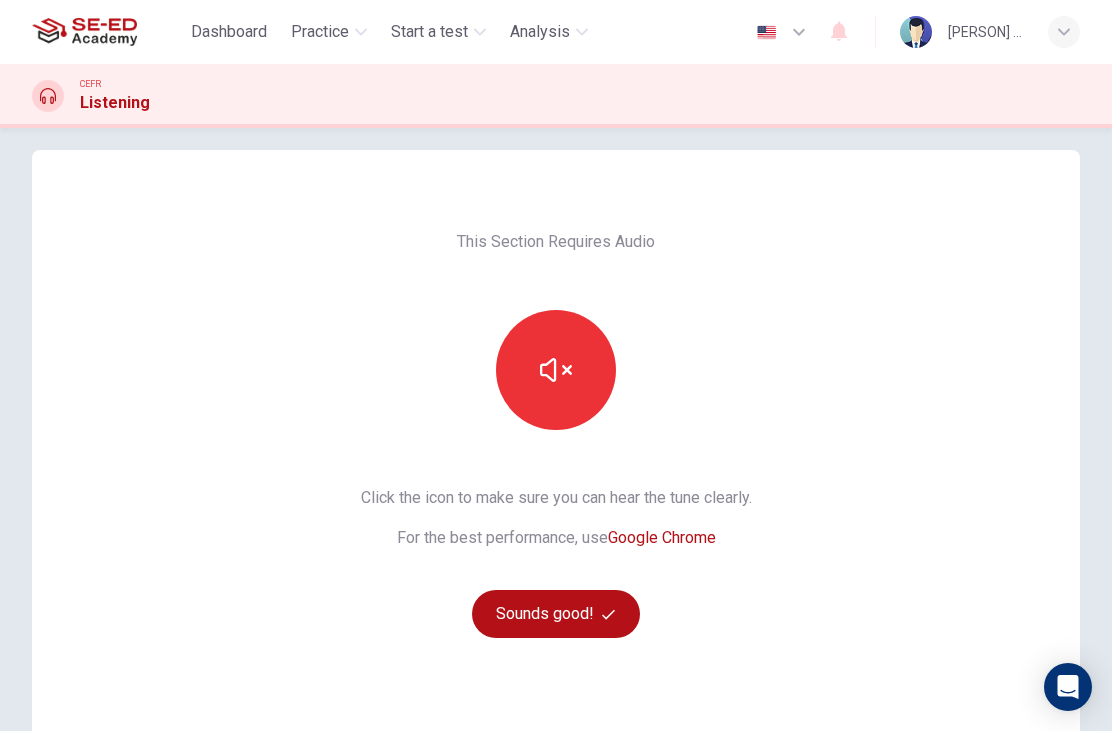 click on "Sounds good!" at bounding box center [556, 614] 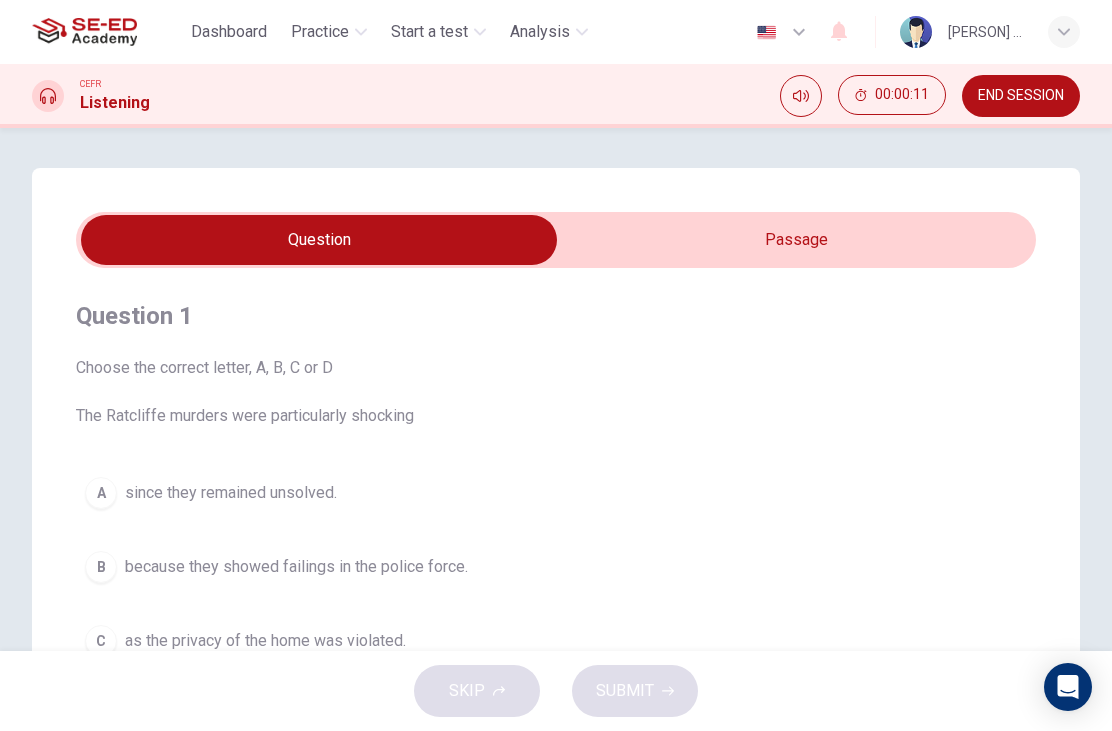 scroll, scrollTop: 0, scrollLeft: 0, axis: both 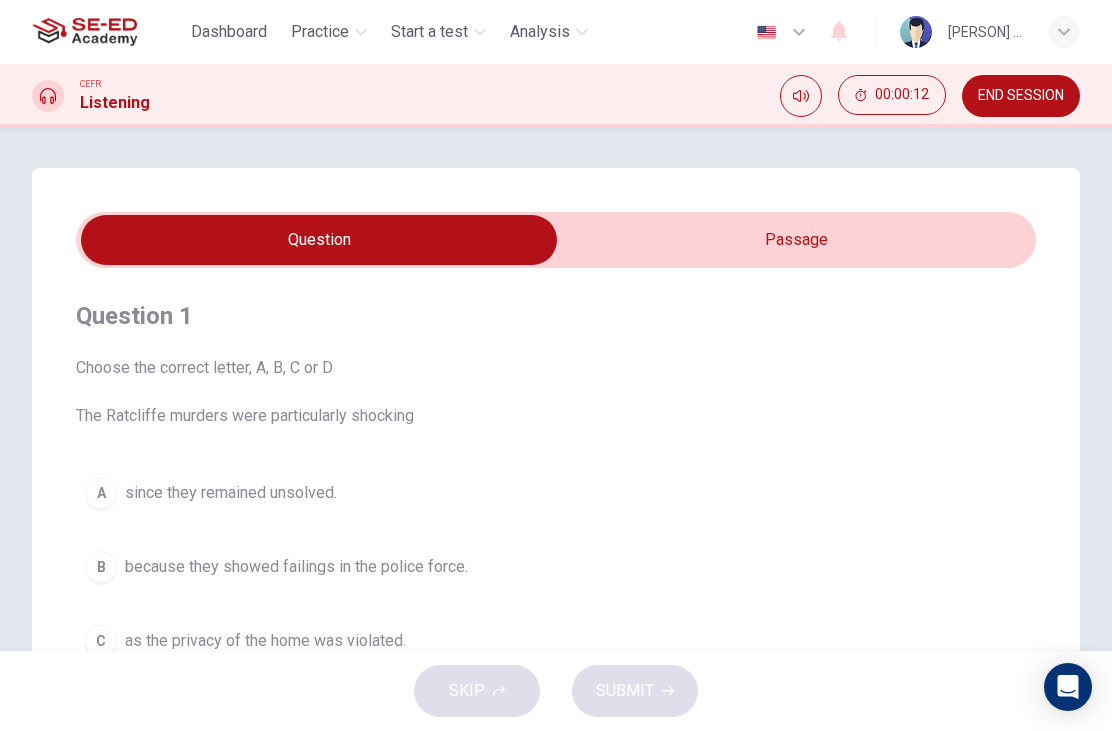 click at bounding box center [319, 240] 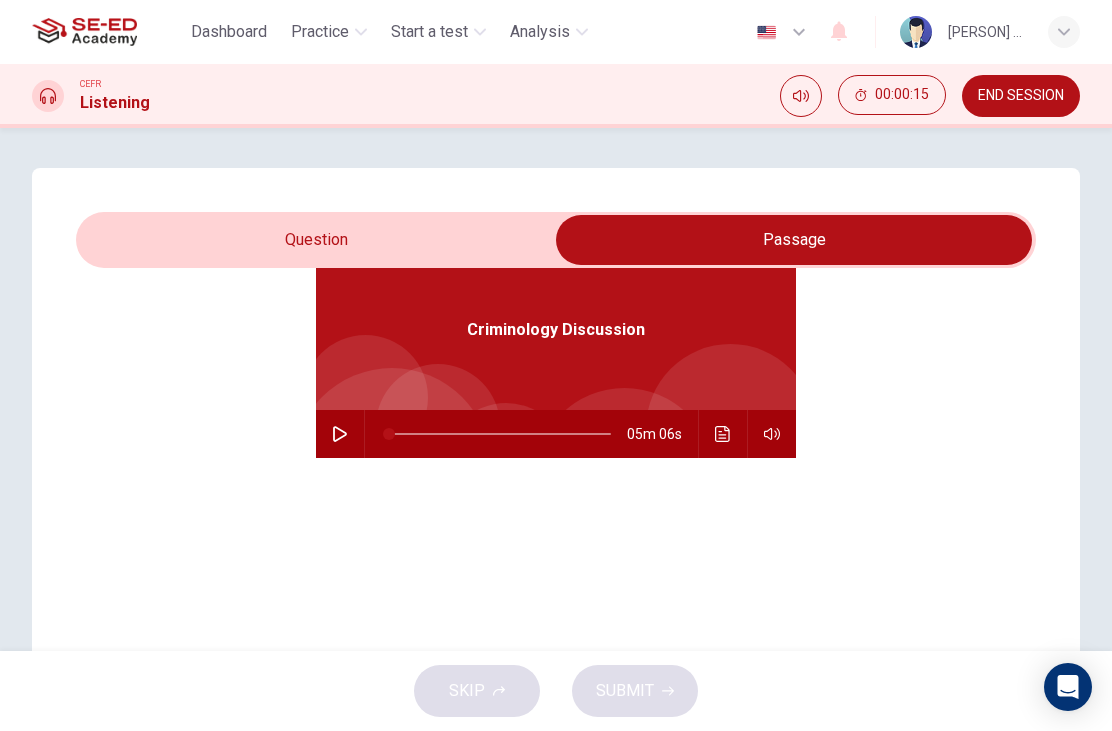 scroll, scrollTop: 112, scrollLeft: 0, axis: vertical 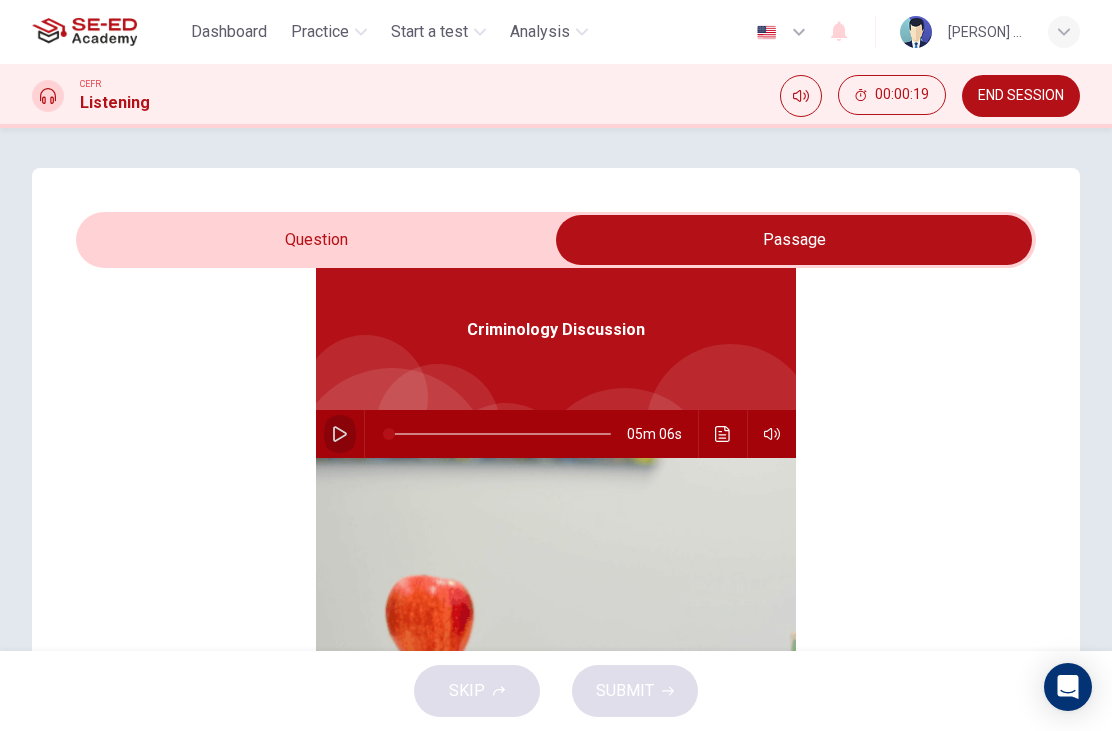 click 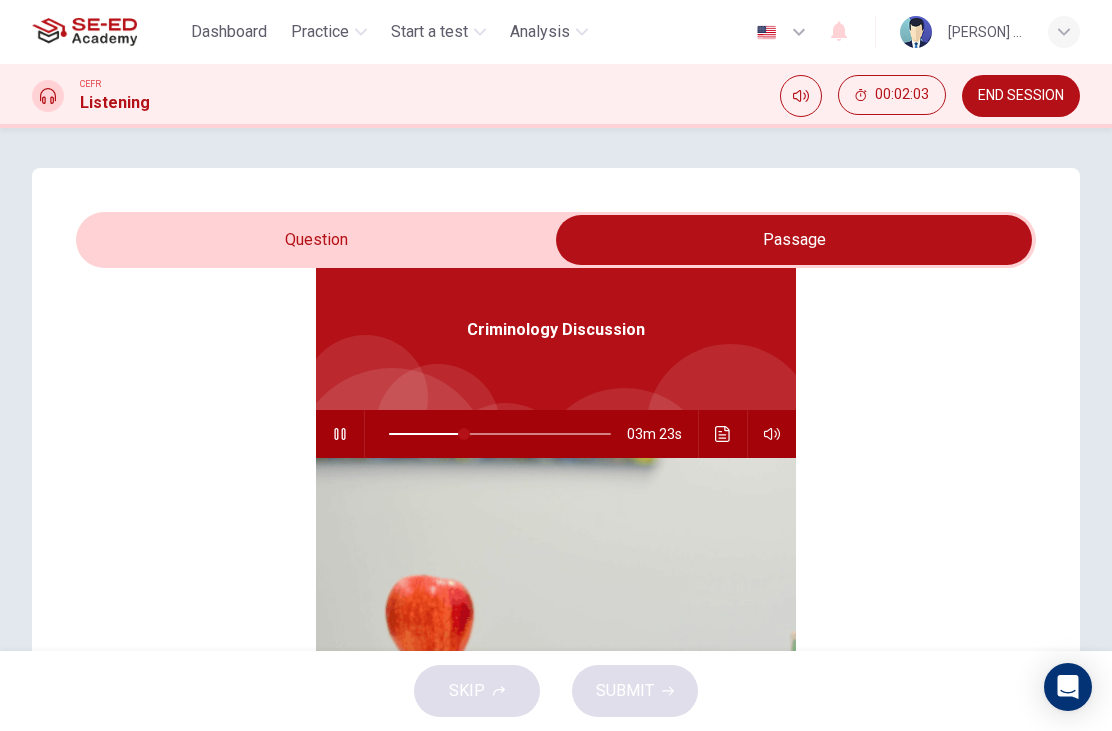 click 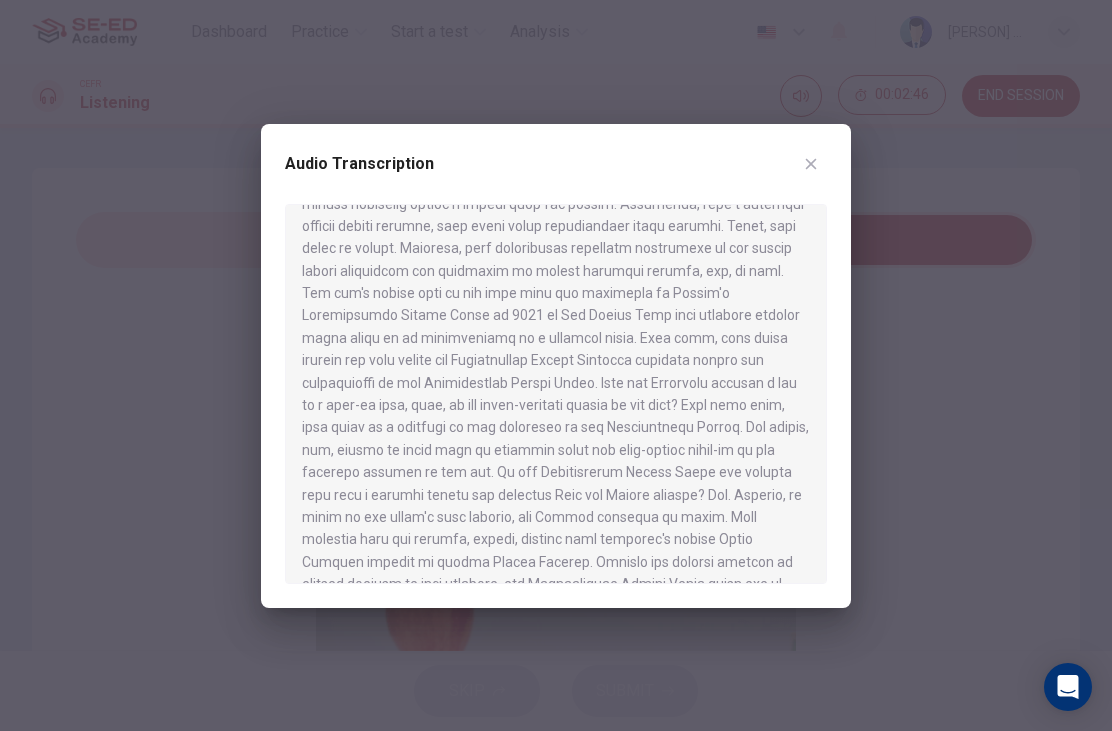 scroll, scrollTop: 423, scrollLeft: 0, axis: vertical 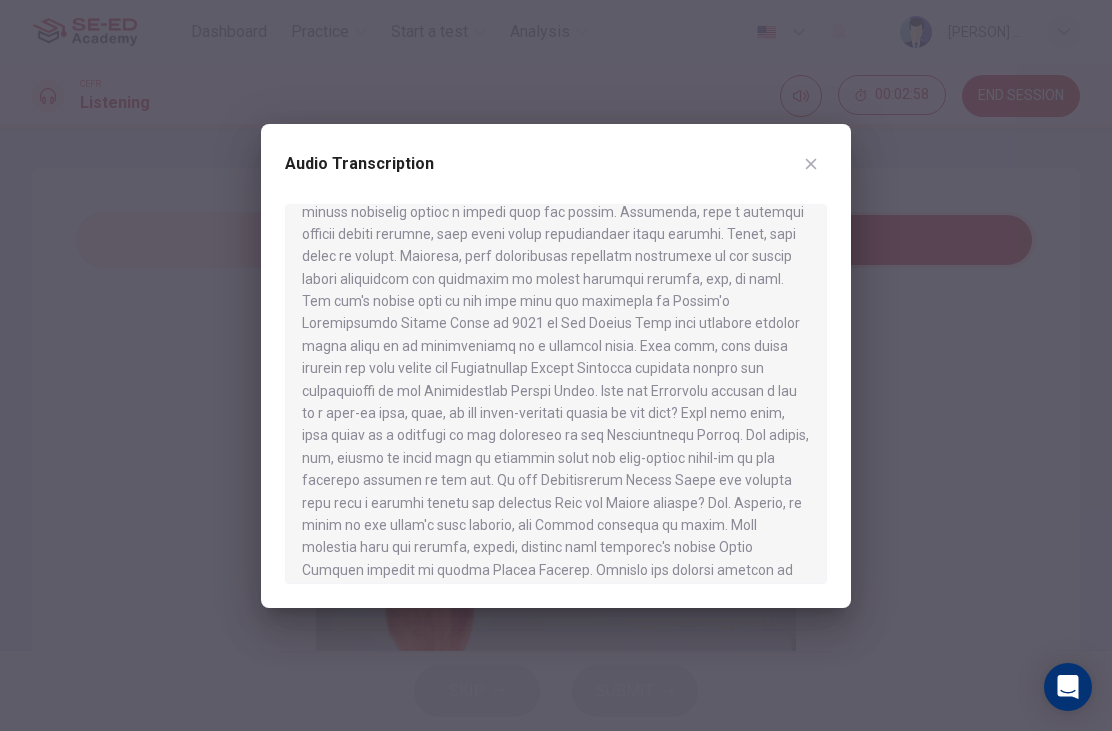 click at bounding box center (811, 164) 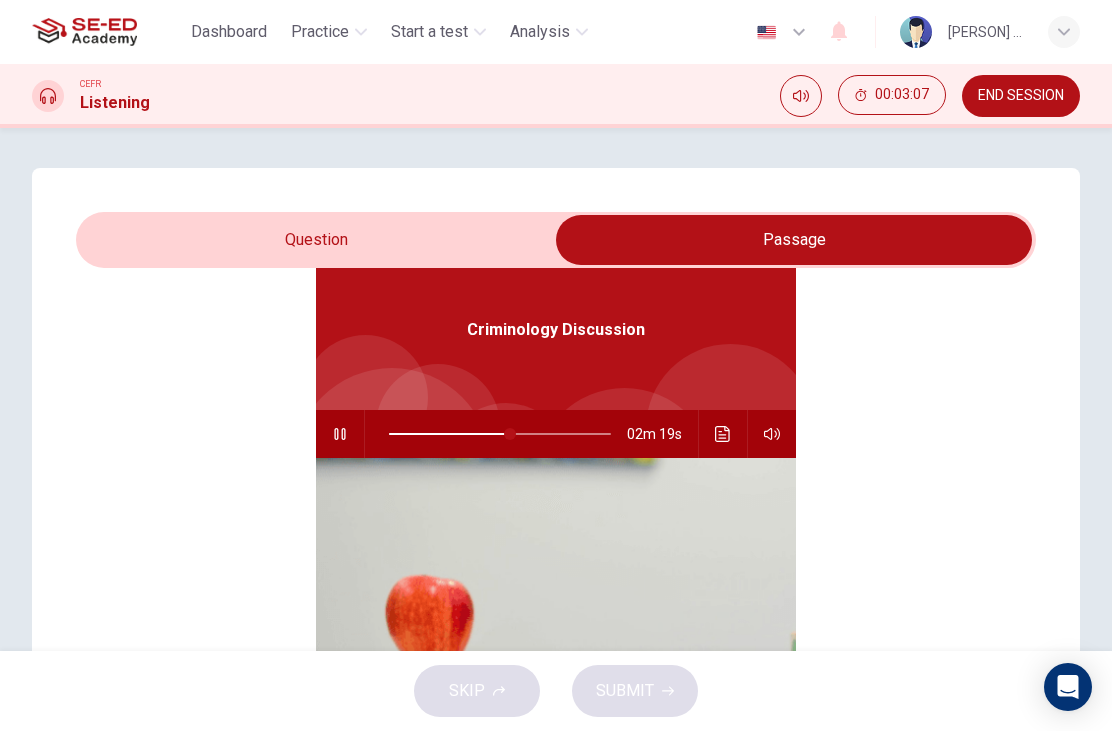 type on "55" 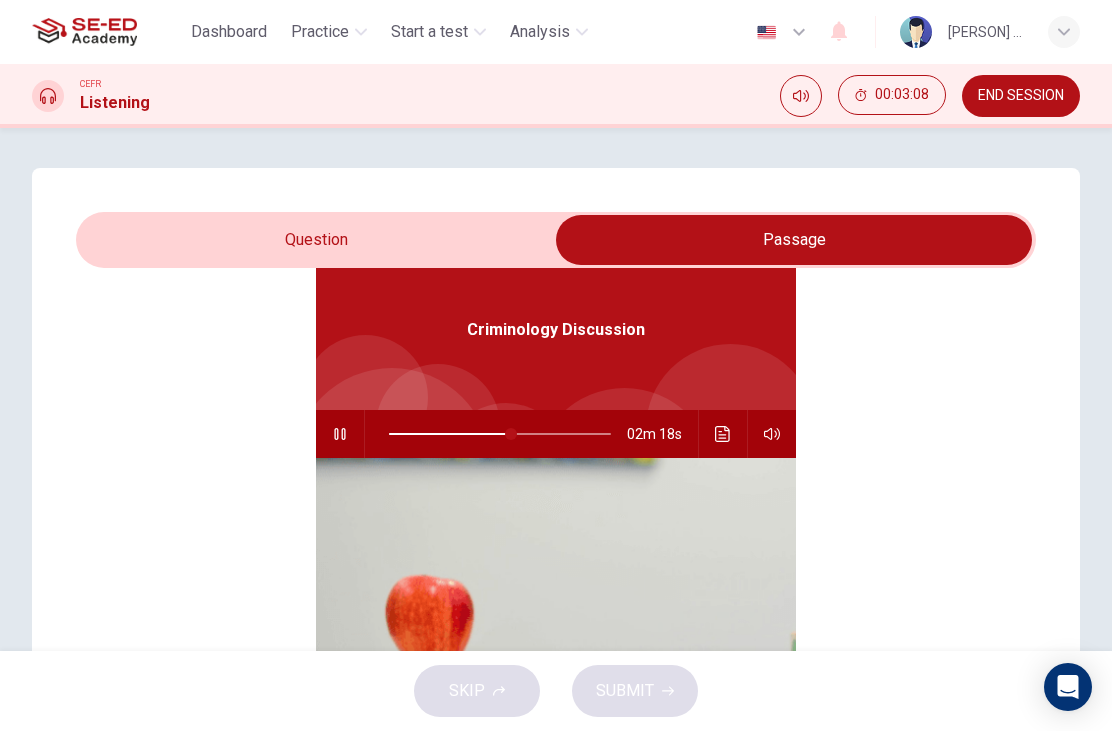click at bounding box center (794, 240) 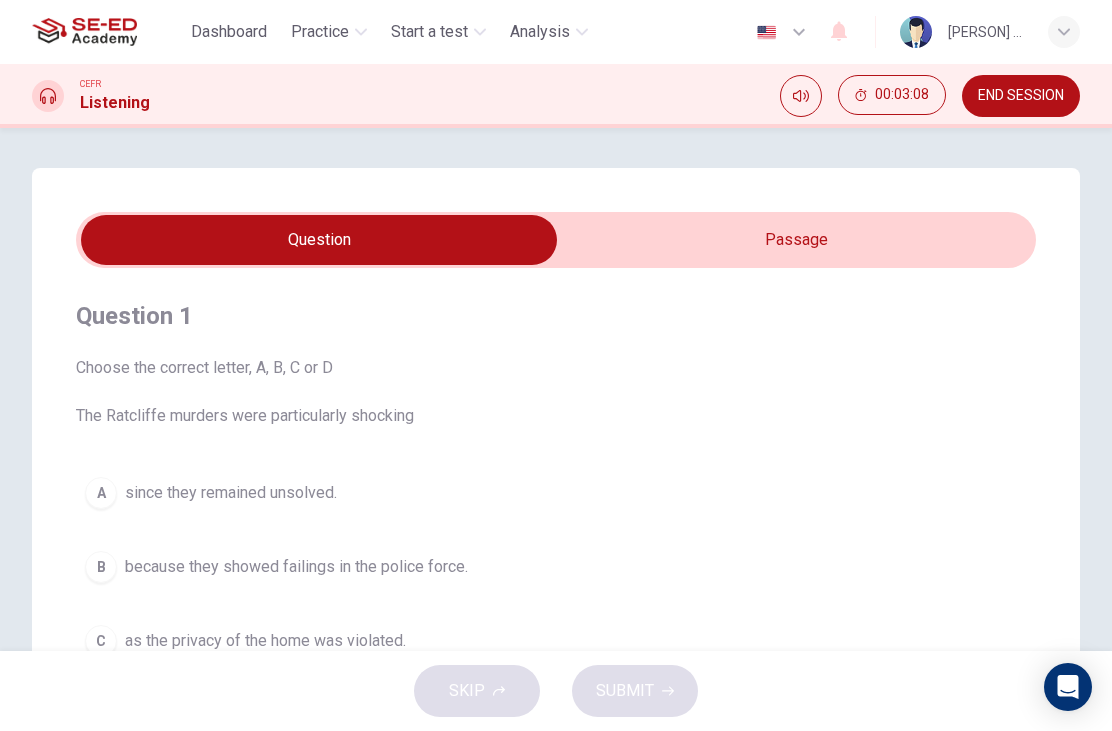scroll, scrollTop: 0, scrollLeft: 0, axis: both 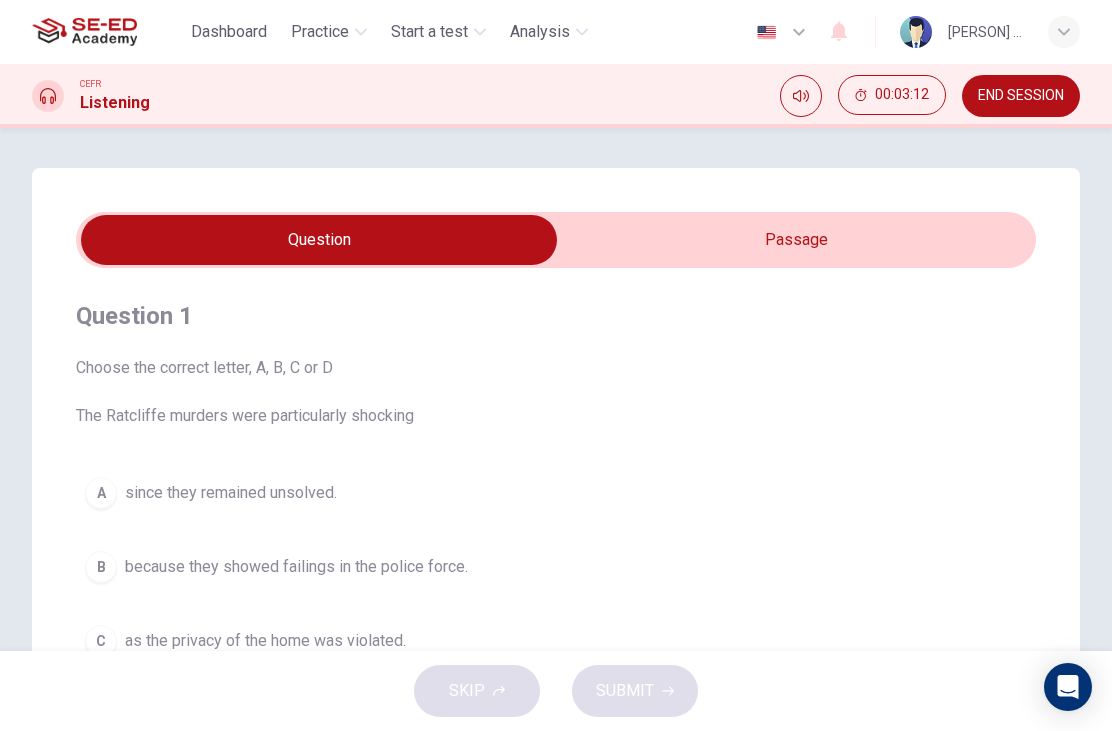 type on "57" 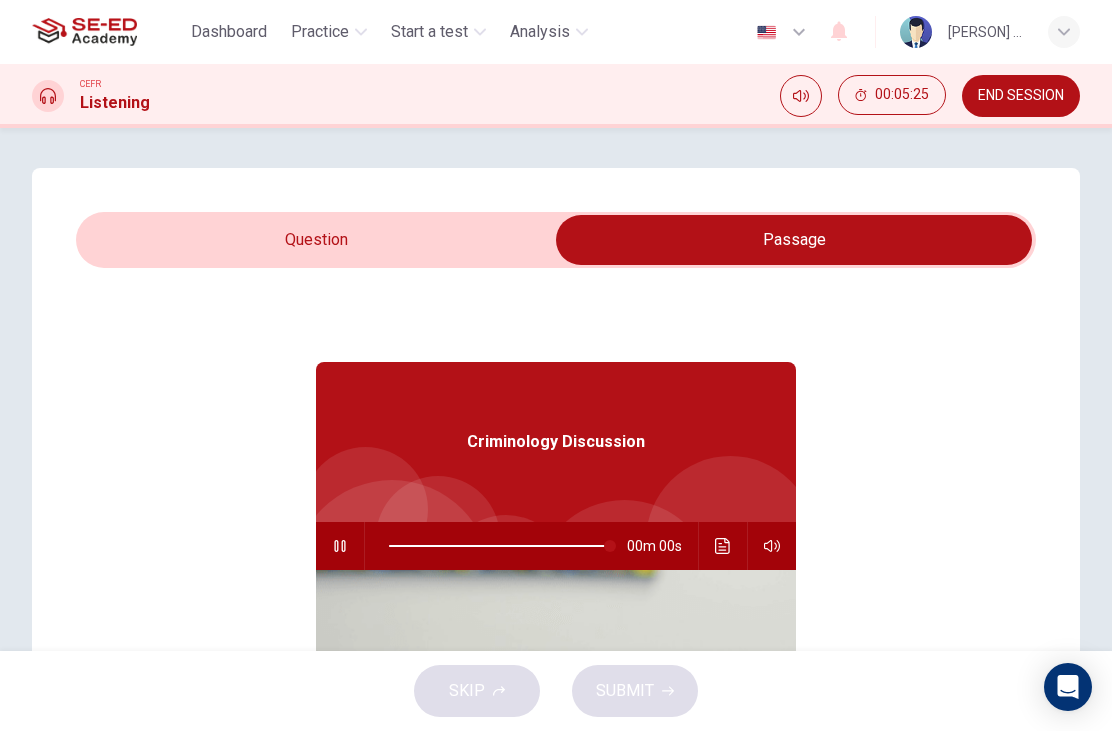 type on "0" 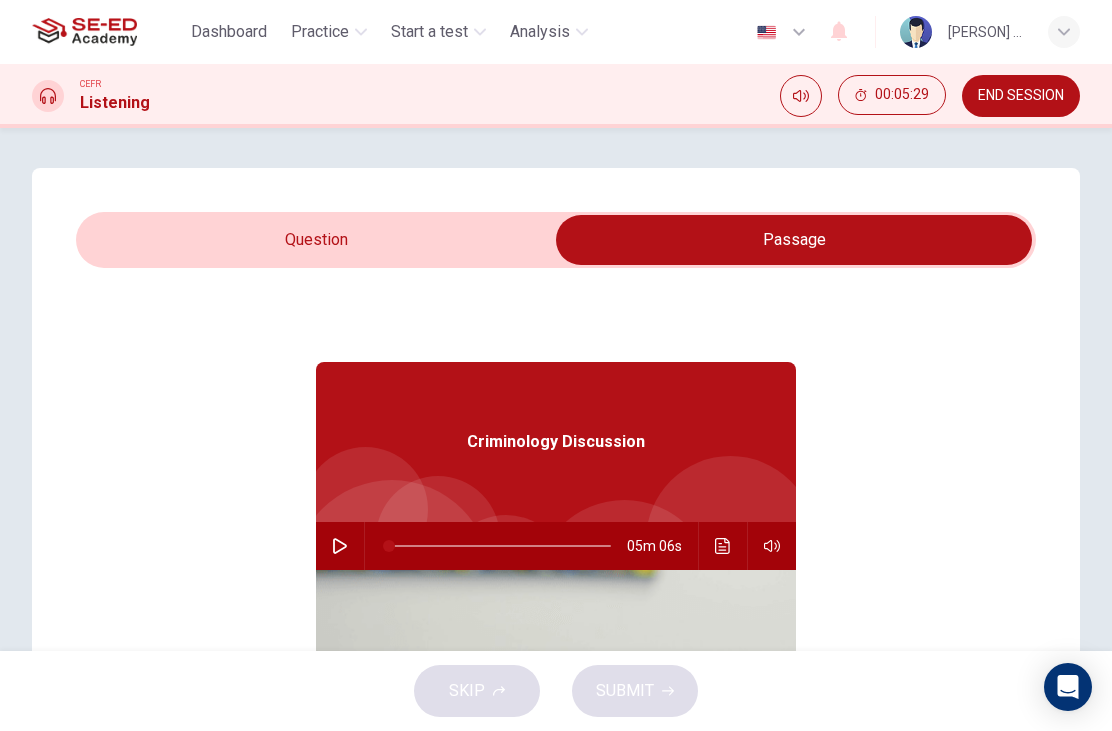 click at bounding box center (794, 240) 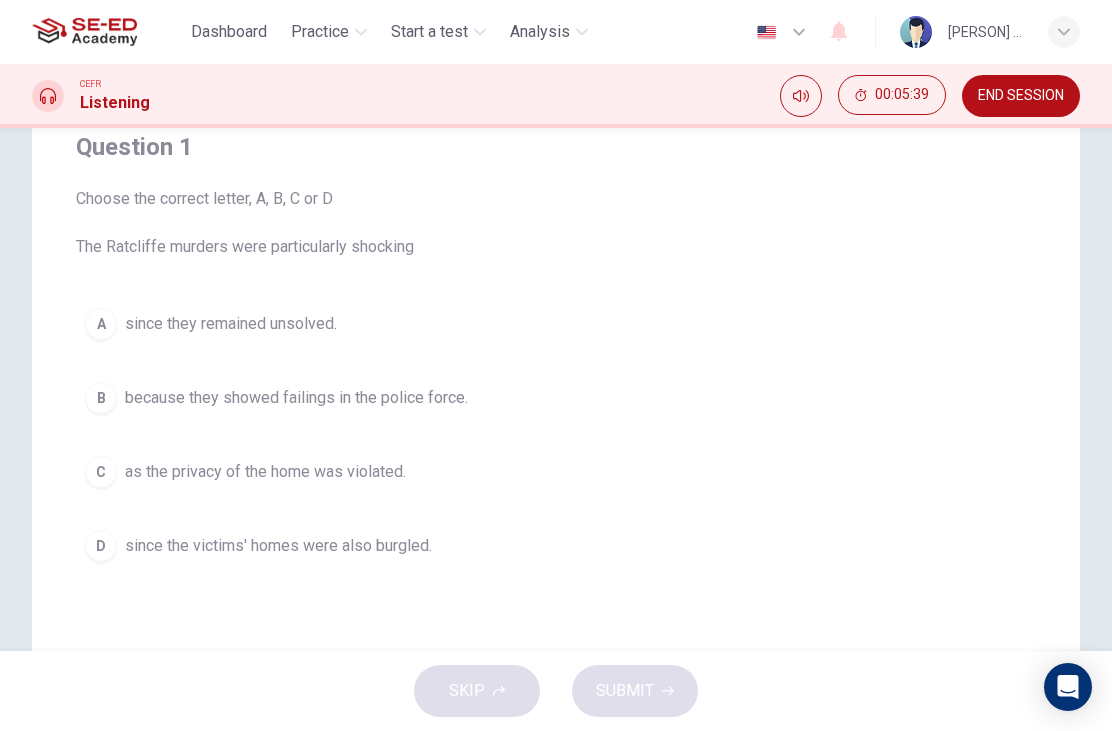 scroll, scrollTop: 162, scrollLeft: 0, axis: vertical 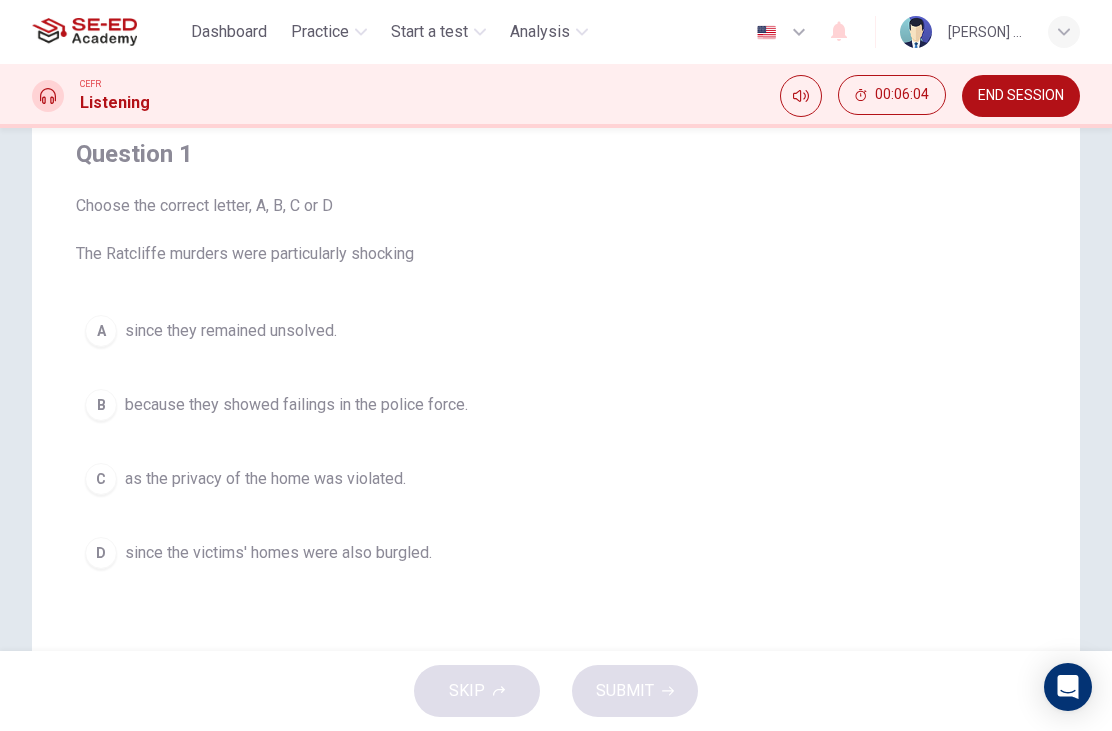 click on "B because they showed failings in the police force." at bounding box center [556, 405] 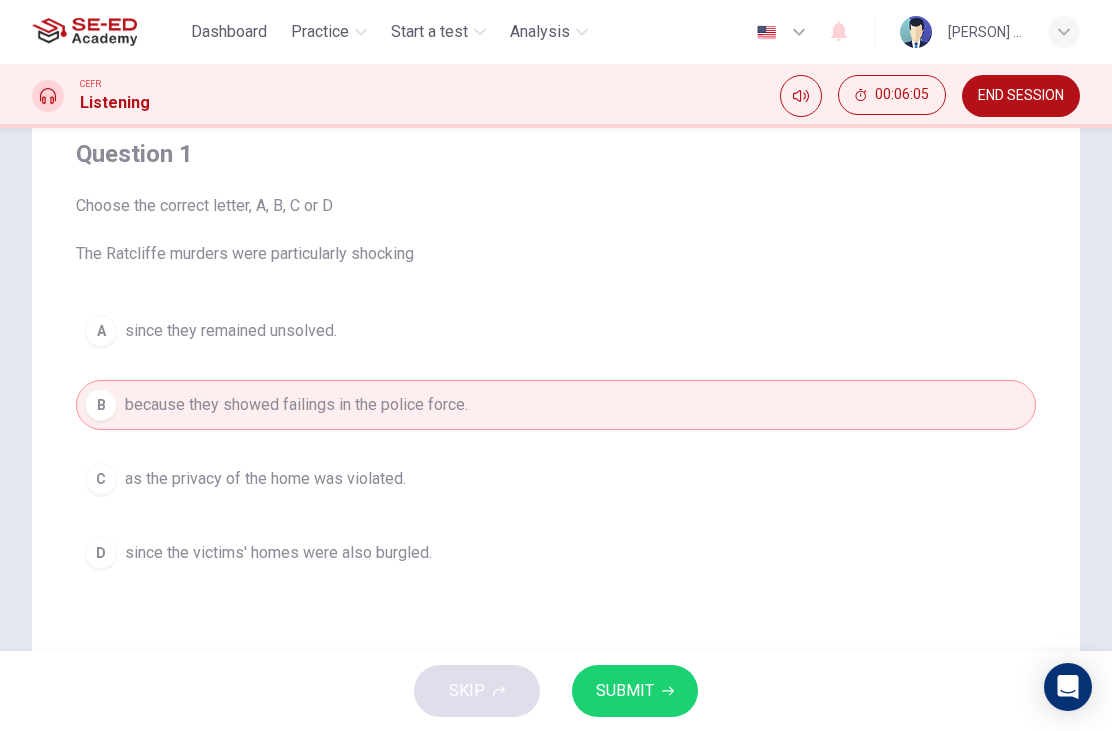 click on "SUBMIT" at bounding box center [625, 691] 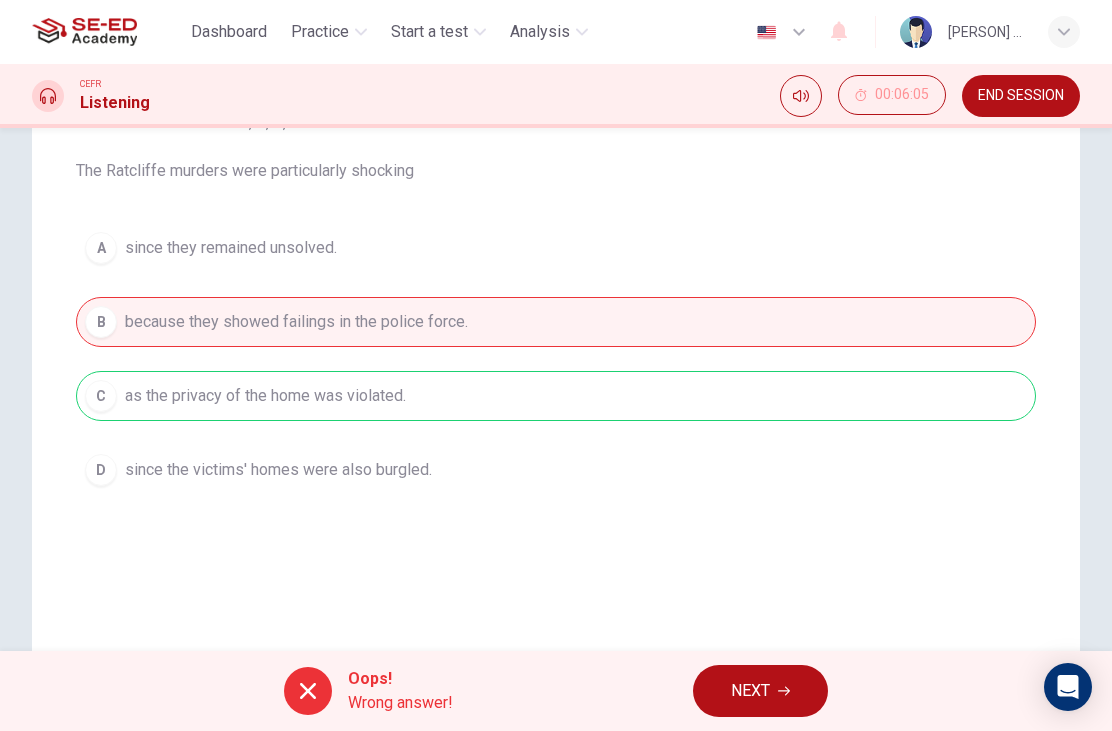 scroll, scrollTop: 253, scrollLeft: 0, axis: vertical 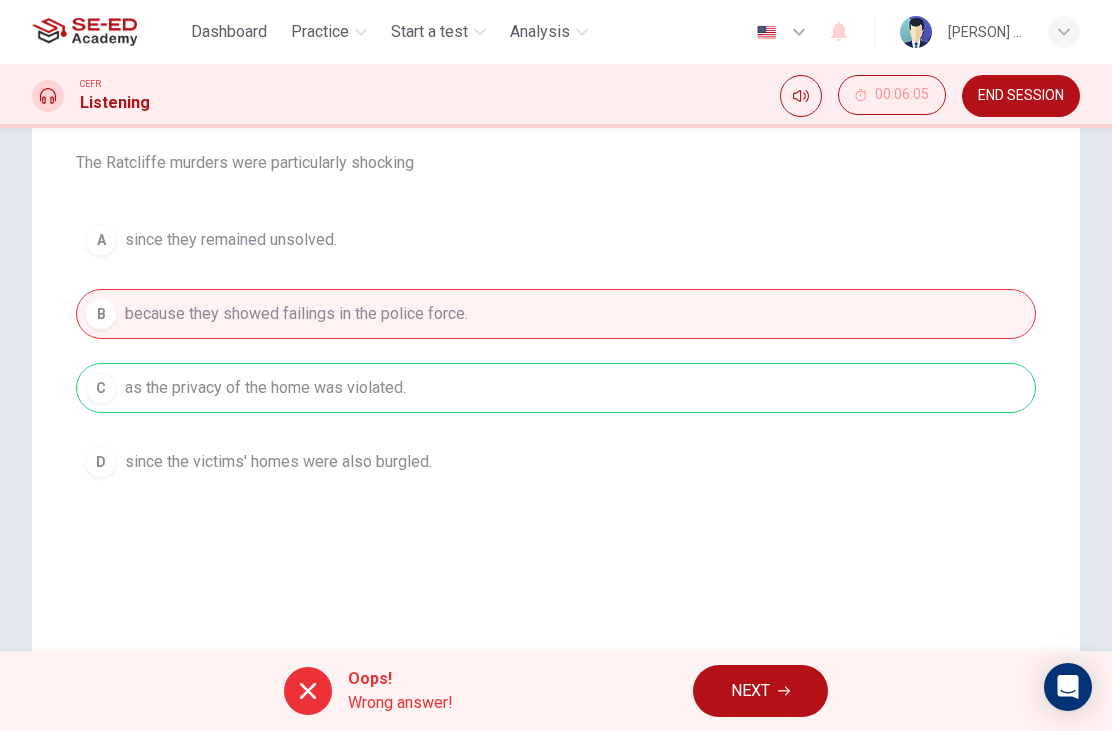 click on "NEXT" at bounding box center (760, 691) 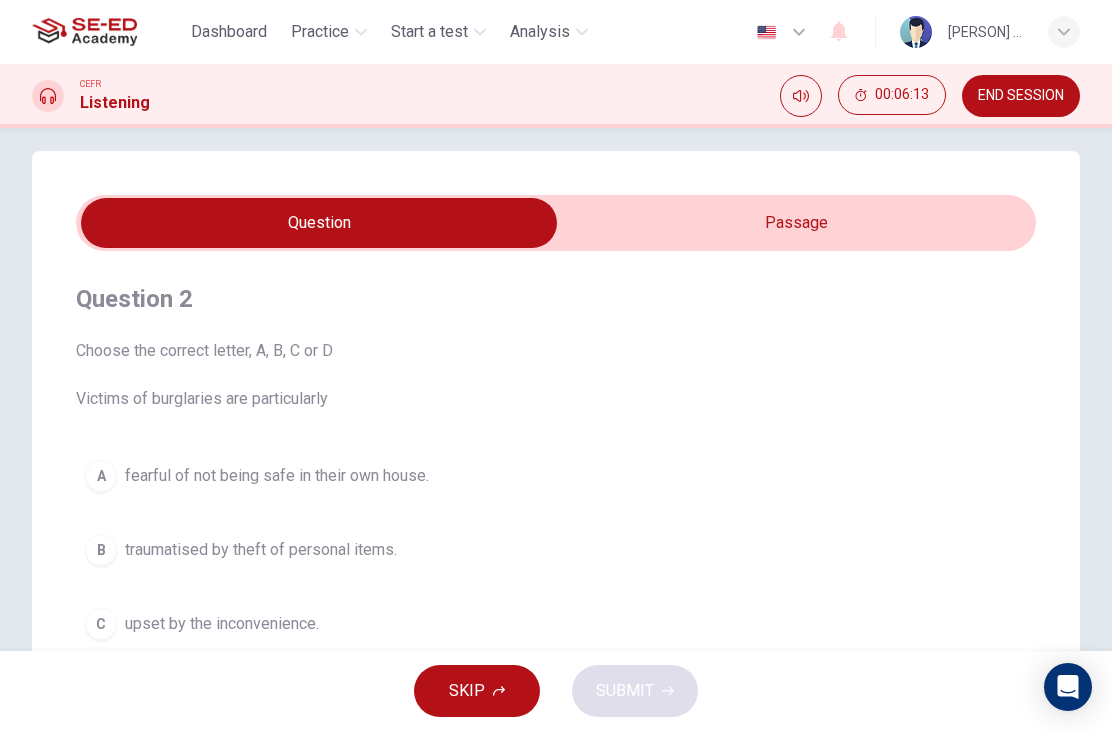 scroll, scrollTop: 30, scrollLeft: 0, axis: vertical 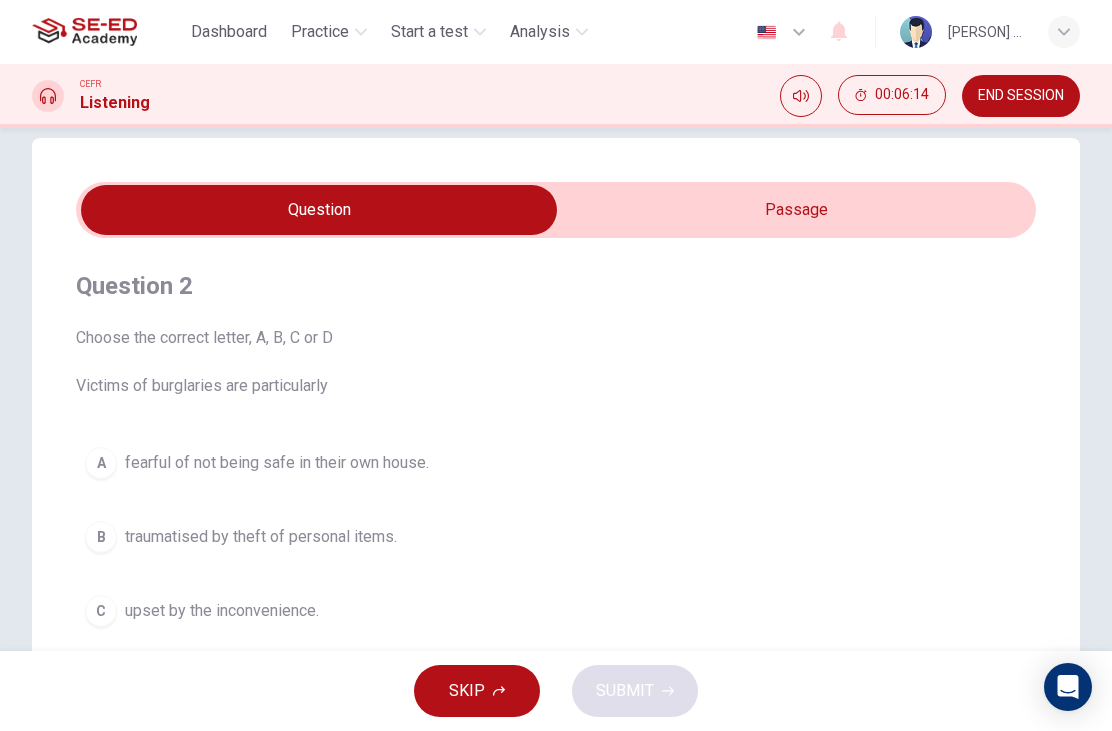 click at bounding box center [319, 210] 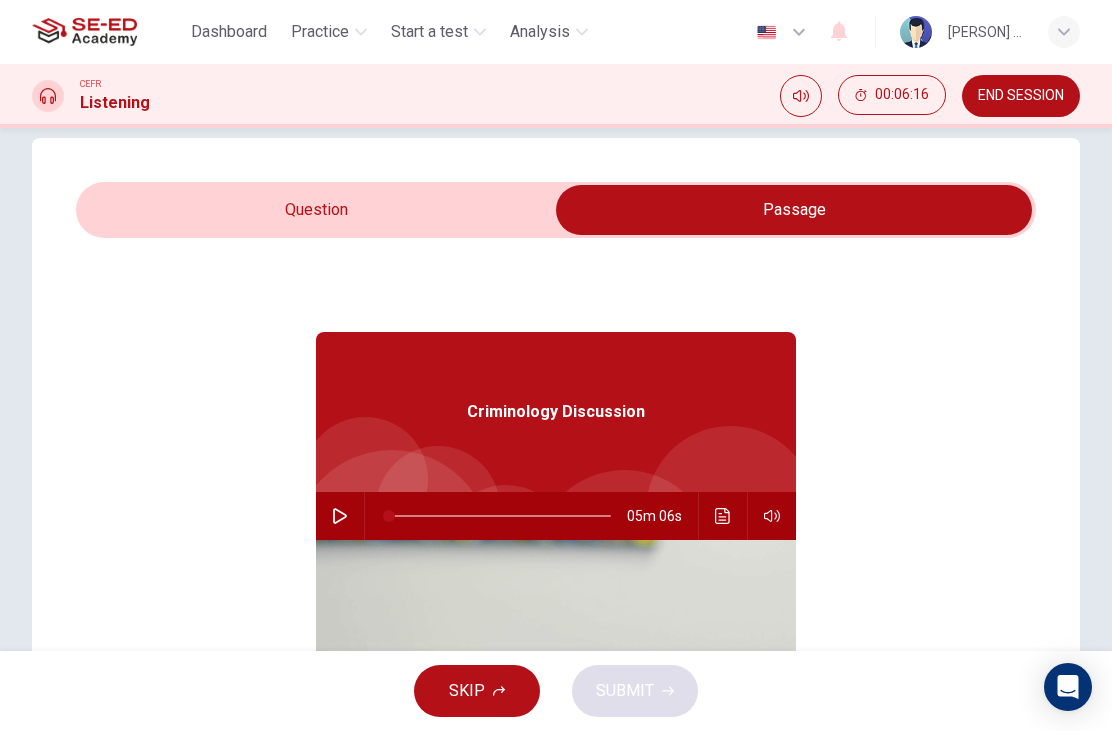 click at bounding box center [794, 210] 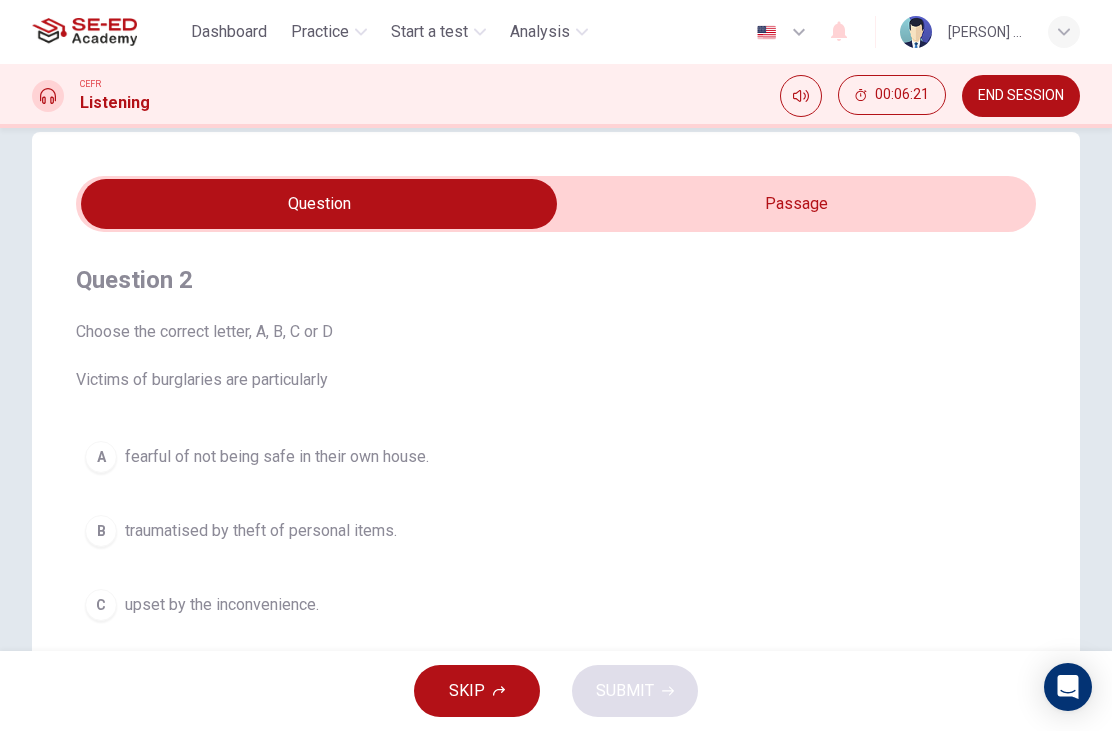 scroll, scrollTop: 30, scrollLeft: 0, axis: vertical 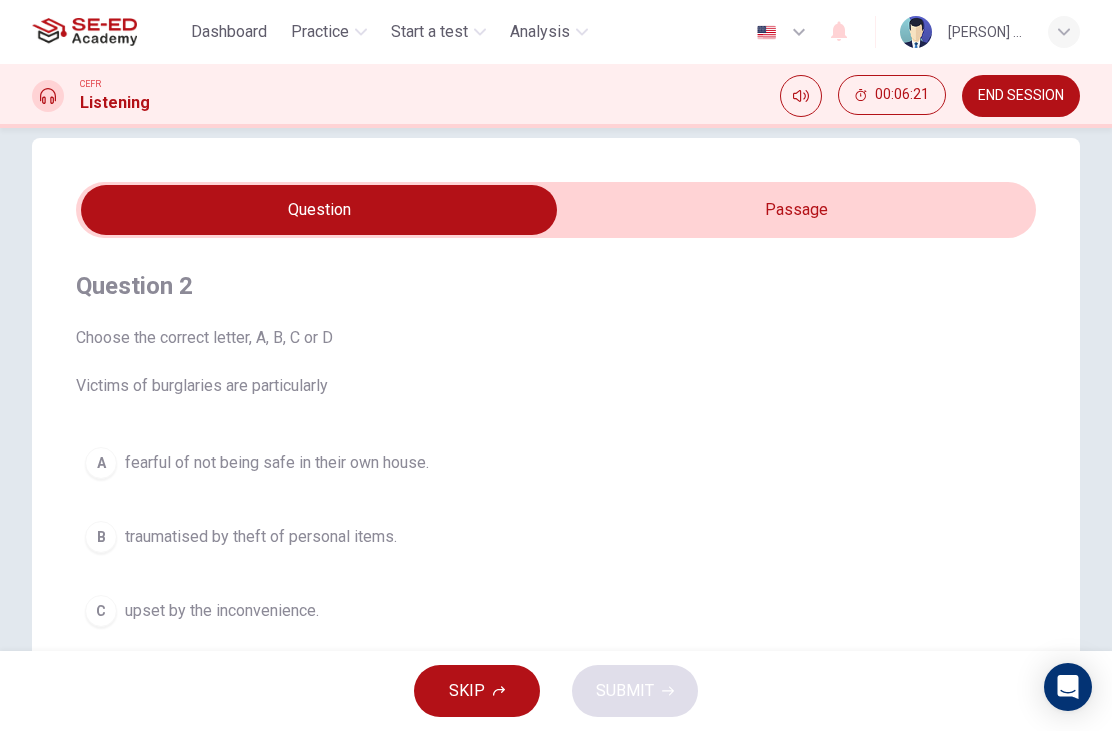 click at bounding box center (319, 210) 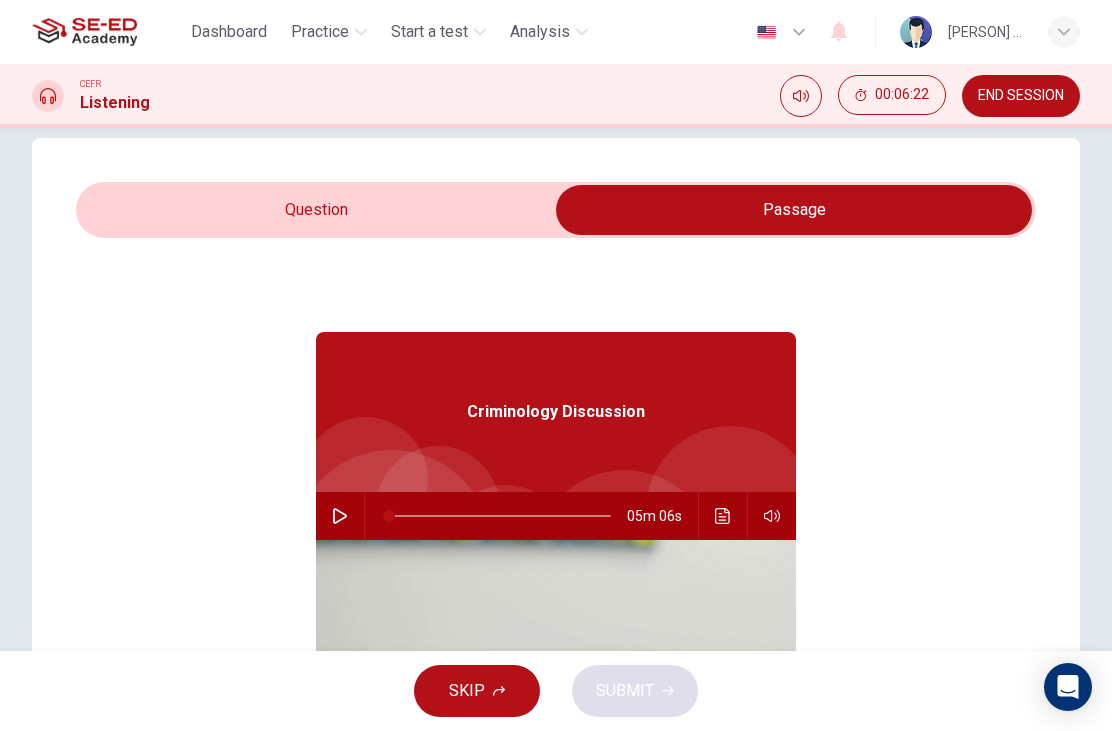 click at bounding box center [723, 516] 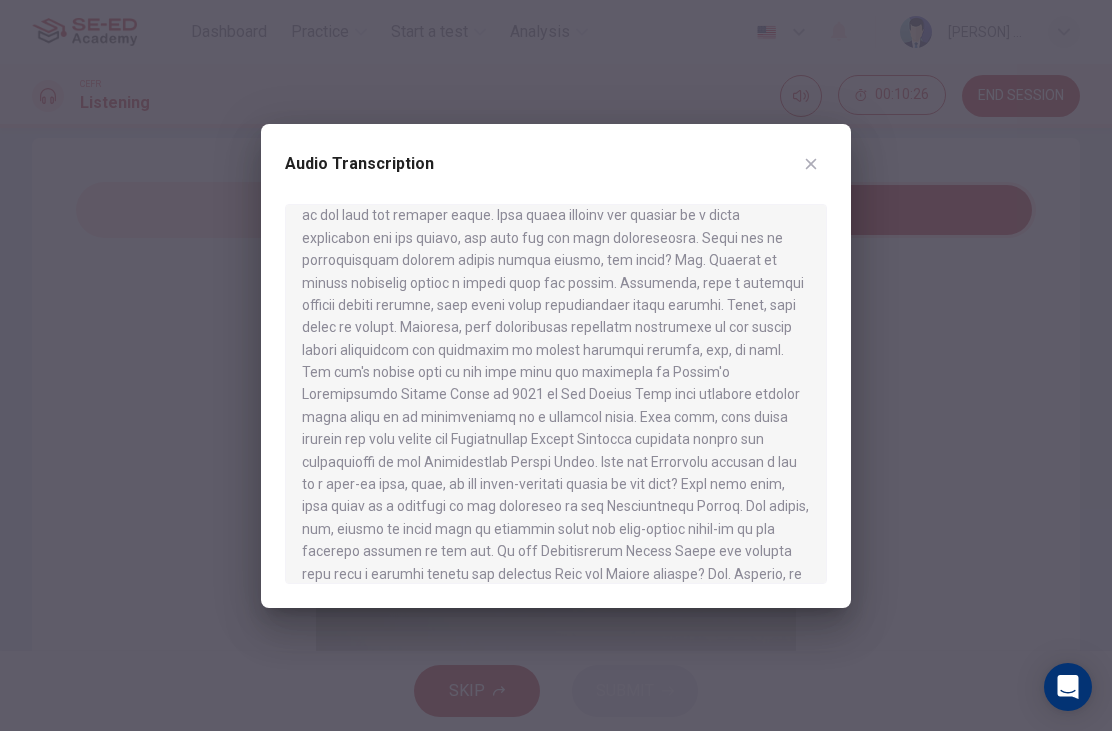 scroll, scrollTop: 370, scrollLeft: 0, axis: vertical 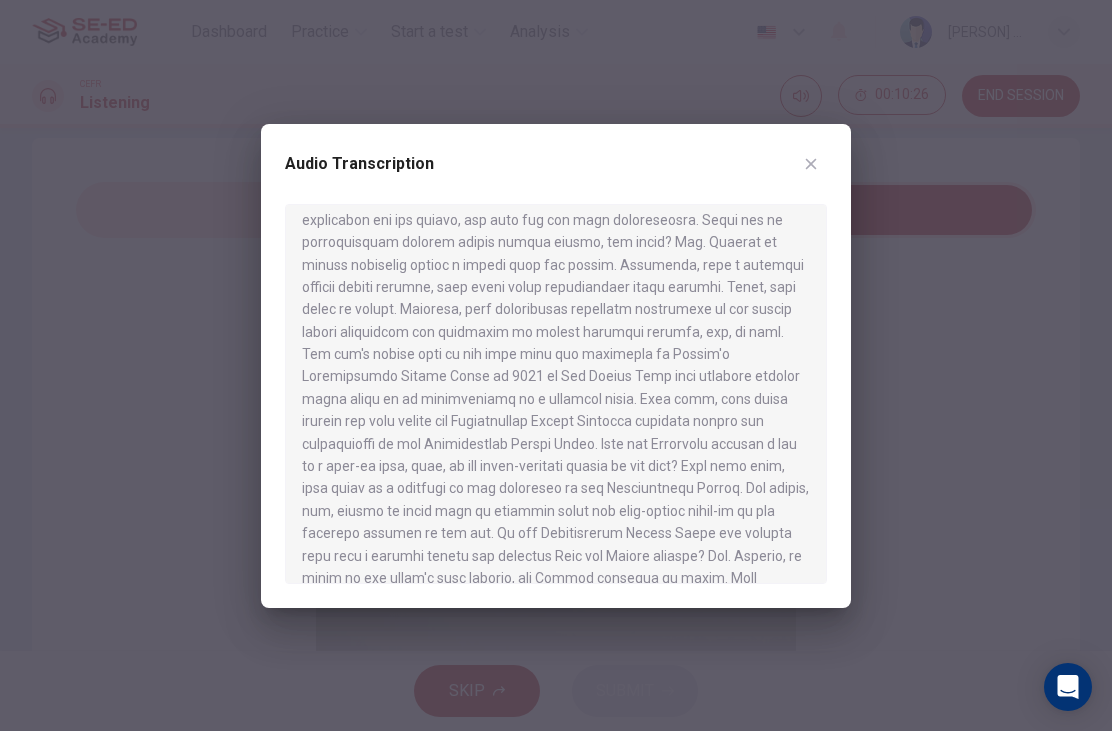 click at bounding box center [811, 164] 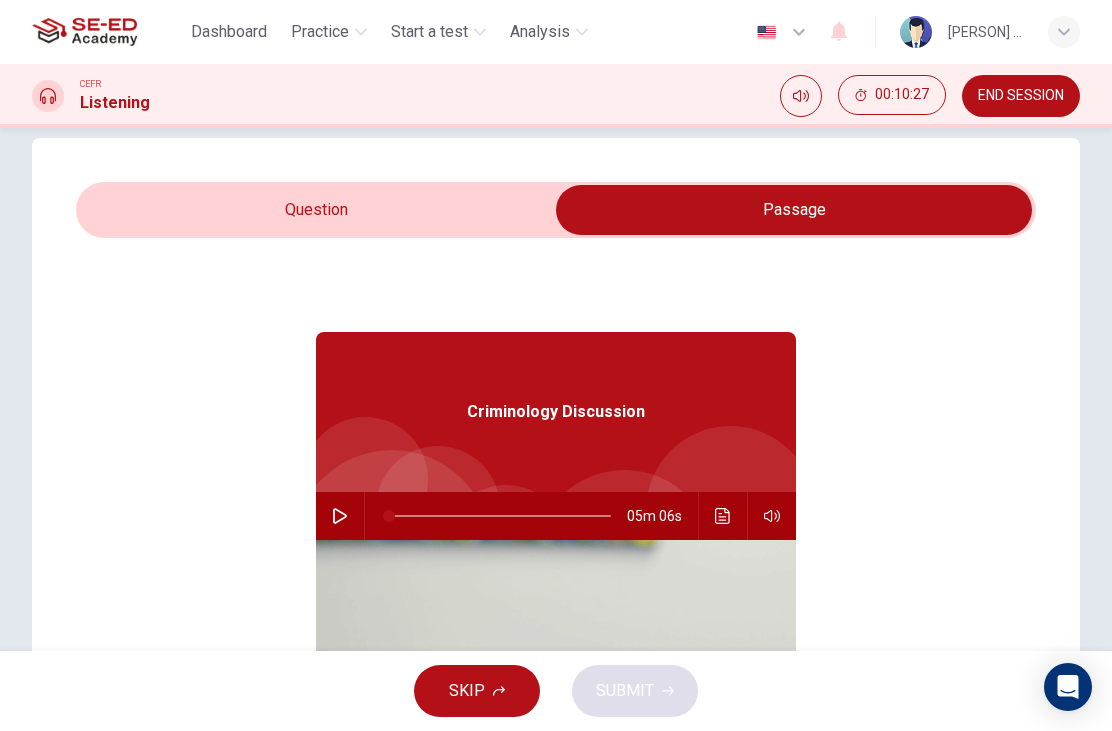 click at bounding box center [794, 210] 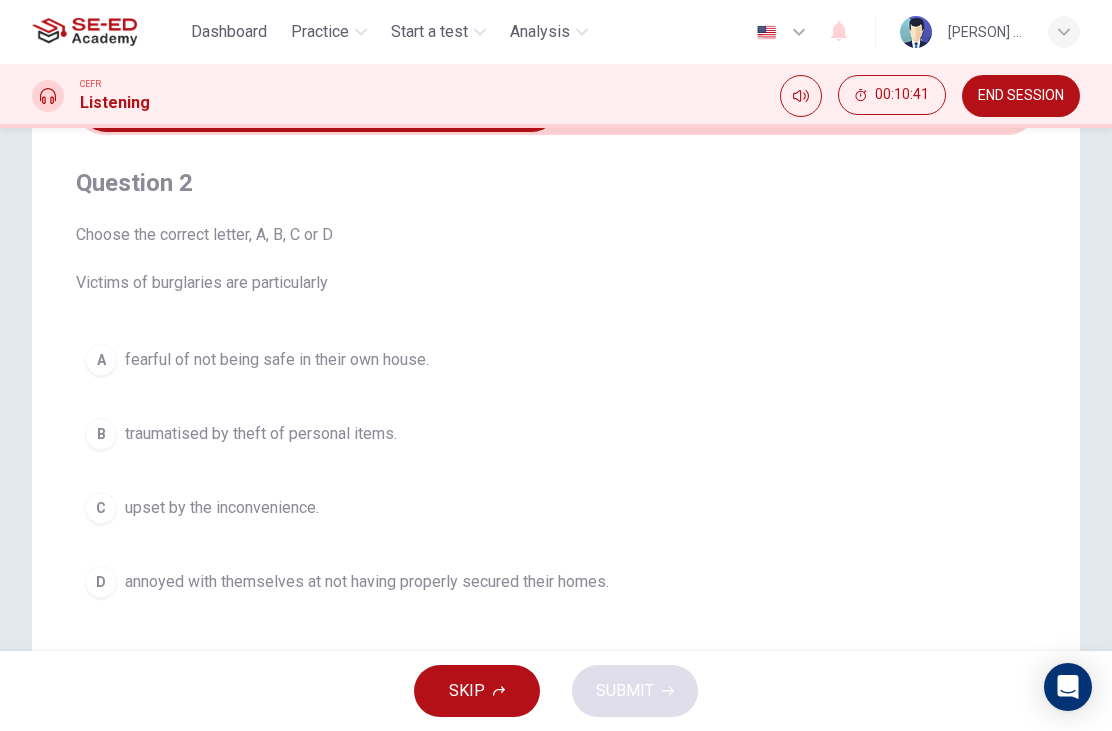 scroll, scrollTop: 166, scrollLeft: 0, axis: vertical 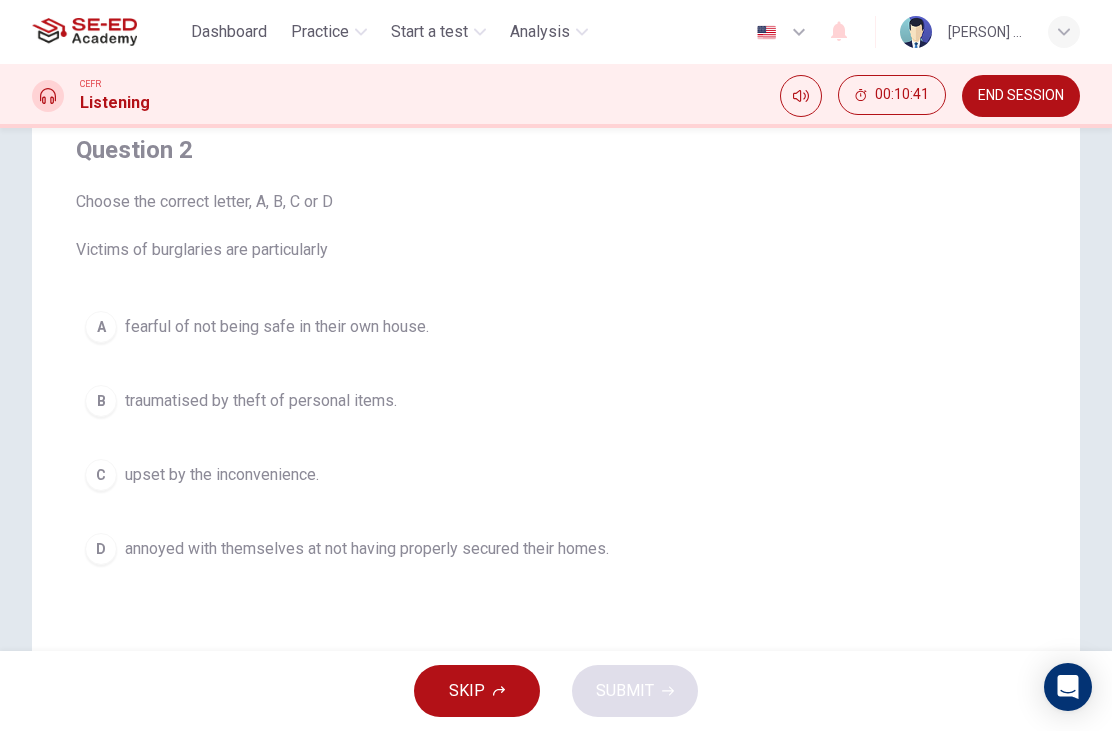 click on "upset by the inconvenience." at bounding box center [222, 475] 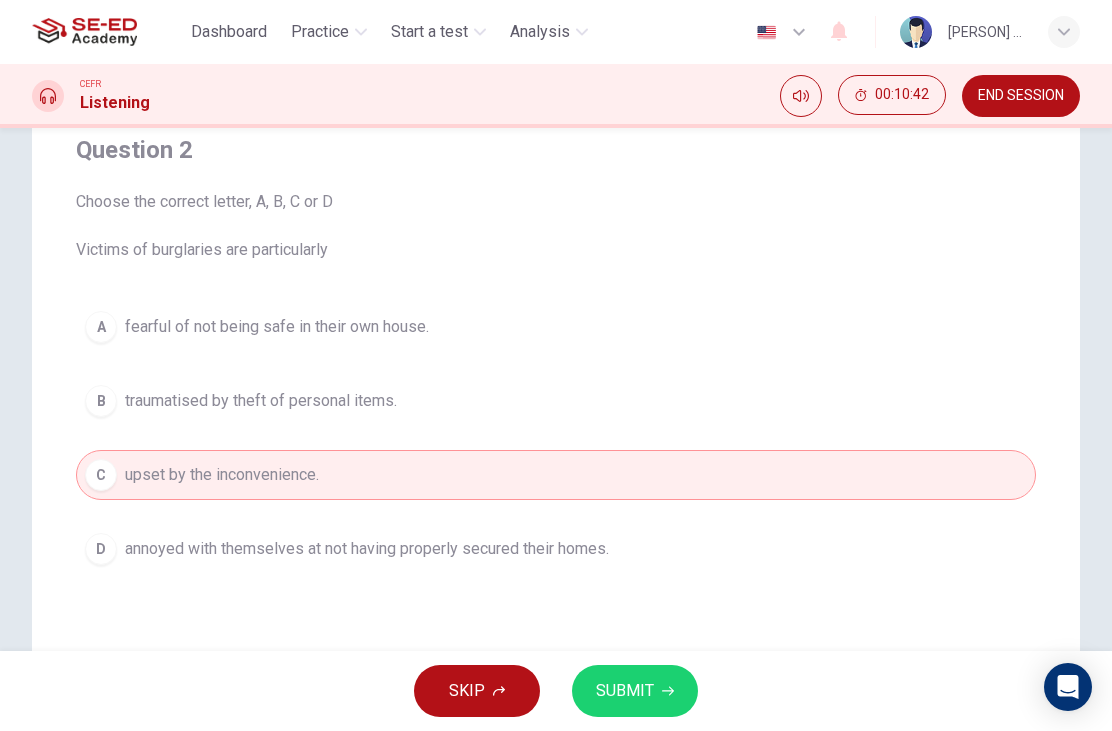 click 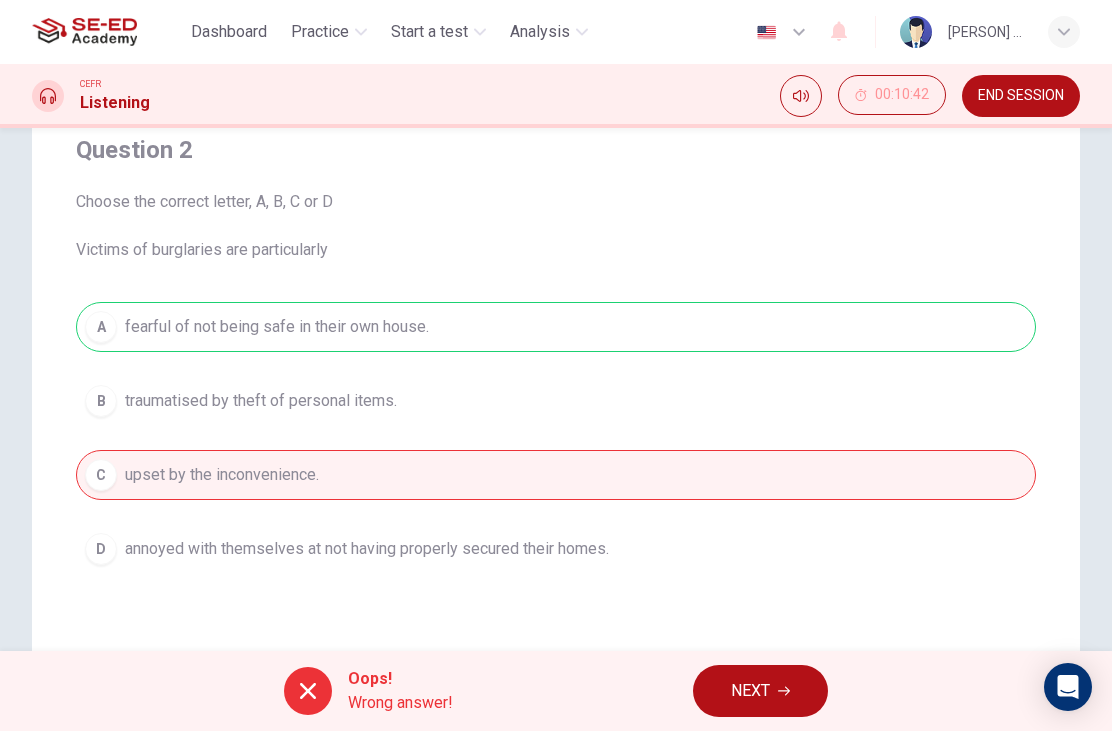 click on "NEXT" at bounding box center [750, 691] 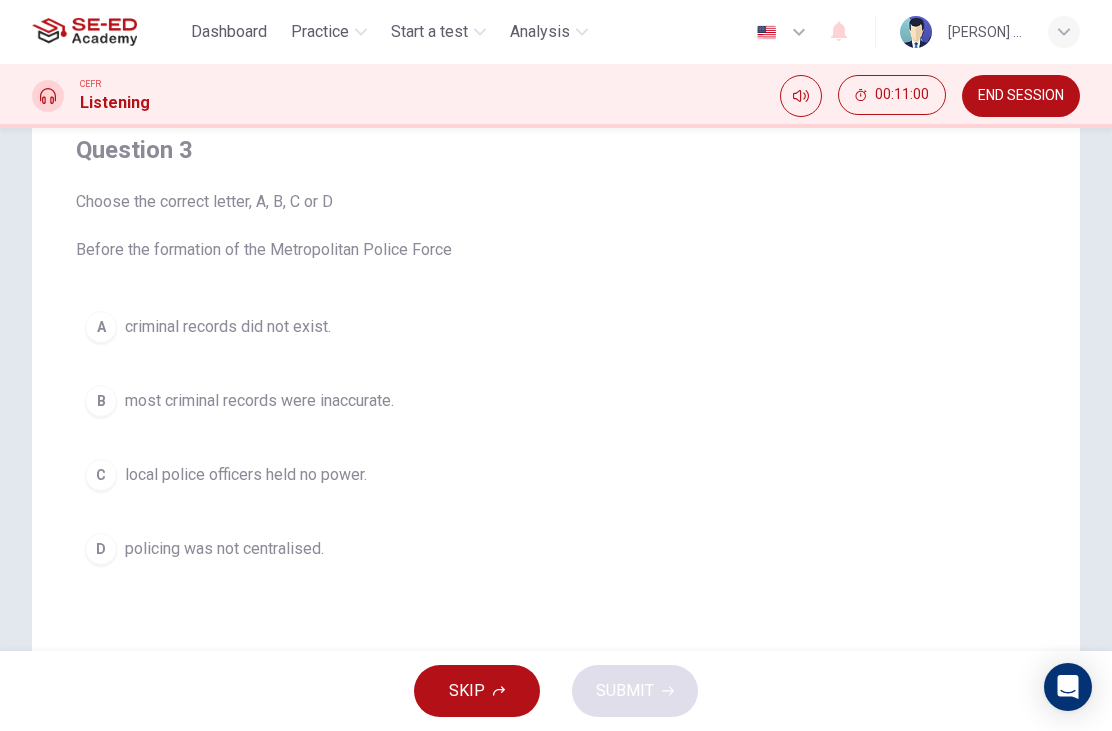 click on "C local police officers held no power." at bounding box center (556, 475) 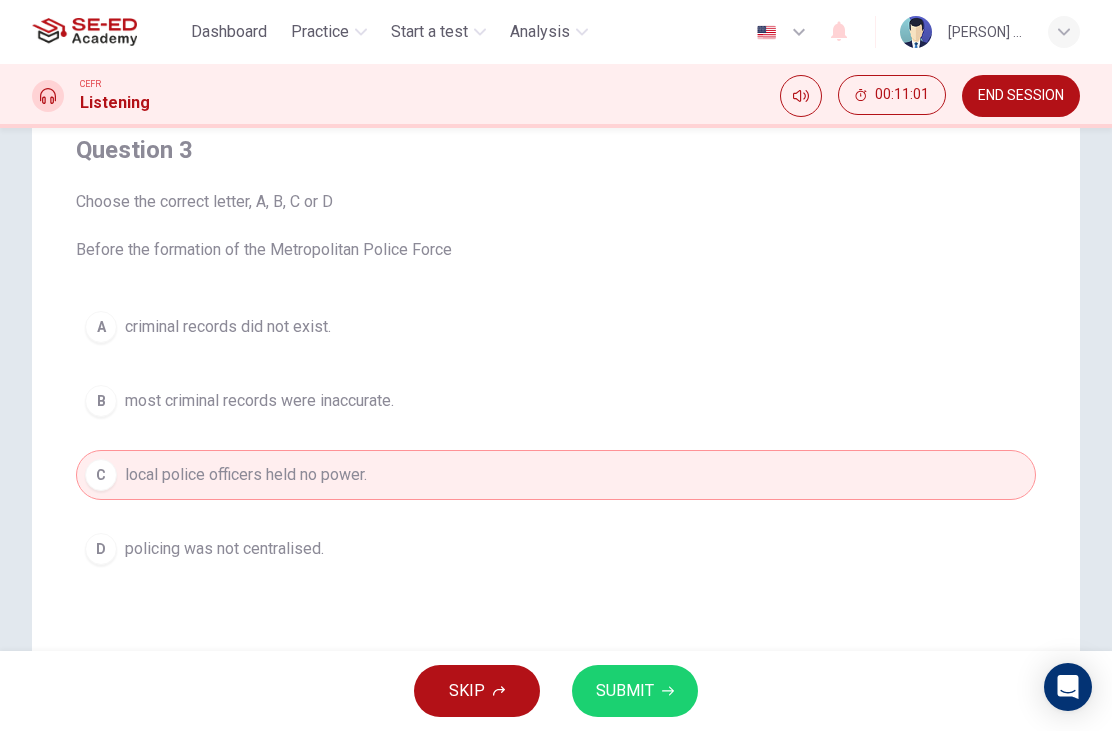 click on "SUBMIT" at bounding box center [635, 691] 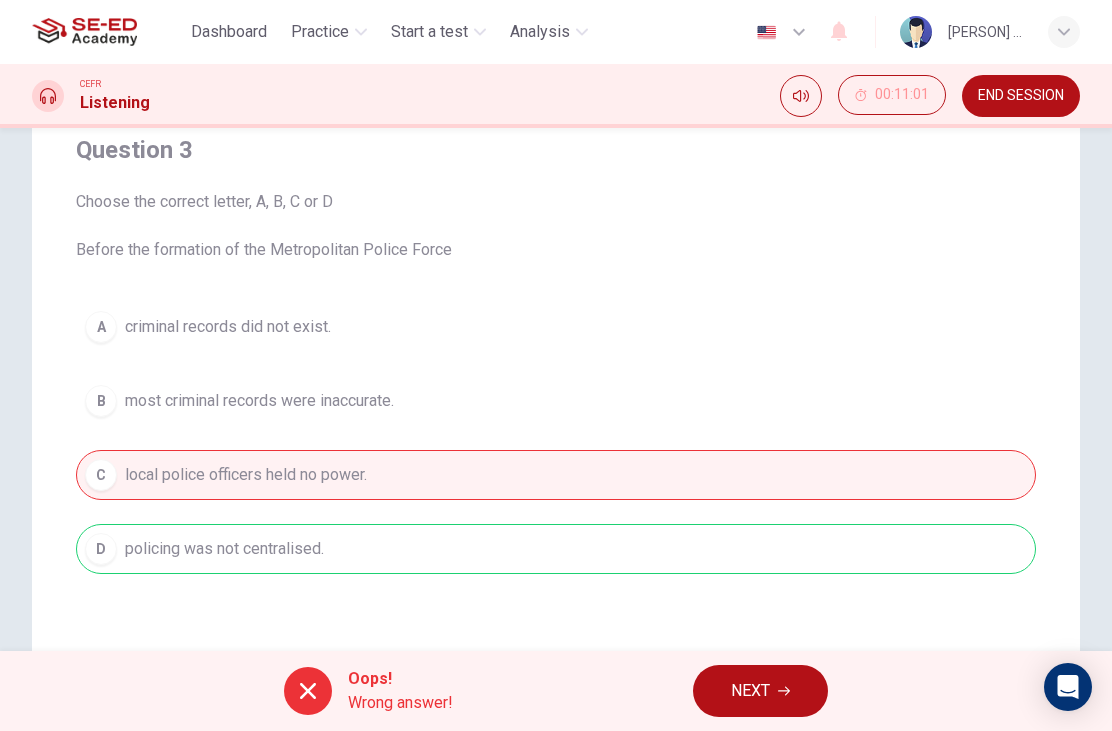 click on "NEXT" at bounding box center [750, 691] 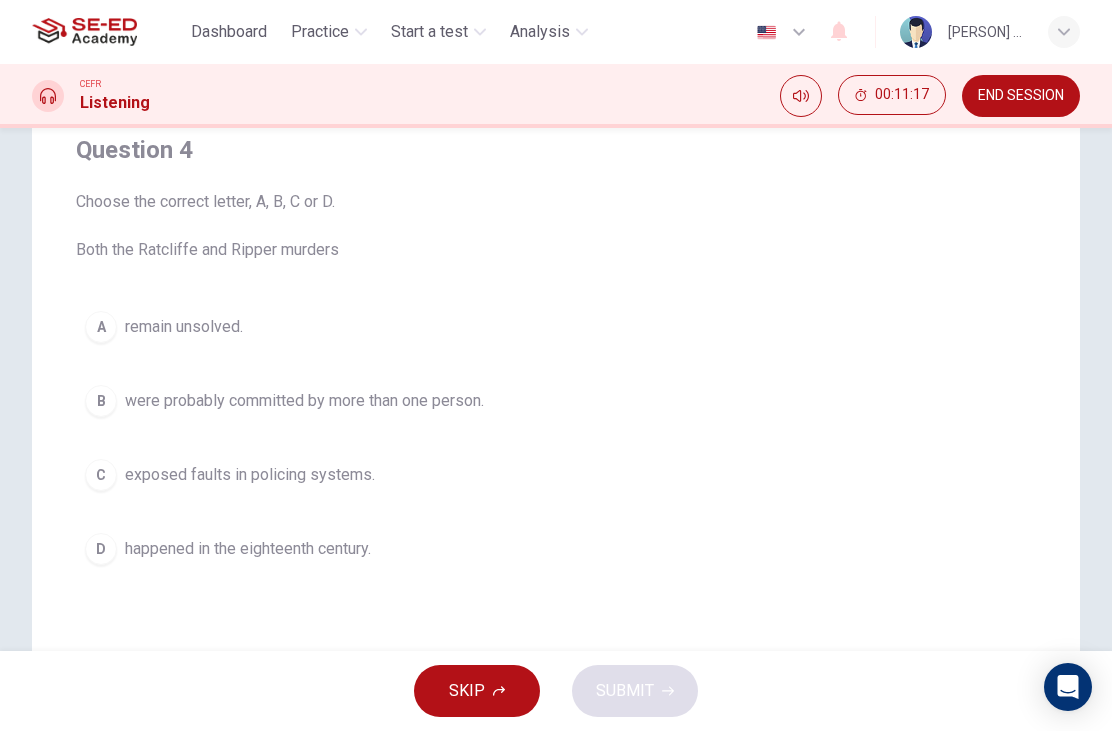 click on "happened in the eighteenth century." at bounding box center (248, 549) 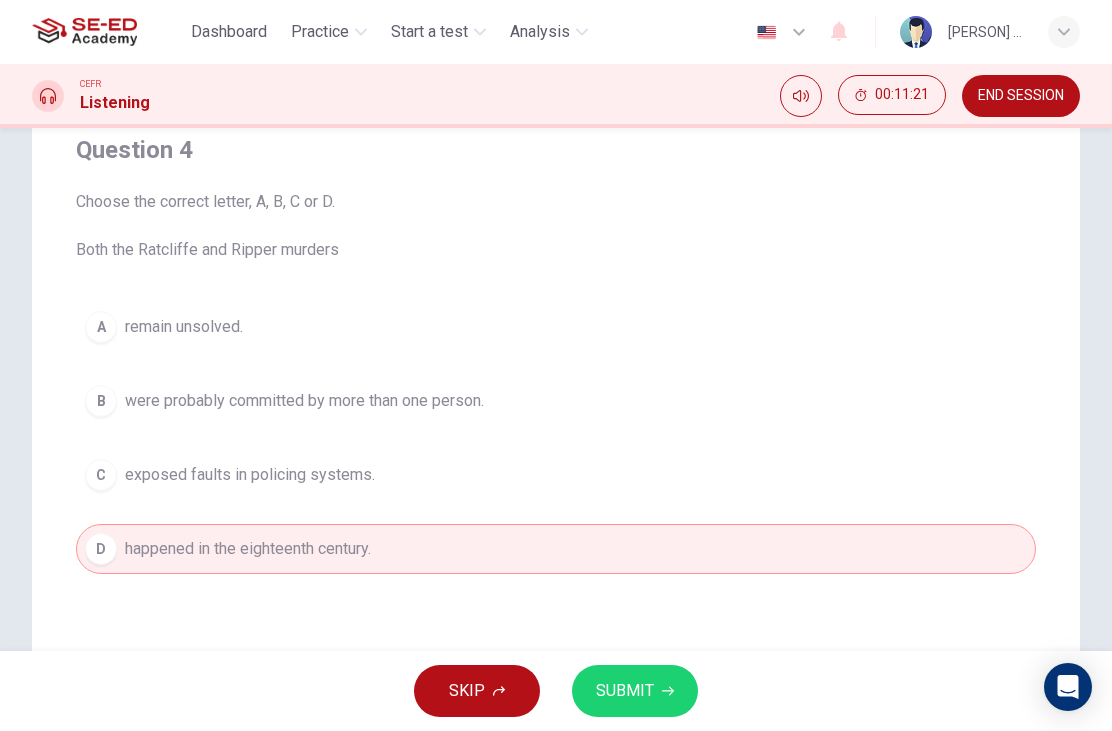 click on "C exposed faults in policing systems." at bounding box center (556, 475) 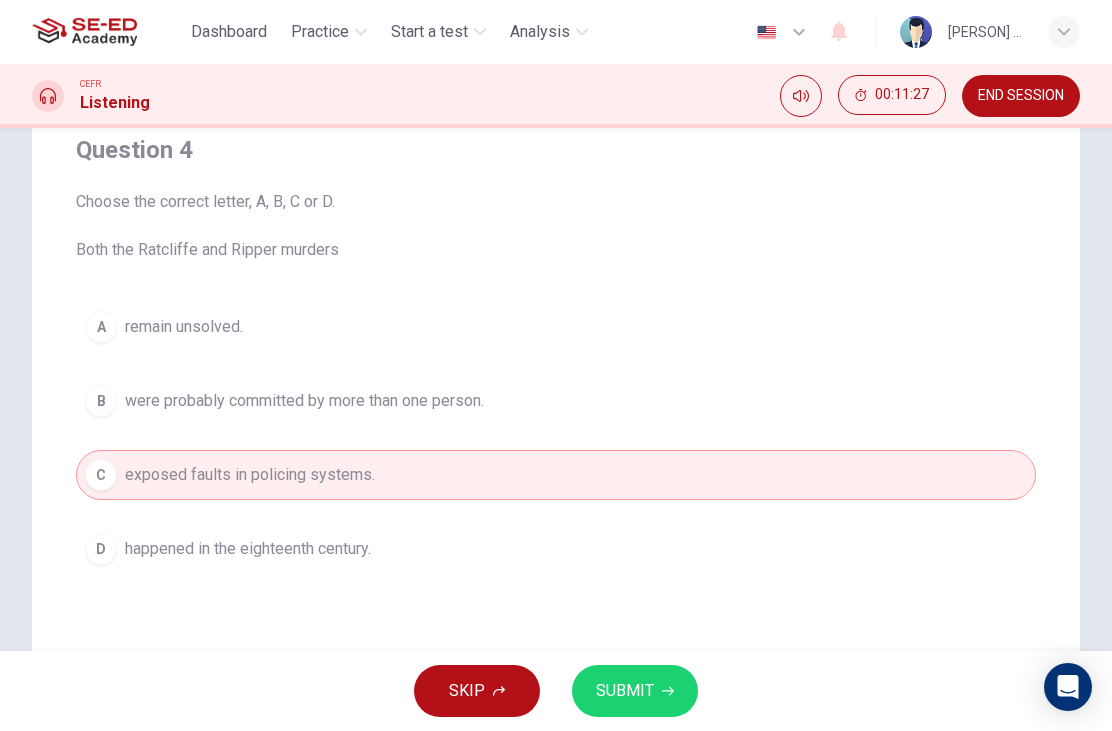 click on "SUBMIT" at bounding box center (635, 691) 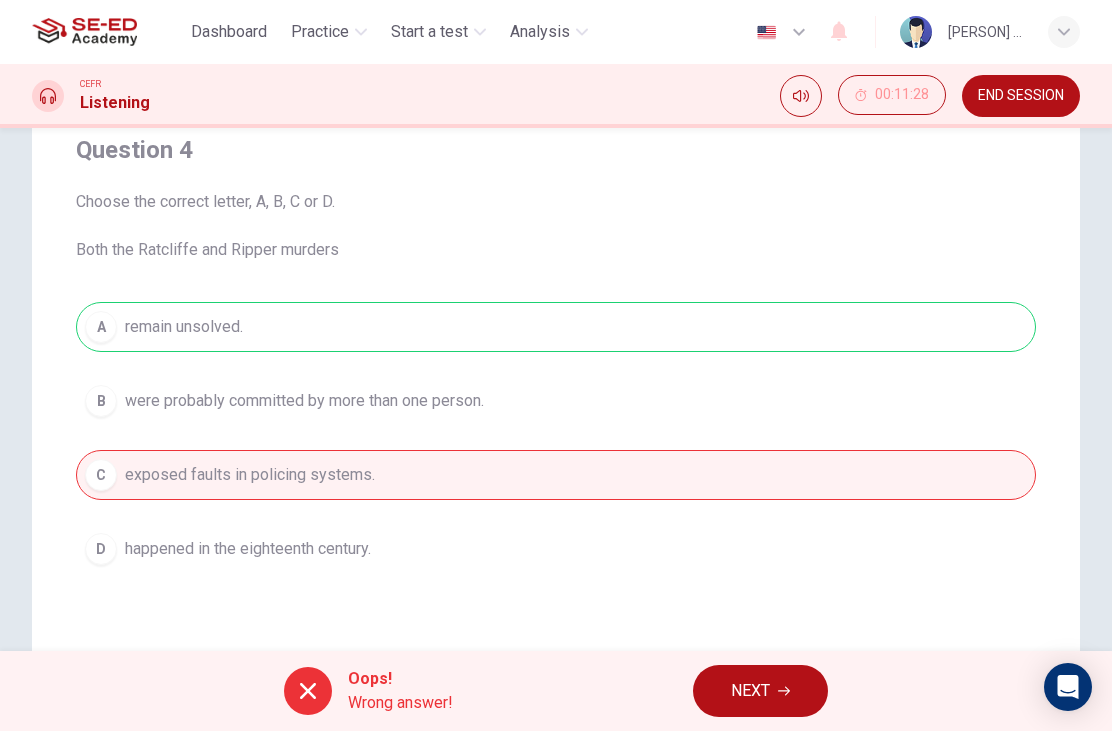 click on "NEXT" at bounding box center (760, 691) 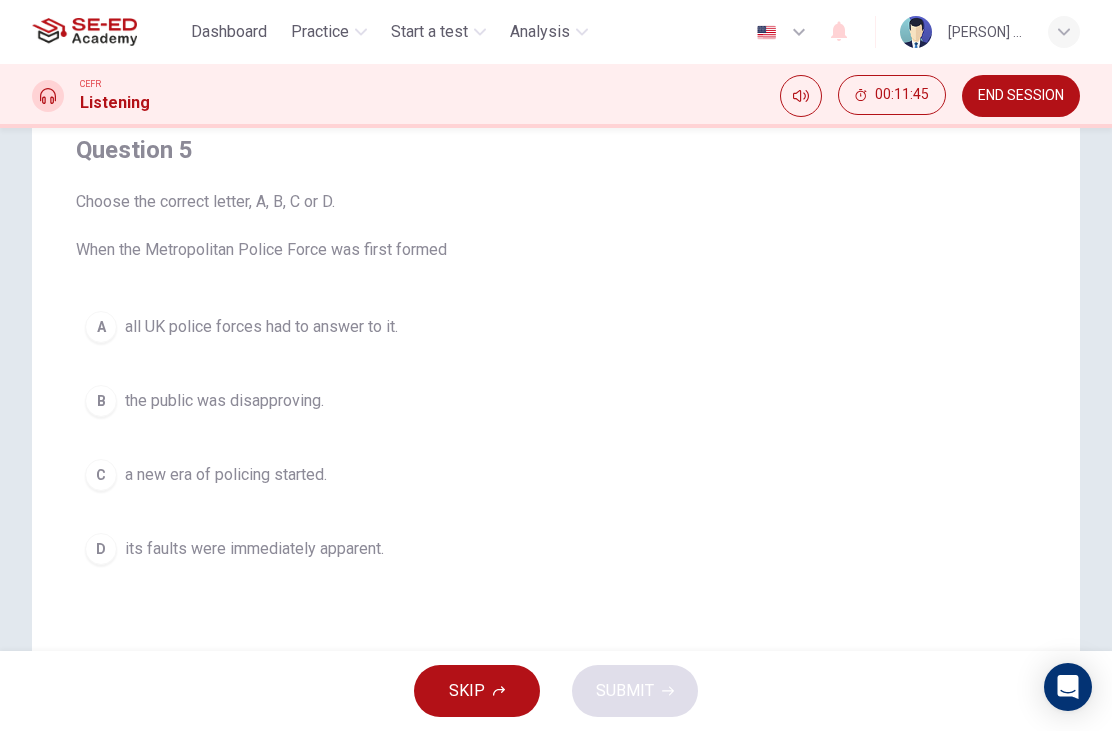 click on "a new era of policing started." at bounding box center [226, 475] 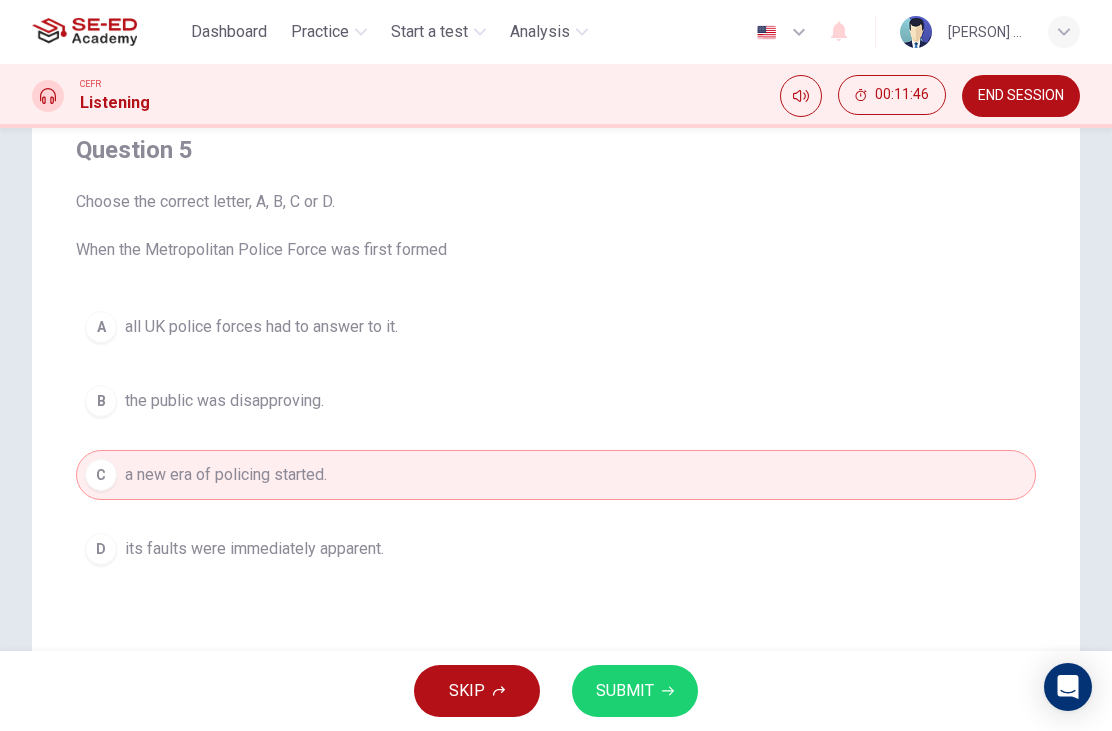 click on "SUBMIT" at bounding box center [635, 691] 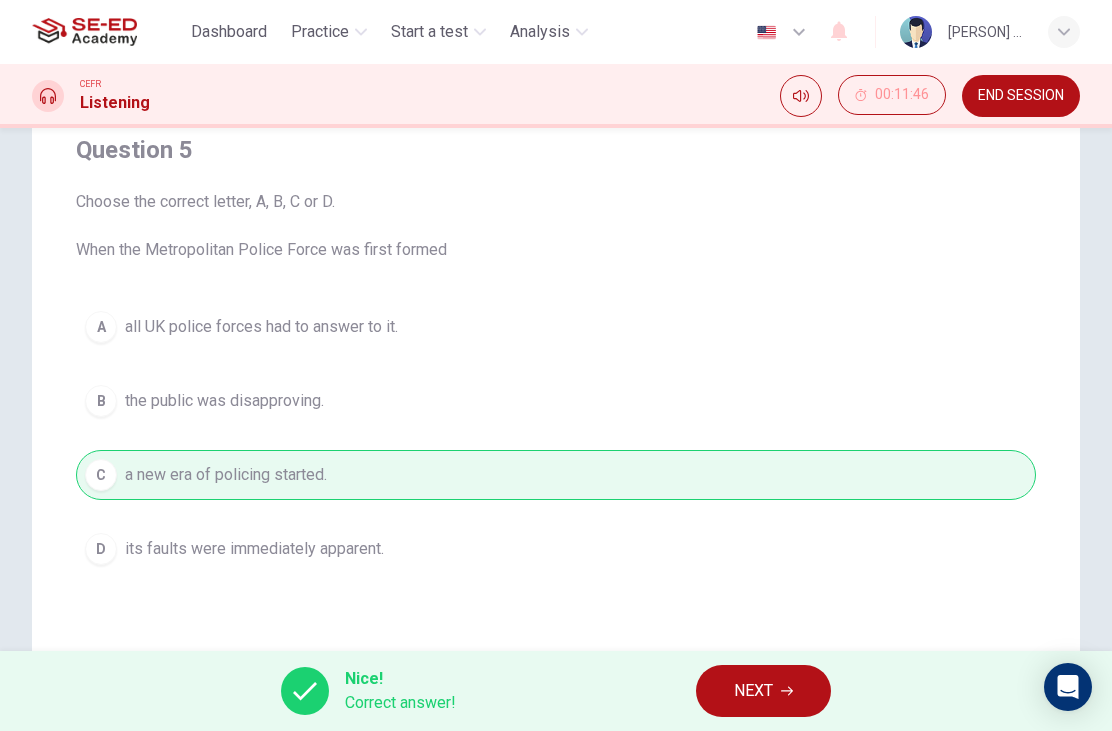 click on "NEXT" at bounding box center (763, 691) 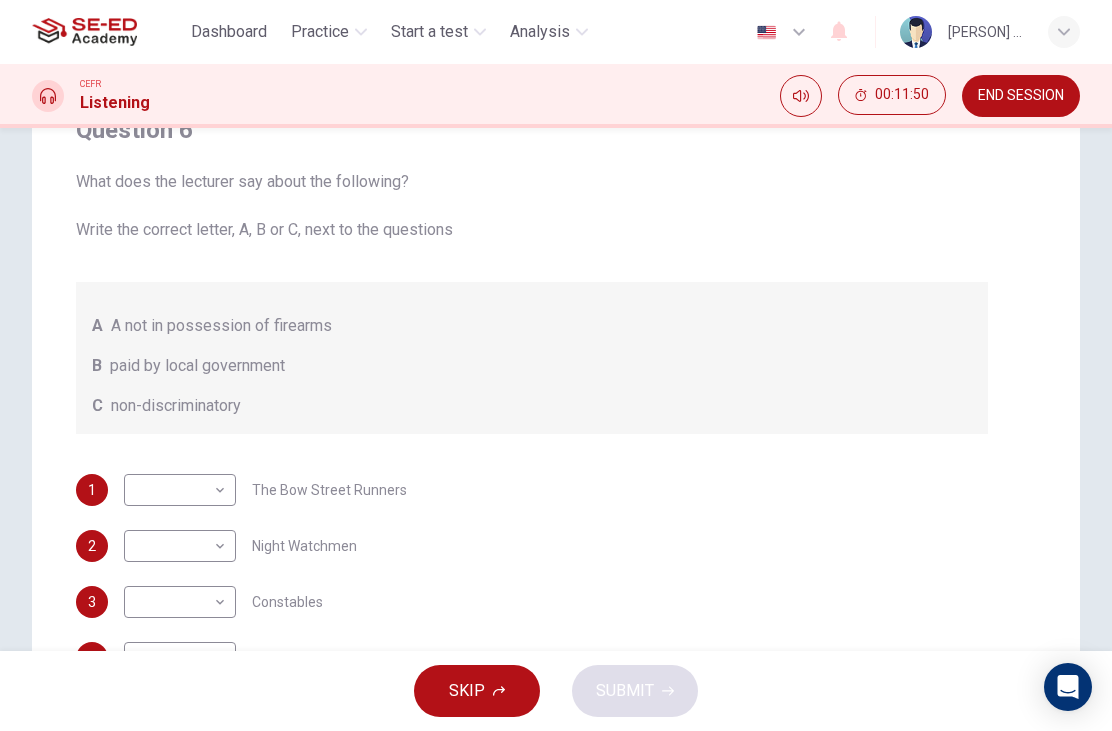 scroll, scrollTop: 20, scrollLeft: 0, axis: vertical 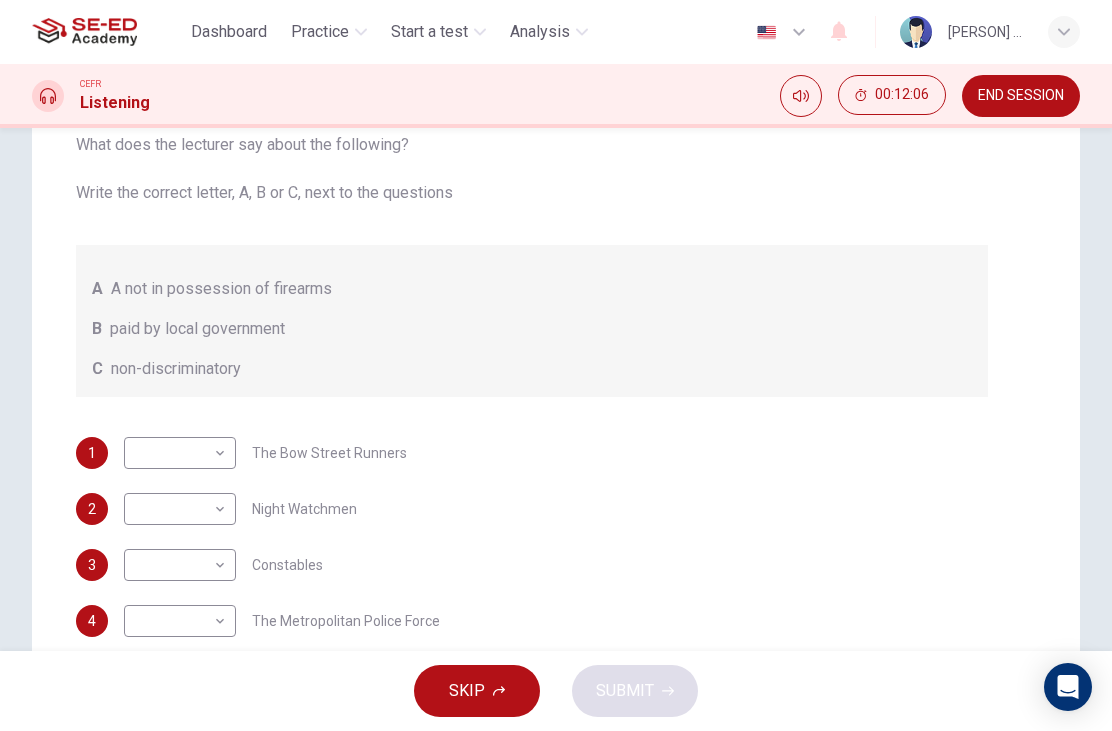 click on "This site uses cookies, as explained in our  Privacy Policy . If you agree to the use of cookies, please click the Accept button and continue to browse our site.   Privacy Policy Accept Dashboard Practice Start a test Analysis English en ​ [PERSON] [LASTNAME] CEFR Listening 00:12:06 END SESSION Question 6 What does the lecturer say about the following? Write the correct letter, A, B or C, next to the questions A  A not in possession of firearms B paid by local government C non-discriminatory 1 ​ ​ The Bow Street Runners
2 ​ ​ Night Watchmen 3 ​ ​ Constables 4 ​ ​ The Metropolitan Police Force 5 ​ ​ Contemporary Police Forces Criminology Discussion 05m 06s SKIP SUBMIT SE-ED Academy - Online Testing Platform
Dashboard Practice Start a test Analysis Notifications © Copyright  2025" at bounding box center [556, 365] 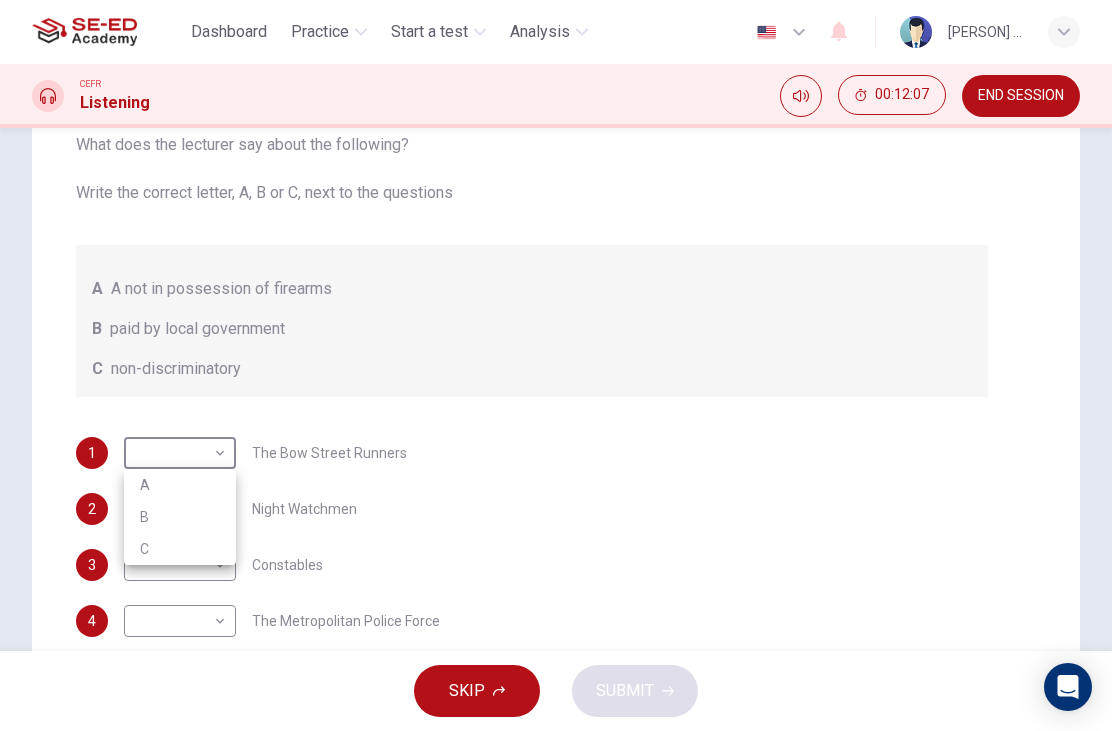 click on "A" at bounding box center (180, 485) 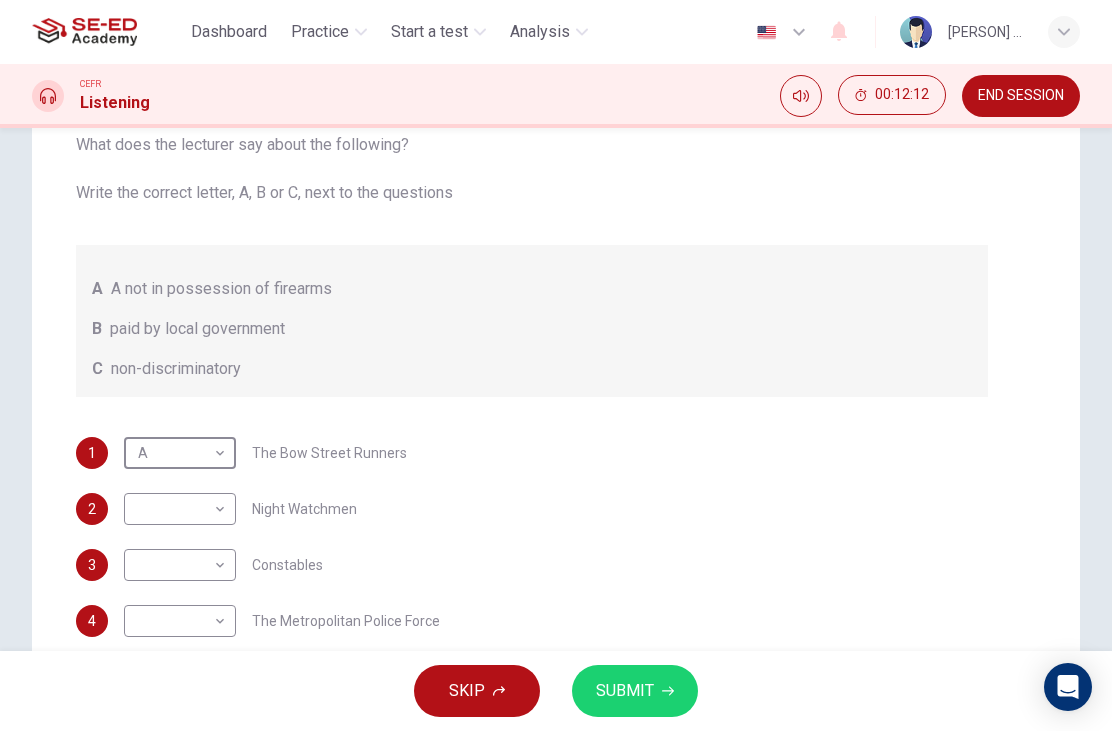click on "This site uses cookies, as explained in our  Privacy Policy . If you agree to the use of cookies, please click the Accept button and continue to browse our site.   Privacy Policy Accept Dashboard Practice Start a test Analysis English en ​ [PERSON] [LASTNAME] CEFR Listening 00:12:12 END SESSION Question 6 What does the lecturer say about the following? Write the correct letter, A, B or C, next to the questions A  A not in possession of firearms B paid by local government C non-discriminatory 1 A A ​ The Bow Street Runners
2 ​ ​ Night Watchmen 3 ​ ​ Constables 4 ​ ​ The Metropolitan Police Force 5 ​ ​ Contemporary Police Forces Criminology Discussion 05m 06s SKIP SUBMIT SE-ED Academy - Online Testing Platform
Dashboard Practice Start a test Analysis Notifications © Copyright  2025" at bounding box center (556, 365) 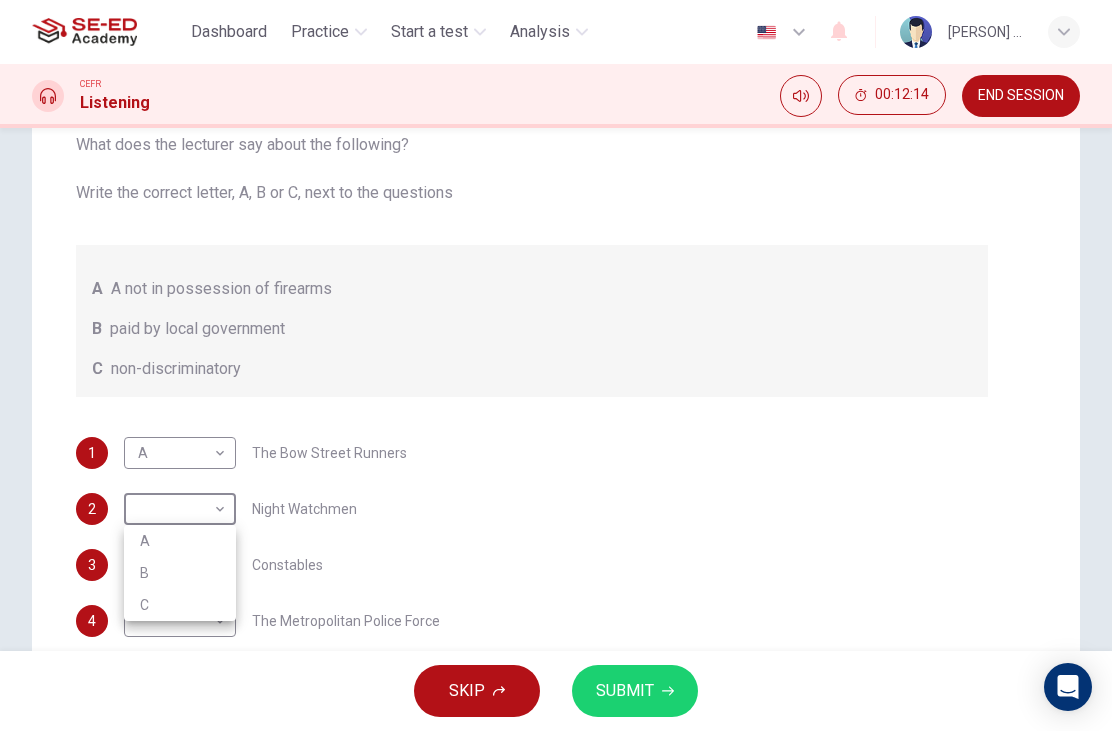 click on "C" at bounding box center [180, 605] 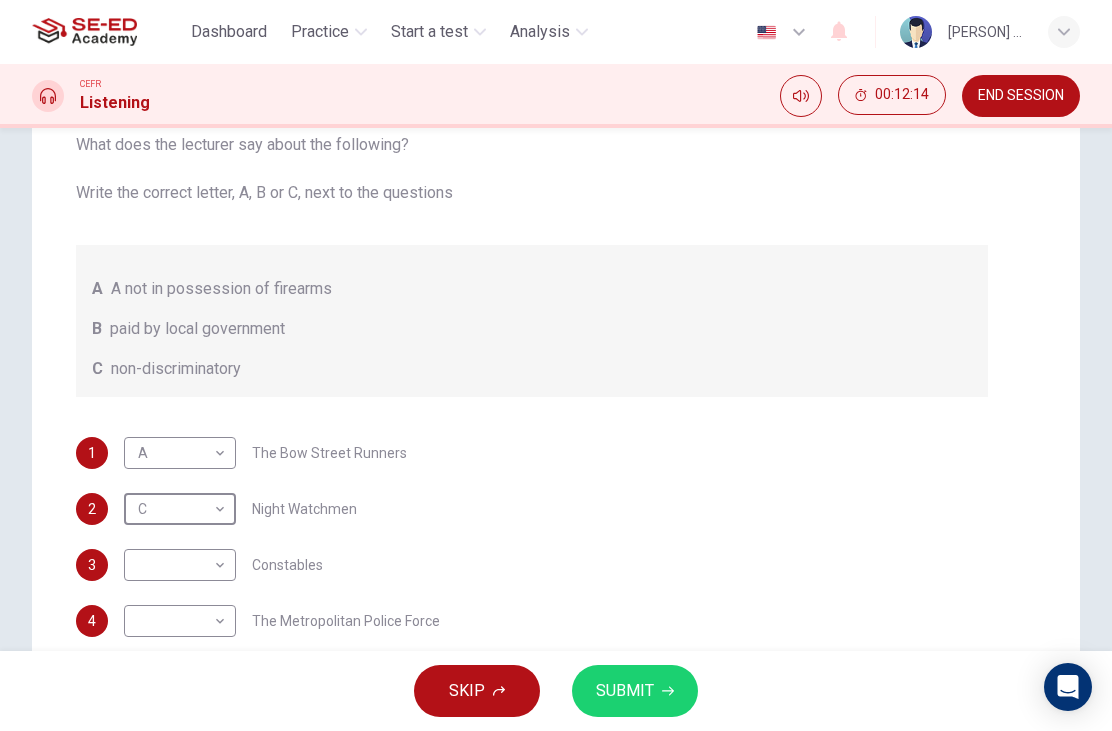 type on "C" 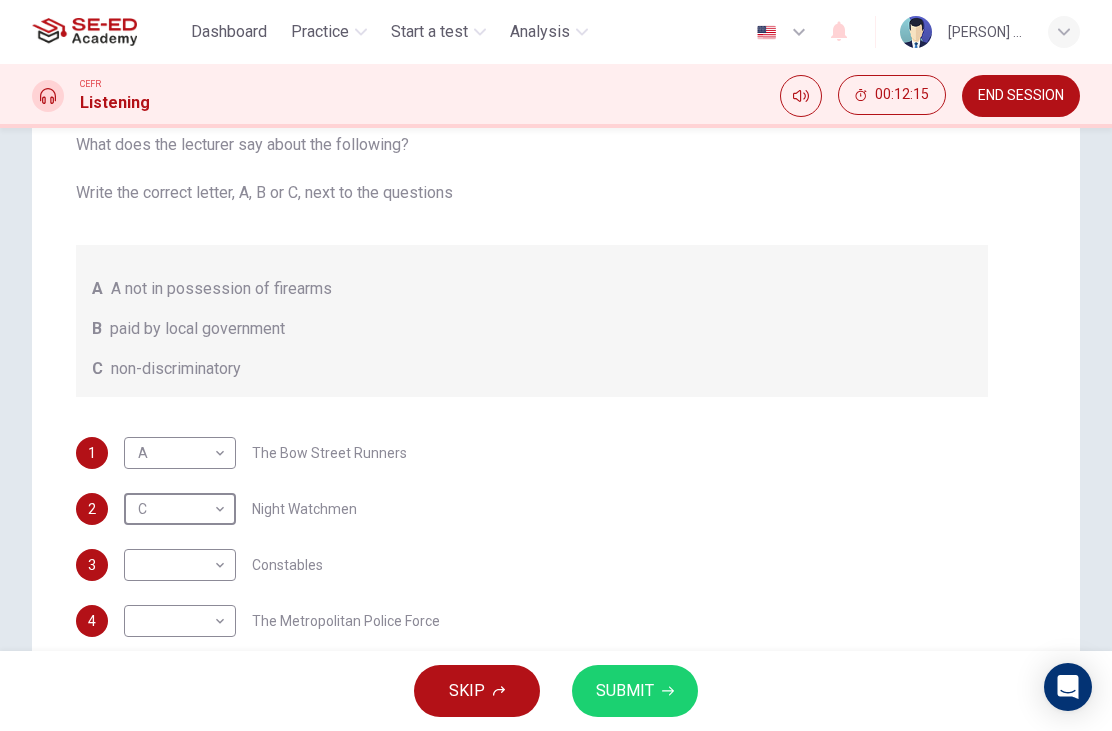 click on "This site uses cookies, as explained in our  Privacy Policy . If you agree to the use of cookies, please click the Accept button and continue to browse our site.   Privacy Policy Accept Dashboard Practice Start a test Analysis English en ​ [PERSON] [LASTNAME] CEFR Listening 00:12:15 END SESSION Question 6 What does the lecturer say about the following? Write the correct letter, A, B or C, next to the questions A  A not in possession of firearms B paid by local government C non-discriminatory 1 A A ​ The Bow Street Runners
2 C C ​ Night Watchmen 3 ​ ​ Constables 4 ​ ​ The Metropolitan Police Force 5 ​ ​ Contemporary Police Forces Criminology Discussion 05m 06s SKIP SUBMIT SE-ED Academy - Online Testing Platform
Dashboard Practice Start a test Analysis Notifications © Copyright  2025" at bounding box center (556, 365) 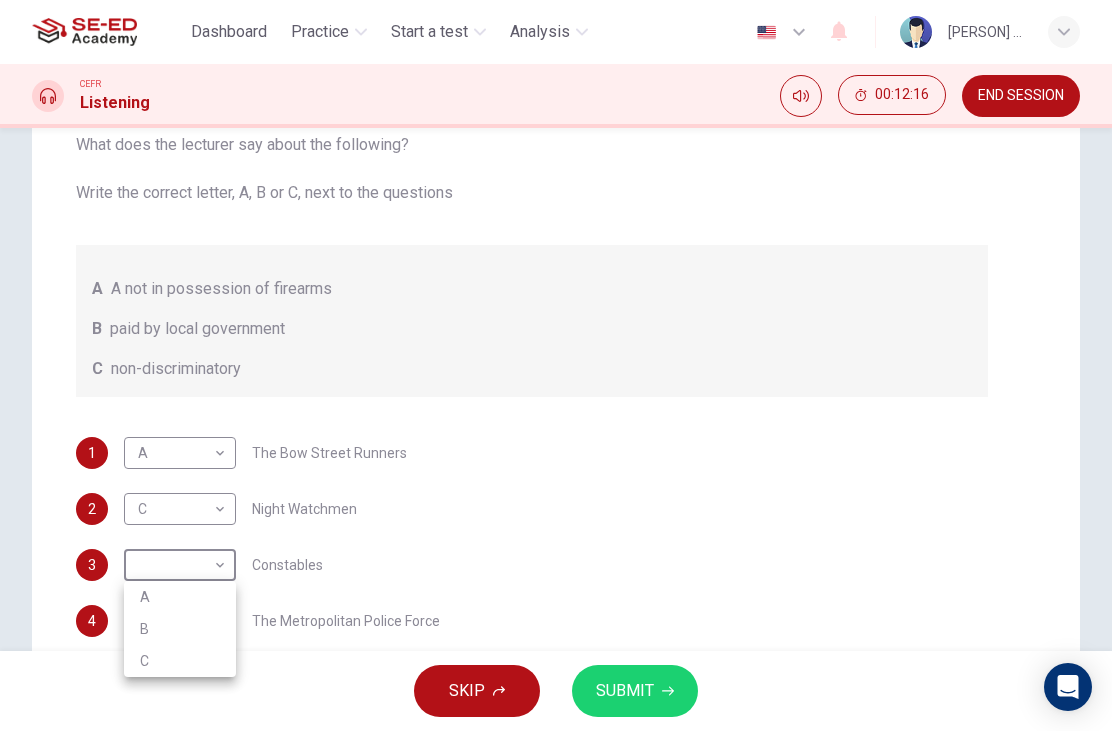 click on "B" at bounding box center [180, 629] 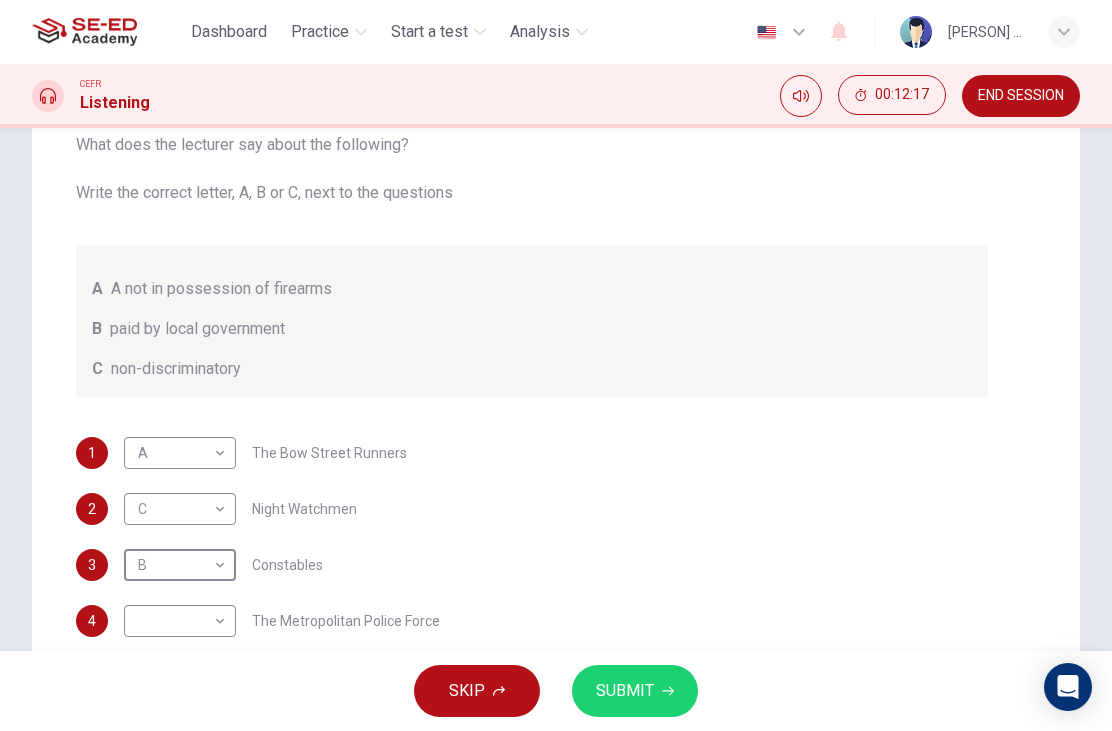 click on "This site uses cookies, as explained in our  Privacy Policy . If you agree to the use of cookies, please click the Accept button and continue to browse our site.   Privacy Policy Accept Dashboard Practice Start a test Analysis English en ​ [PERSON] [LASTNAME] CEFR Listening 00:12:17 END SESSION Question 6 What does the lecturer say about the following? Write the correct letter, A, B or C, next to the questions A  A not in possession of firearms B paid by local government C non-discriminatory 1 A A ​ The Bow Street Runners
2 C C ​ Night Watchmen 3 B B ​ Constables 4 ​ ​ The Metropolitan Police Force 5 ​ ​ Contemporary Police Forces Criminology Discussion 05m 06s SKIP SUBMIT SE-ED Academy - Online Testing Platform
Dashboard Practice Start a test Analysis Notifications © Copyright  2025" at bounding box center [556, 365] 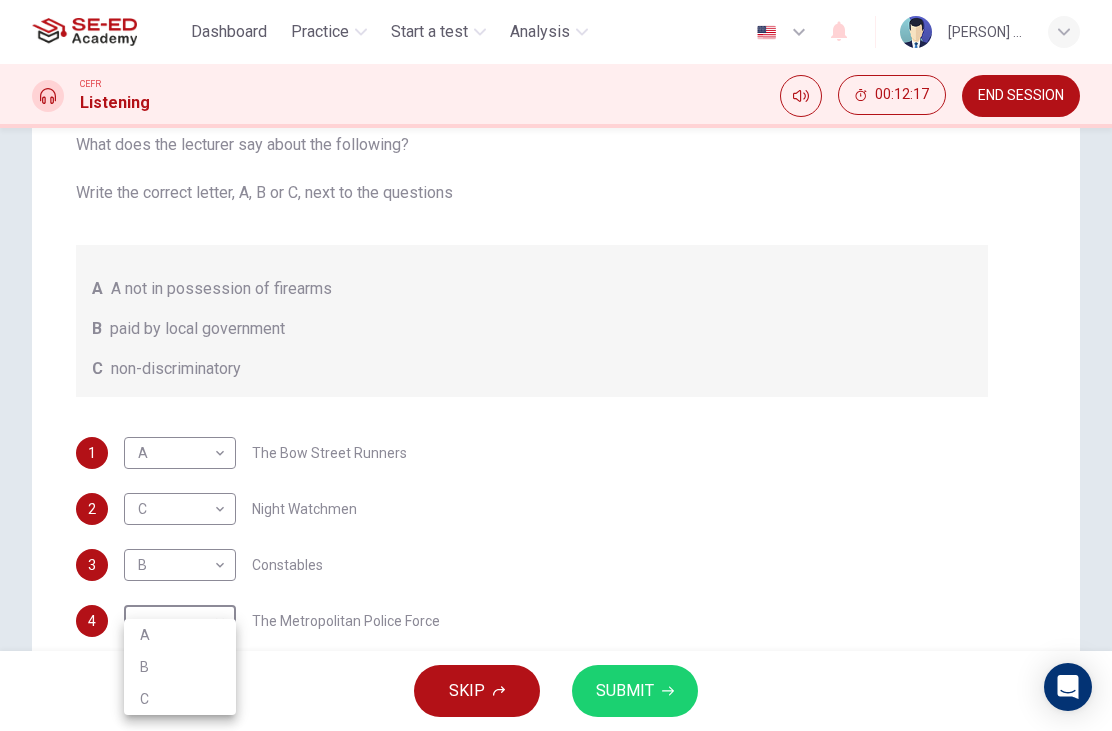 click on "B" at bounding box center (180, 667) 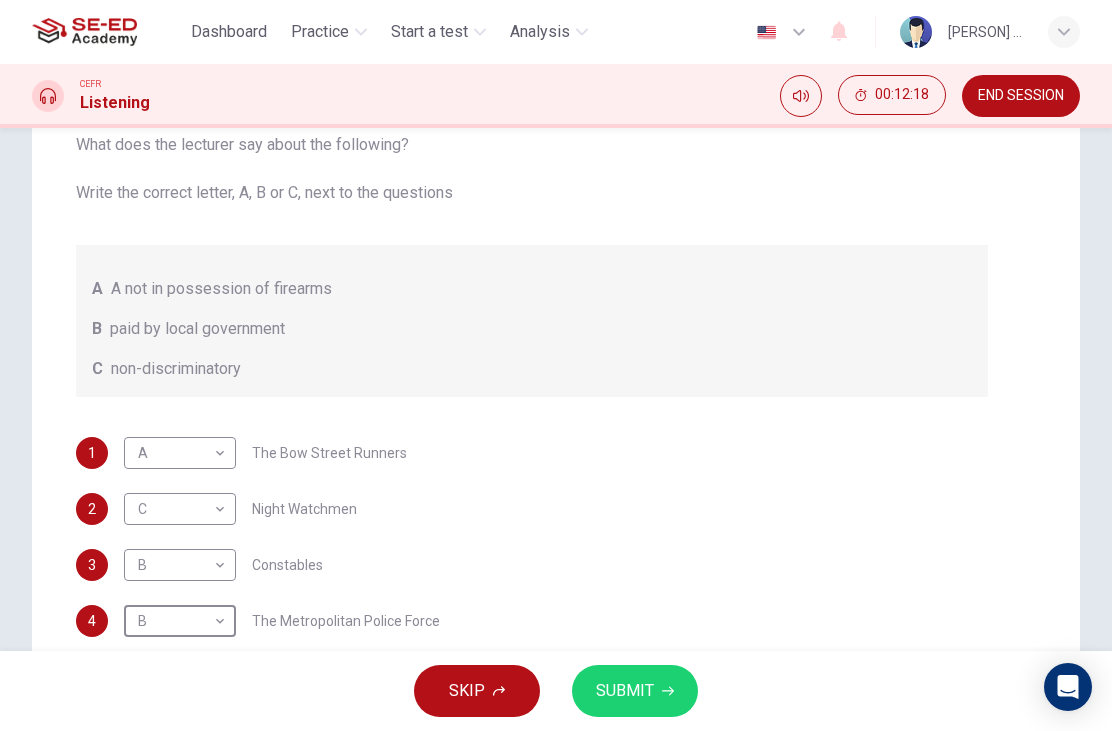 click on "SUBMIT" at bounding box center [625, 691] 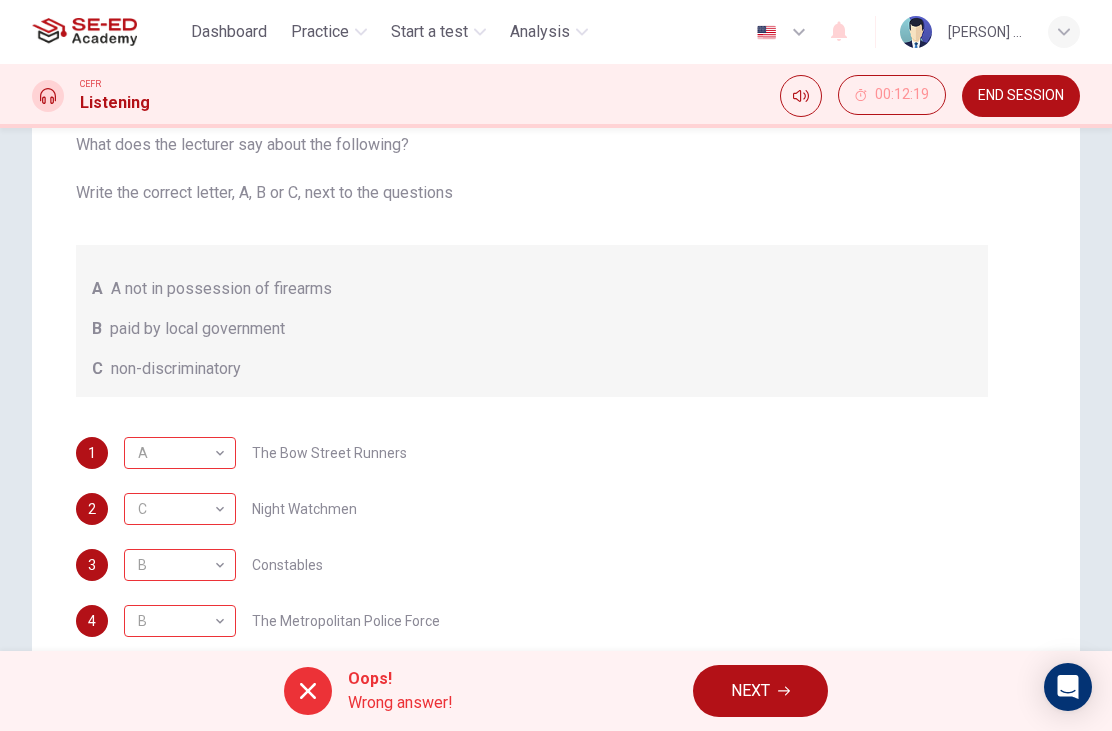 click on "A" at bounding box center (176, 453) 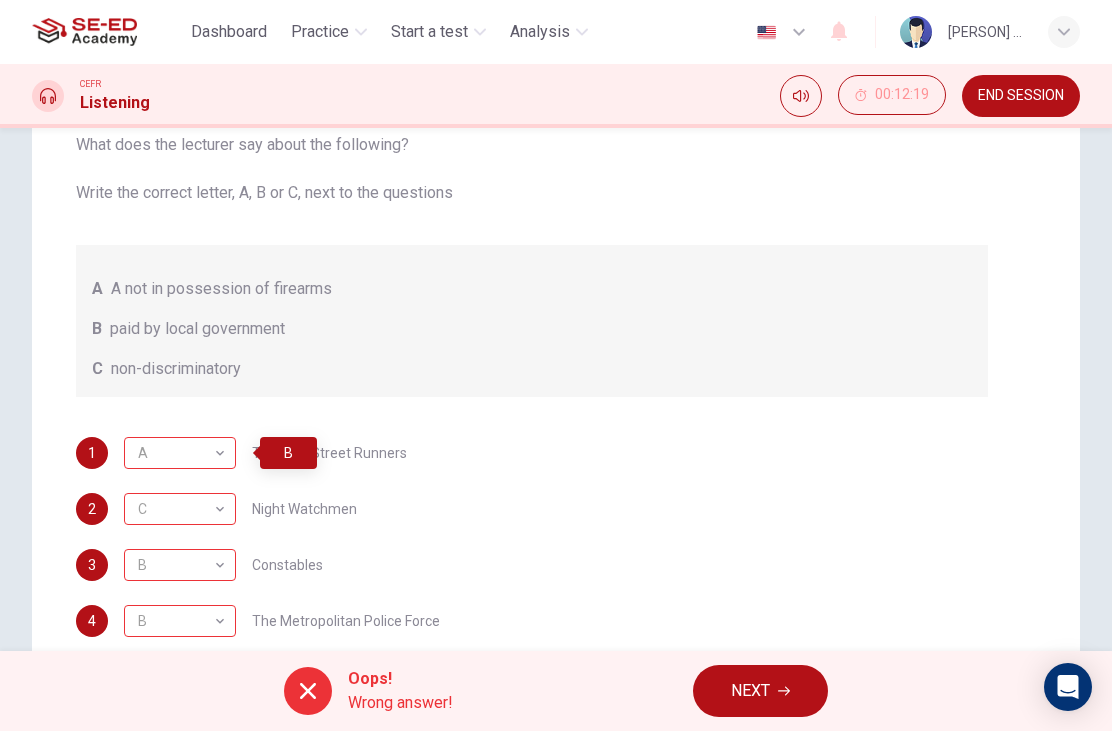 click on "C C ​" at bounding box center (180, 509) 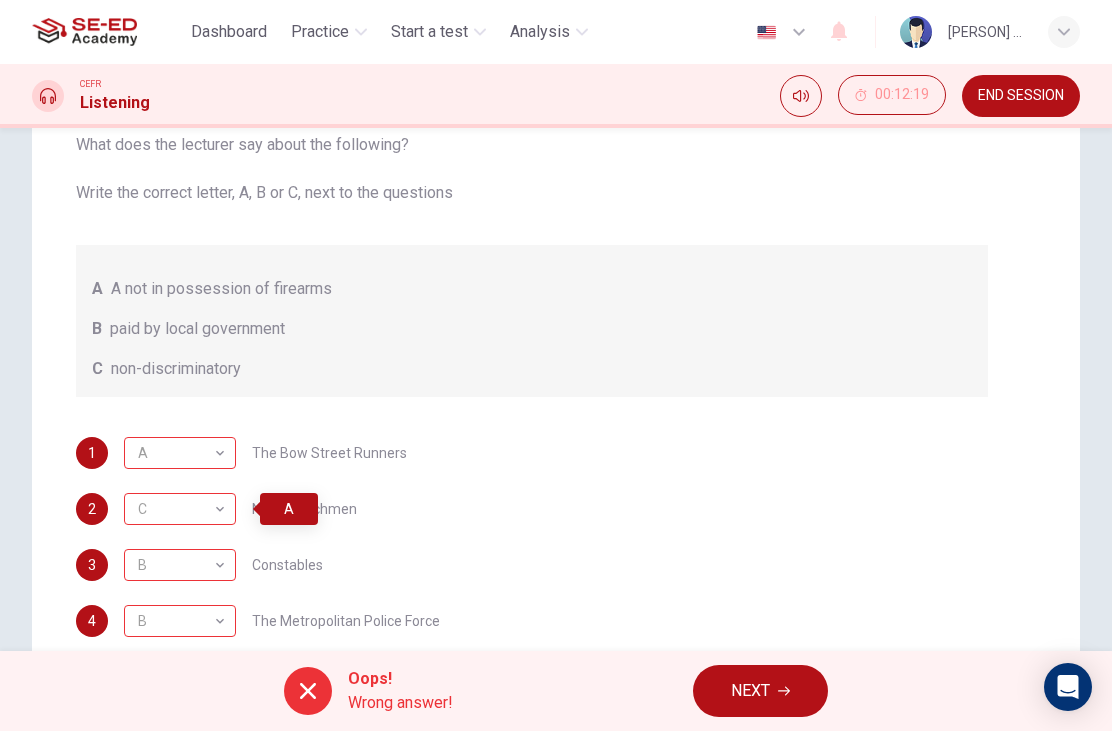 click on "B" at bounding box center (176, 565) 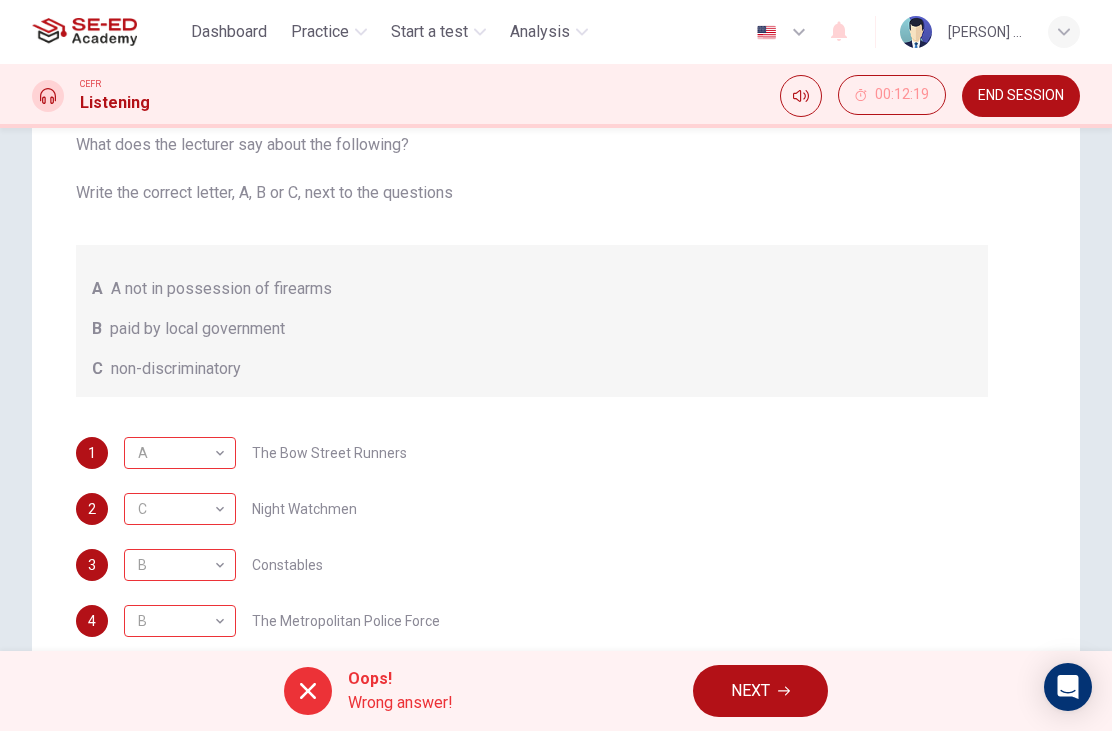 click on "B" at bounding box center (176, 621) 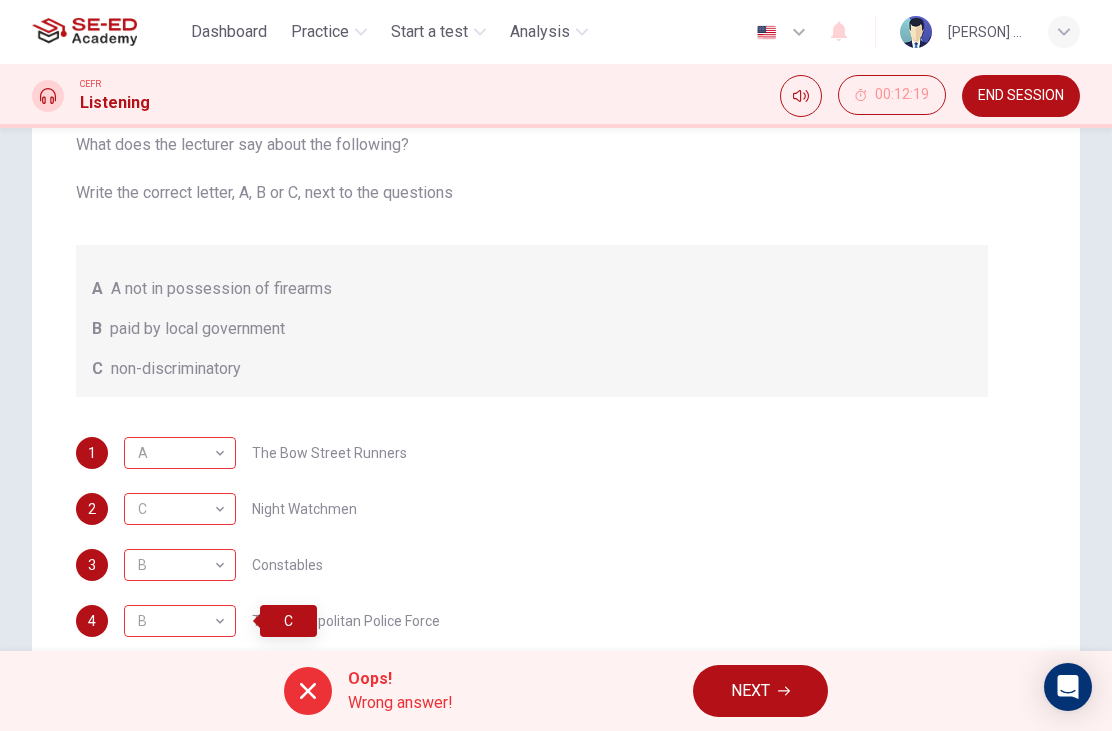 click 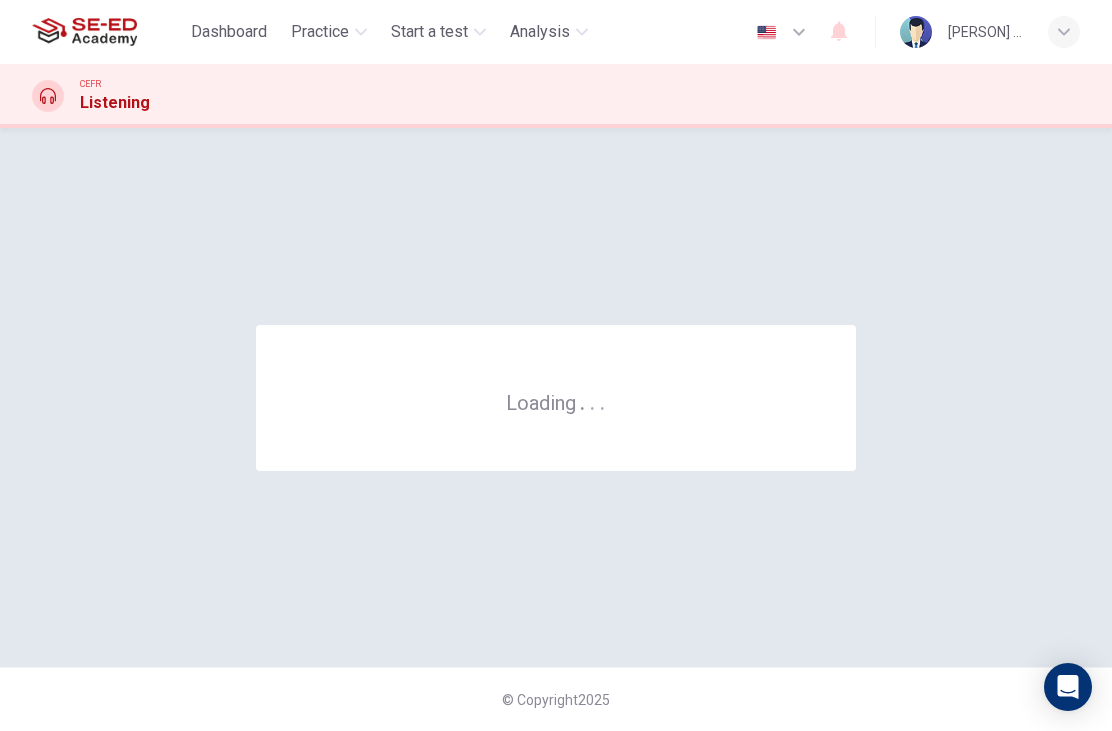 scroll, scrollTop: 0, scrollLeft: 0, axis: both 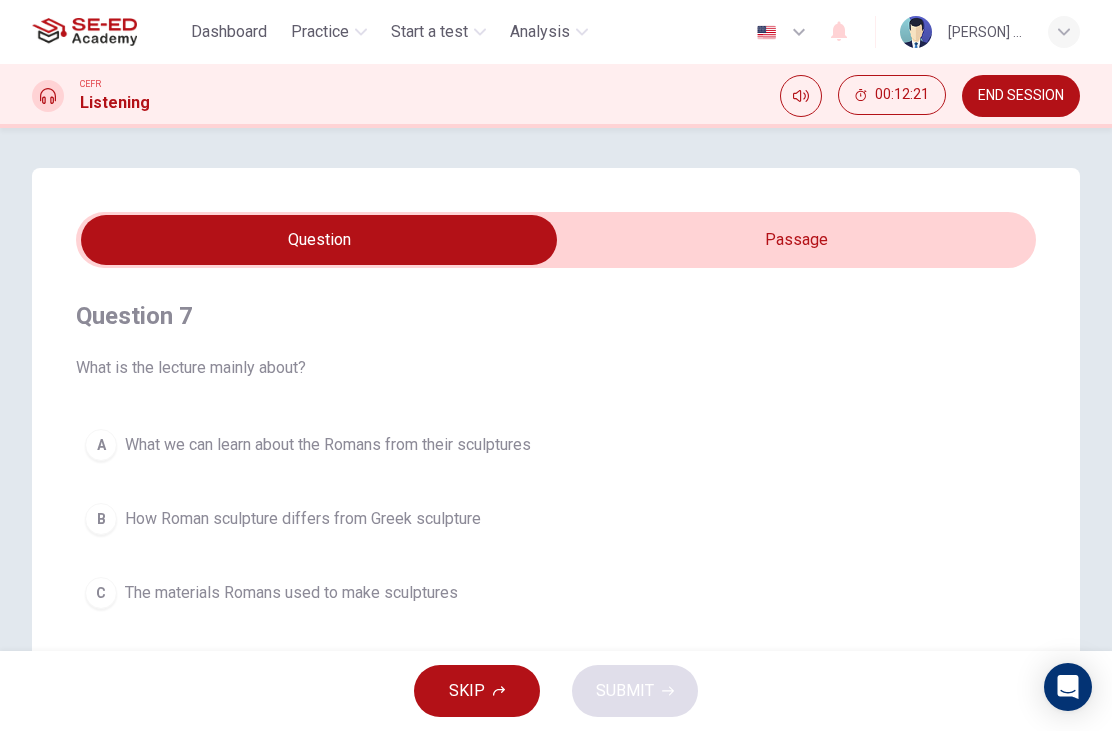 click at bounding box center [319, 240] 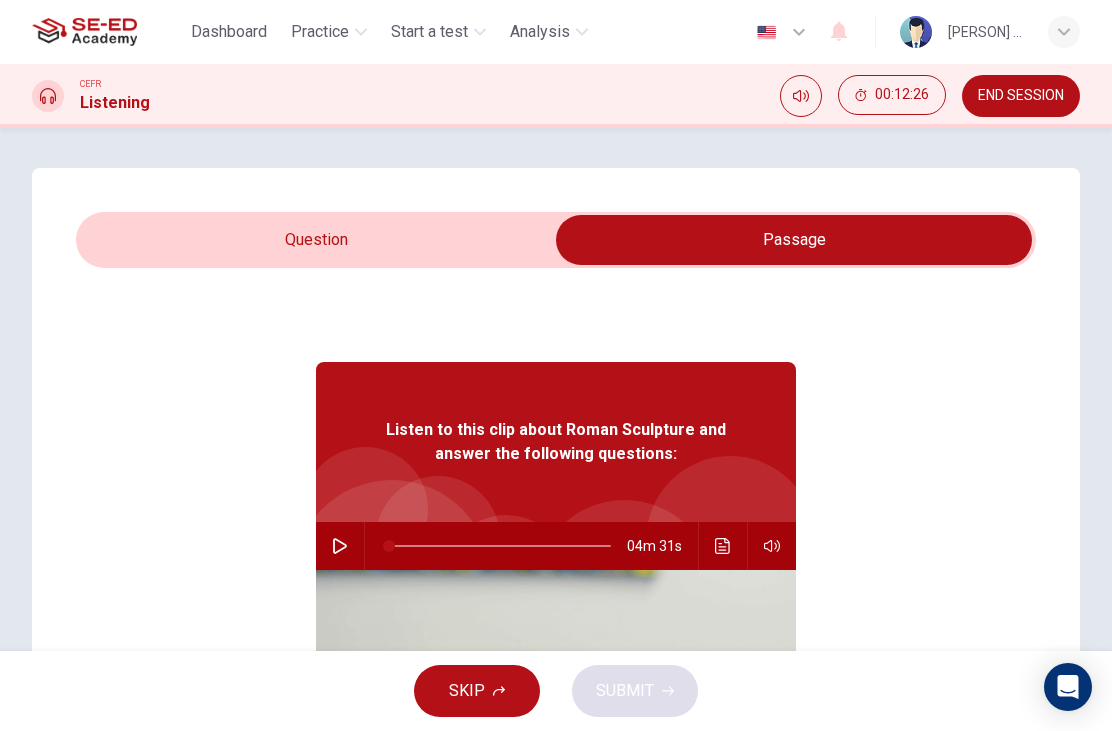 click at bounding box center (794, 240) 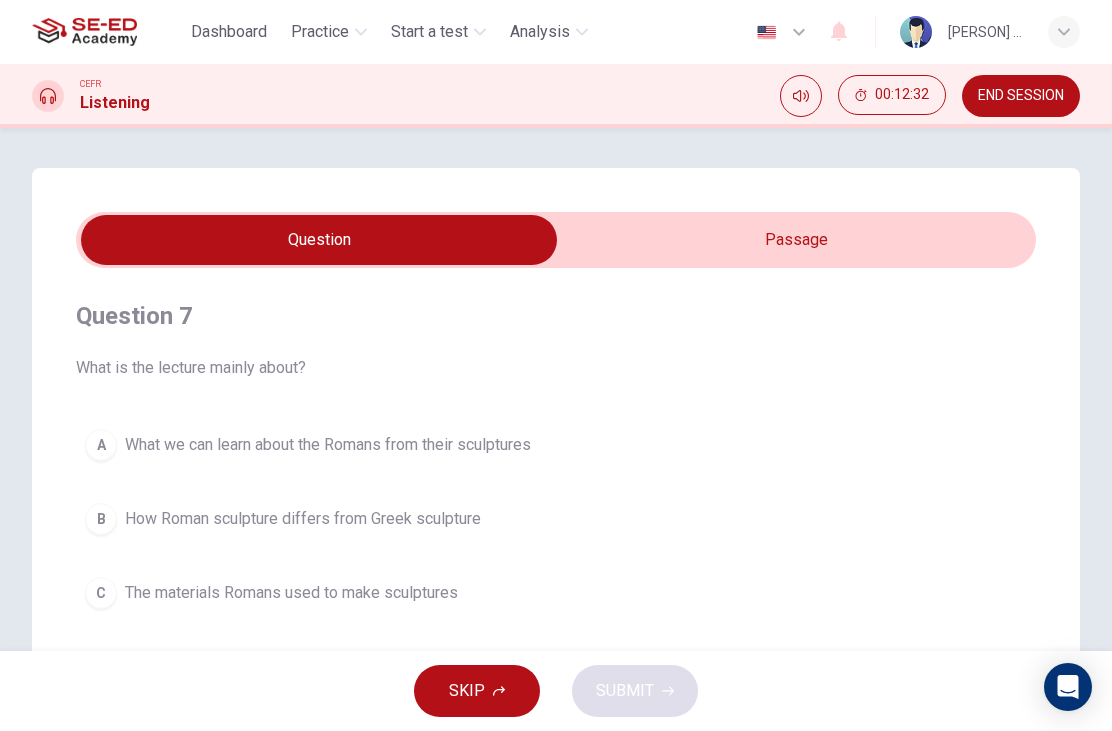 scroll, scrollTop: 0, scrollLeft: 0, axis: both 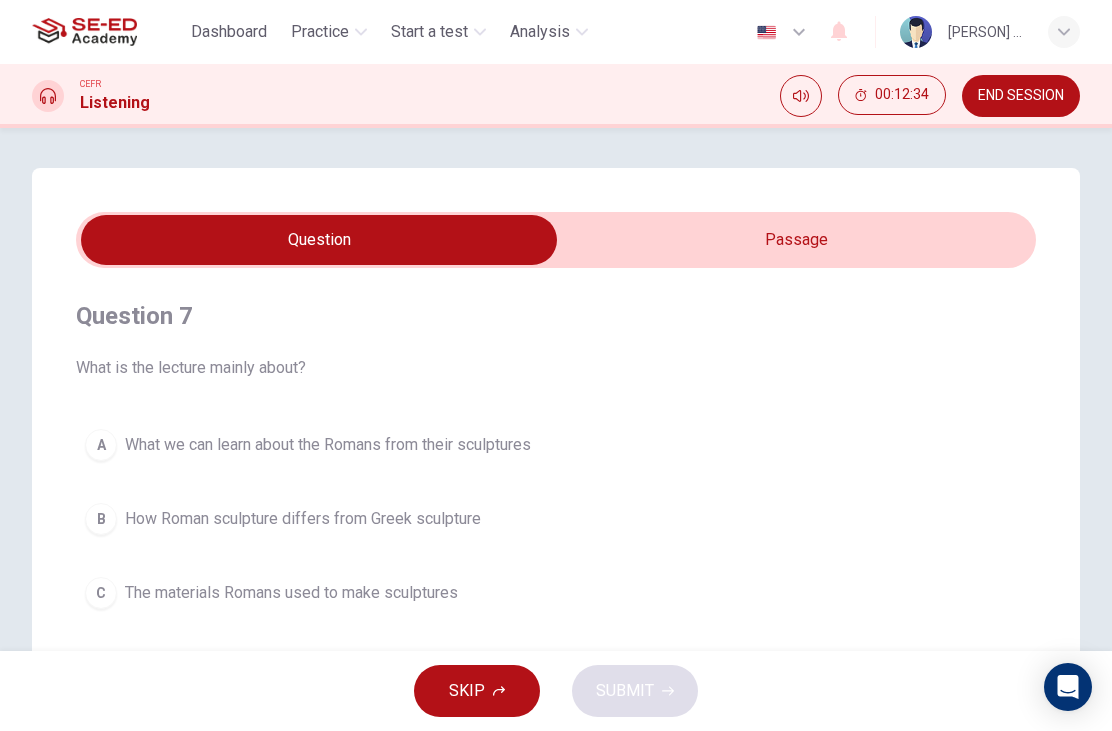 click at bounding box center [319, 240] 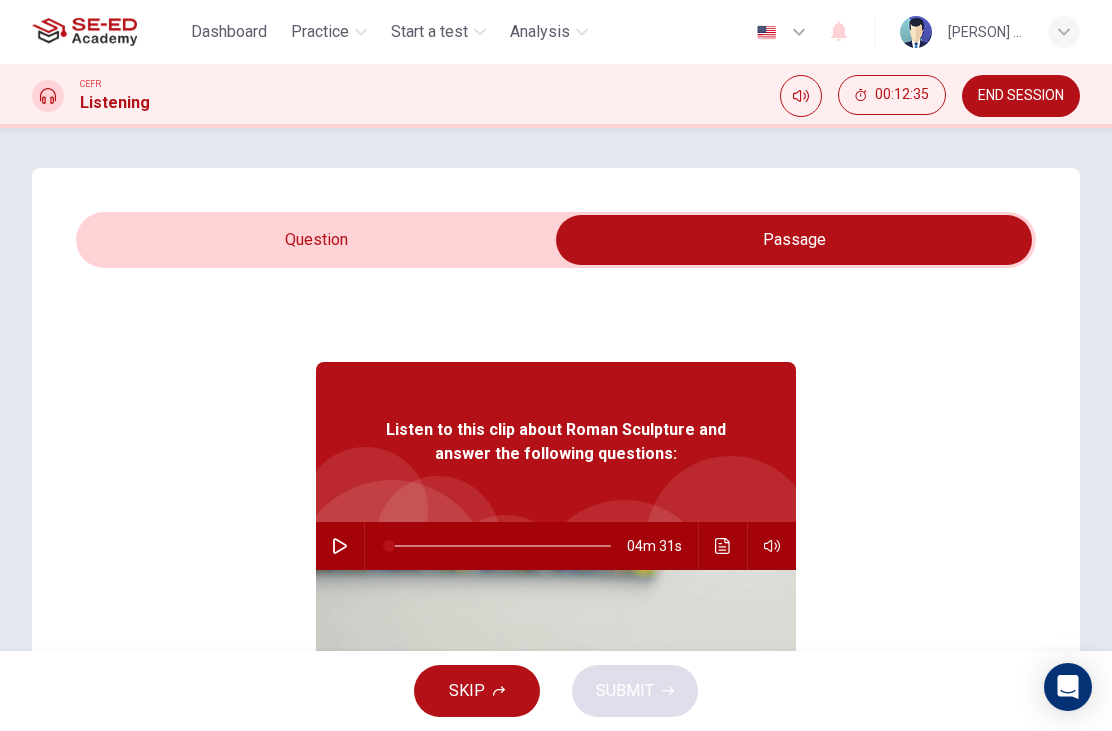 click at bounding box center [801, 96] 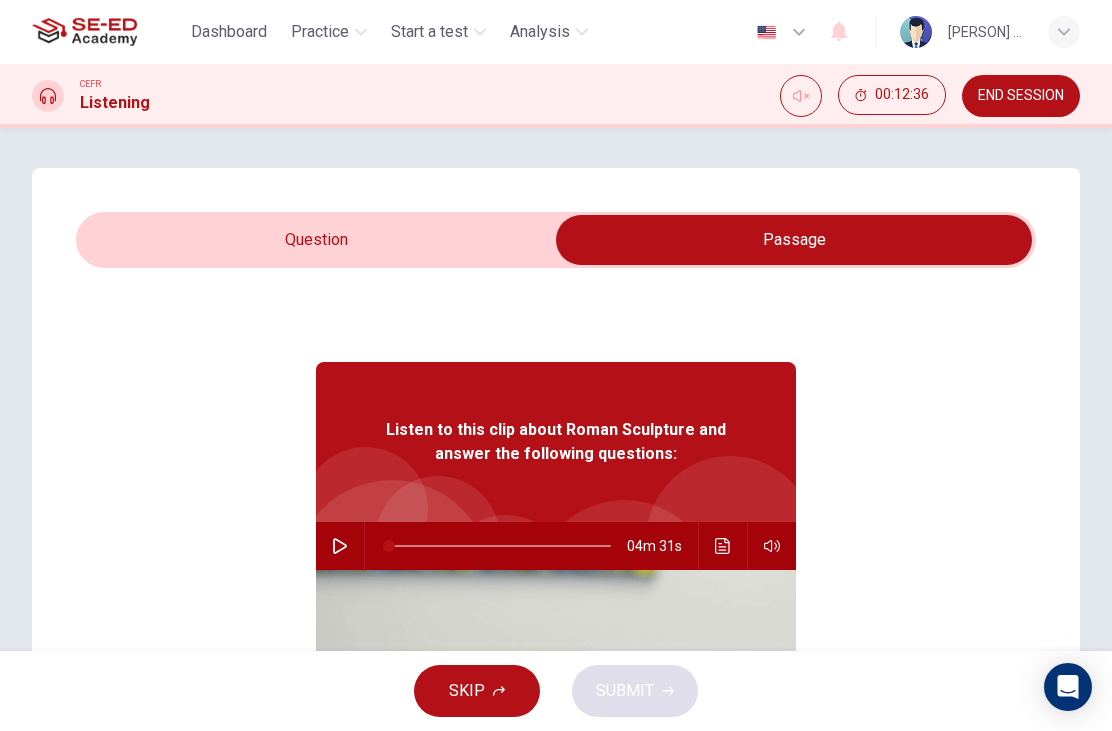 click 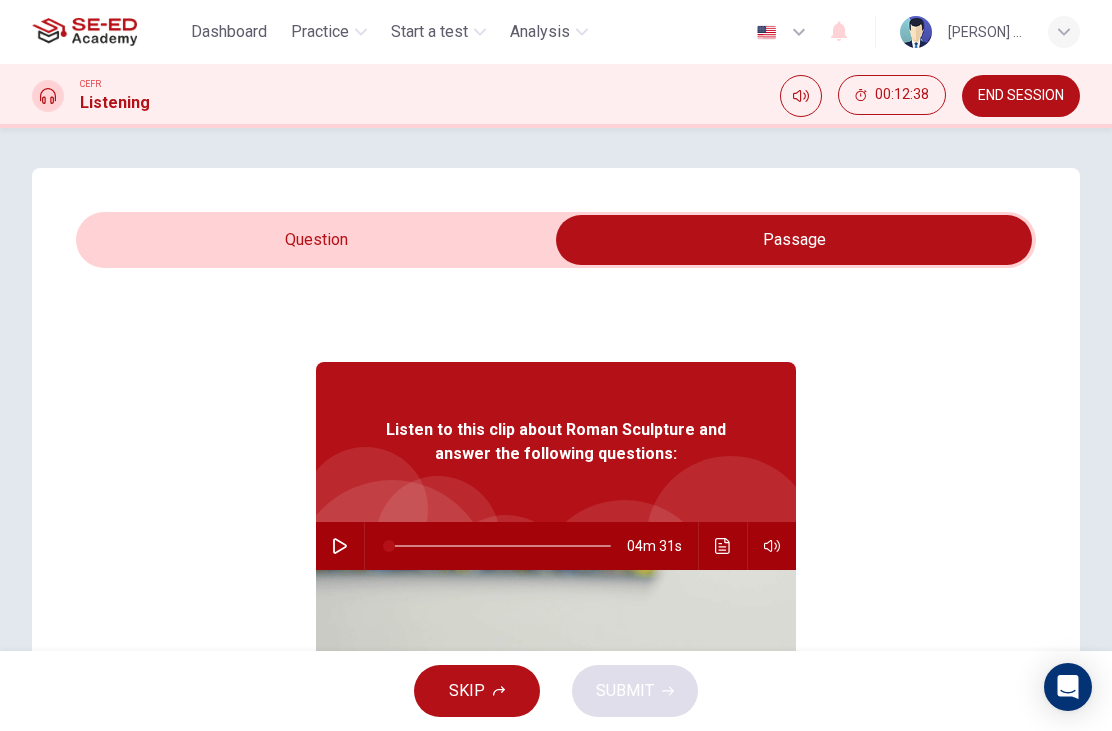 click at bounding box center [340, 546] 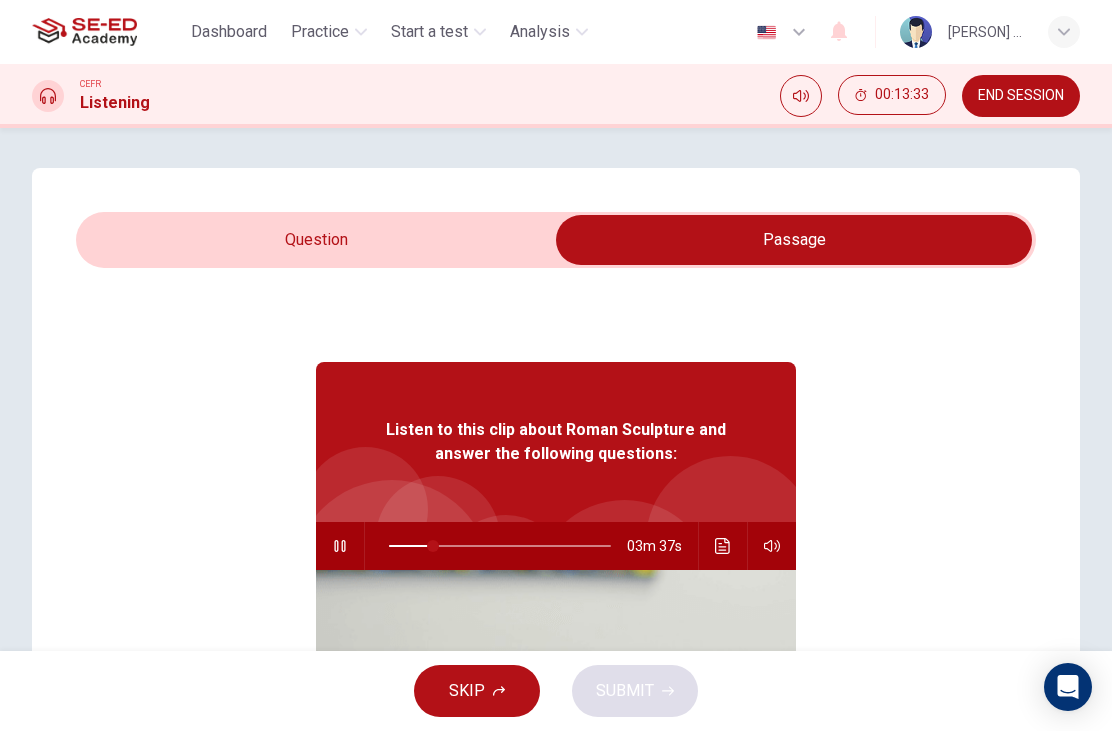 click at bounding box center (723, 546) 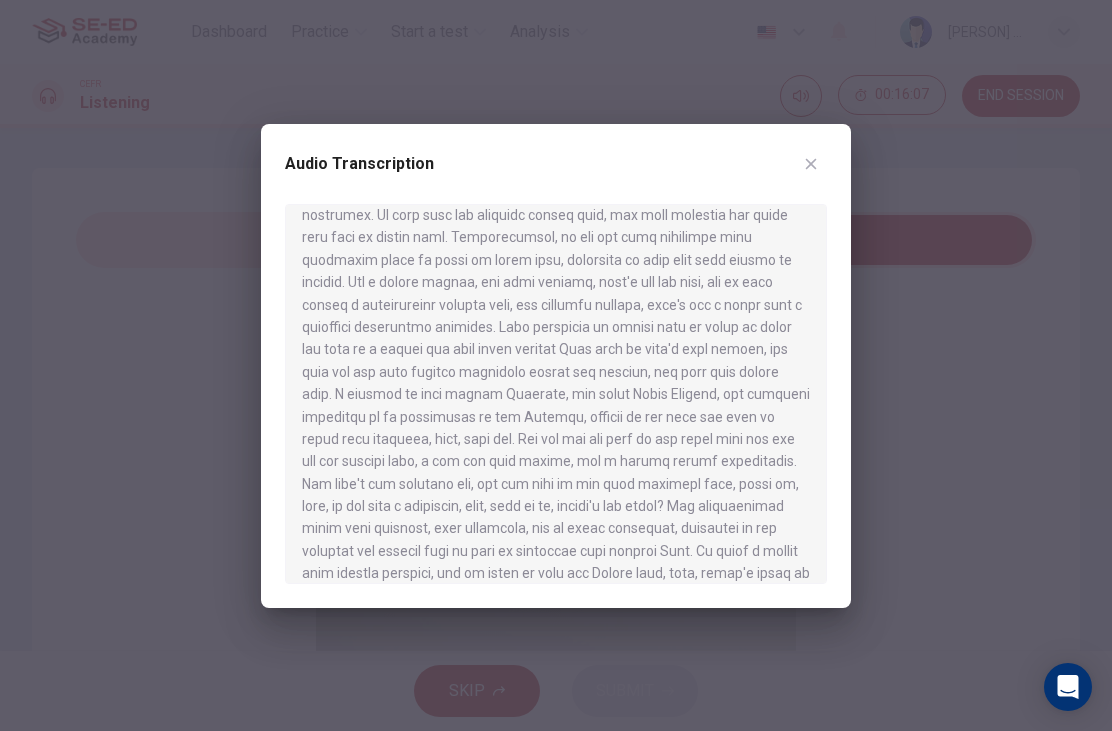 scroll, scrollTop: 732, scrollLeft: 0, axis: vertical 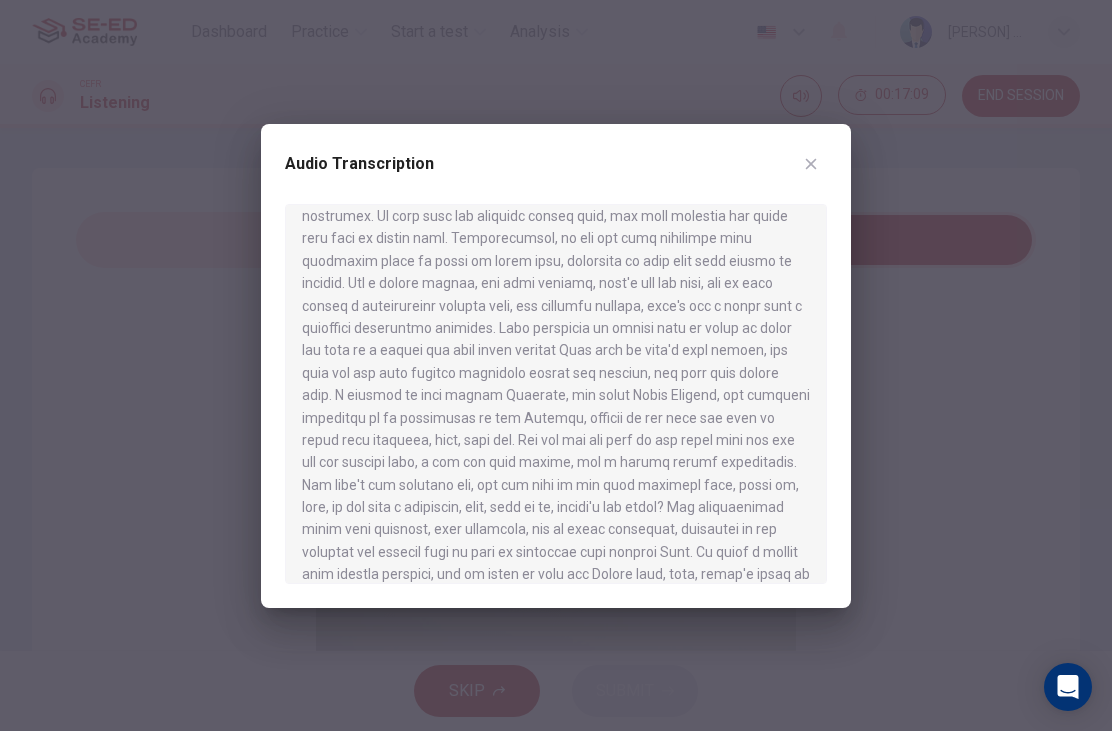 type on "0" 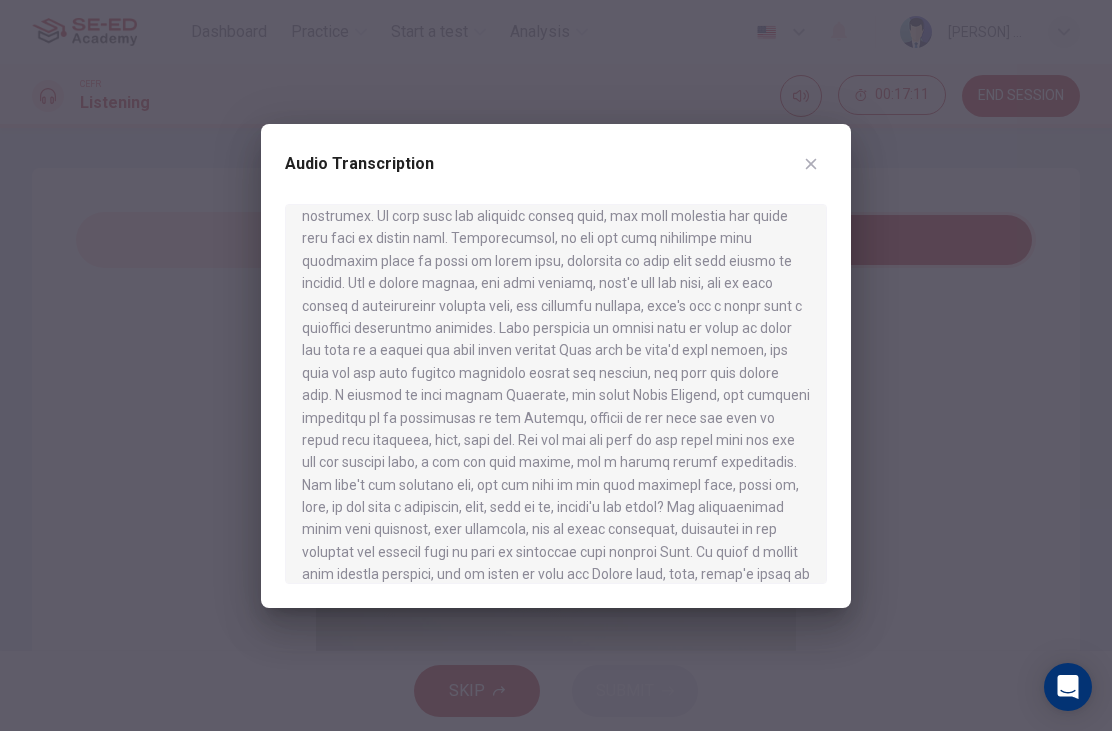 click at bounding box center [556, 365] 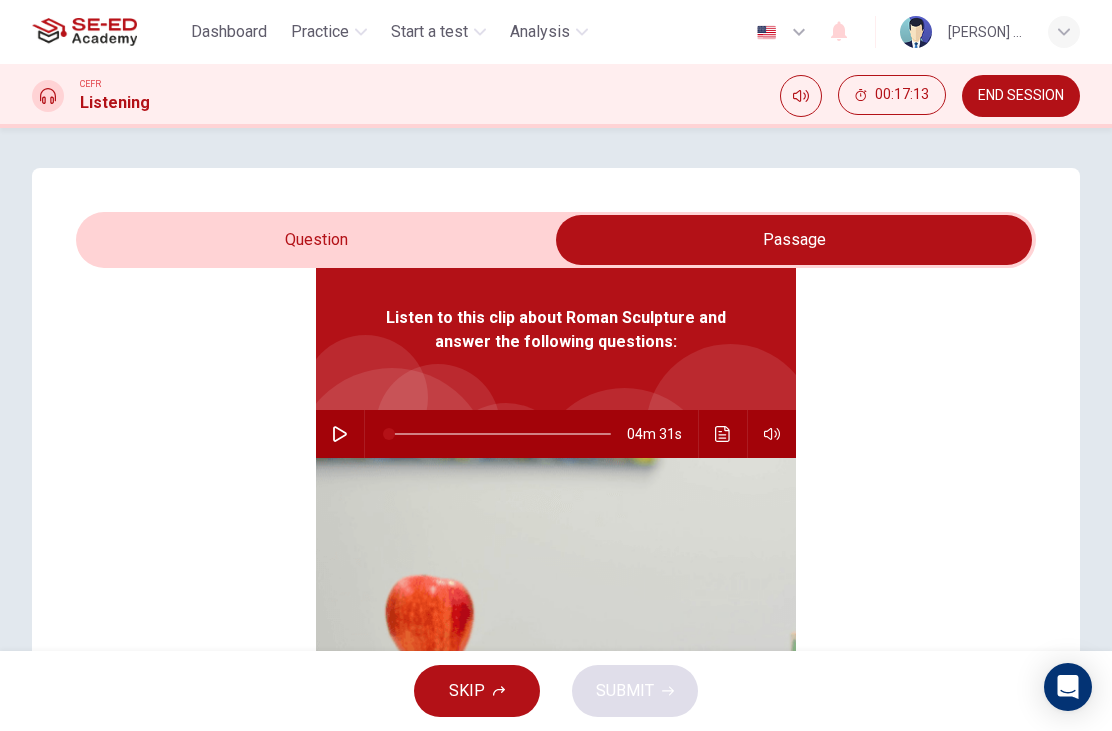 click at bounding box center [794, 240] 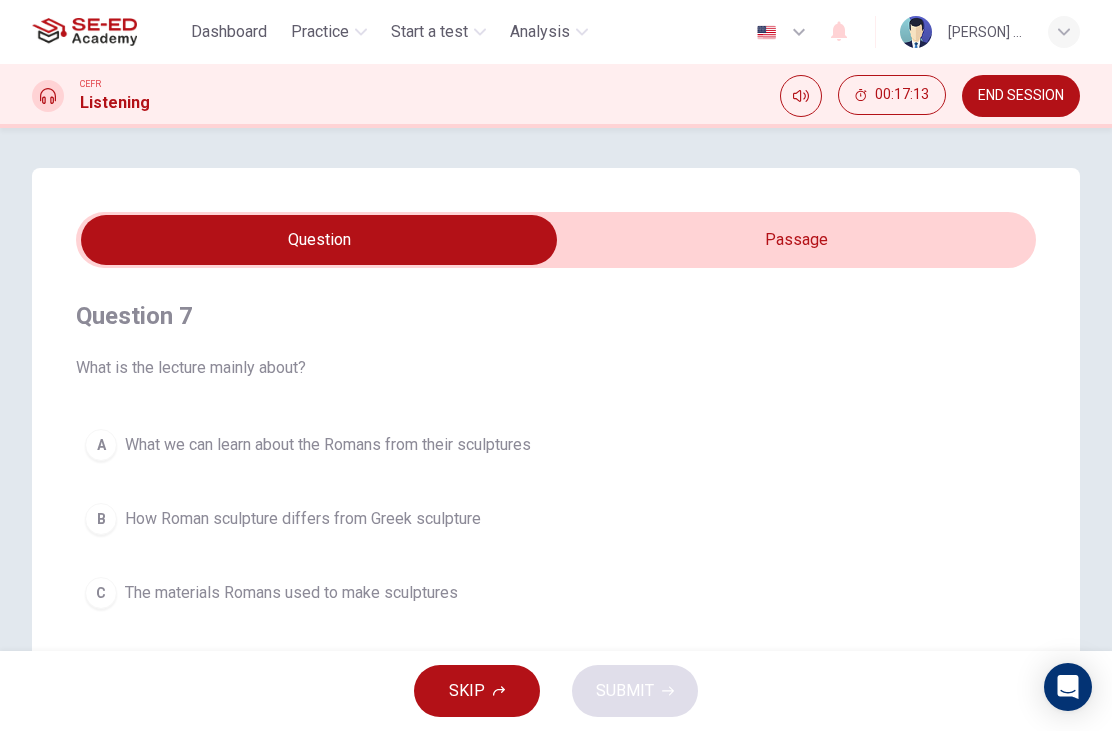 scroll, scrollTop: 0, scrollLeft: 0, axis: both 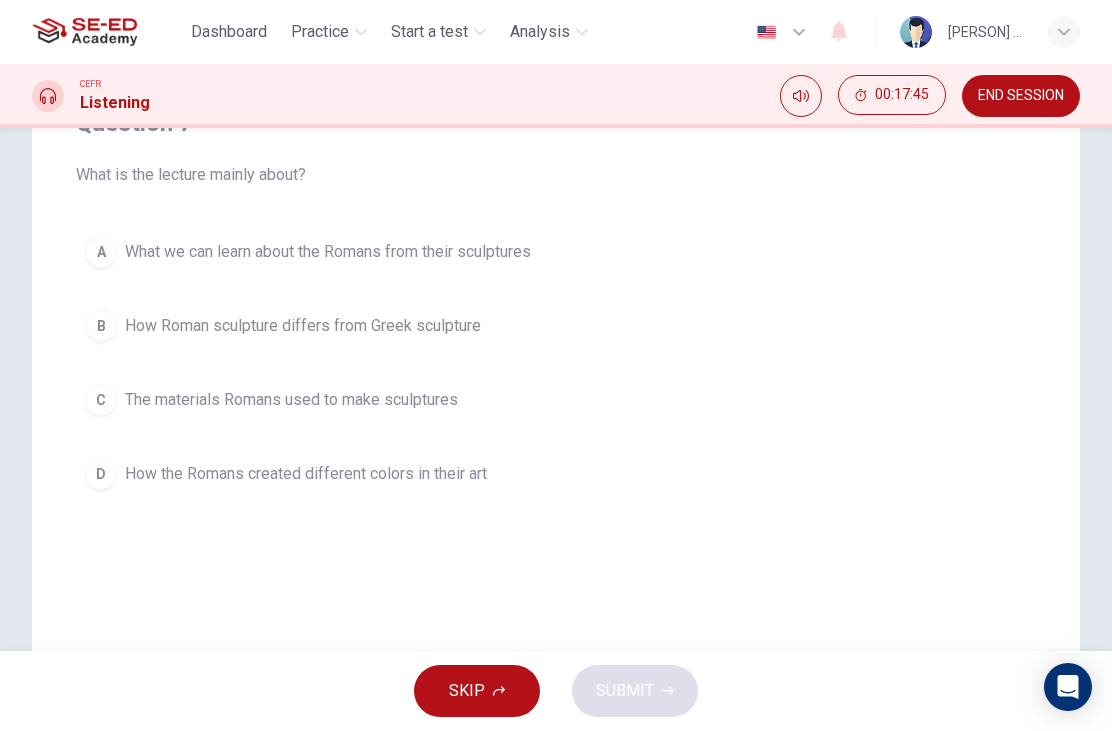 click on "What we can learn about the Romans from their sculptures" at bounding box center [328, 252] 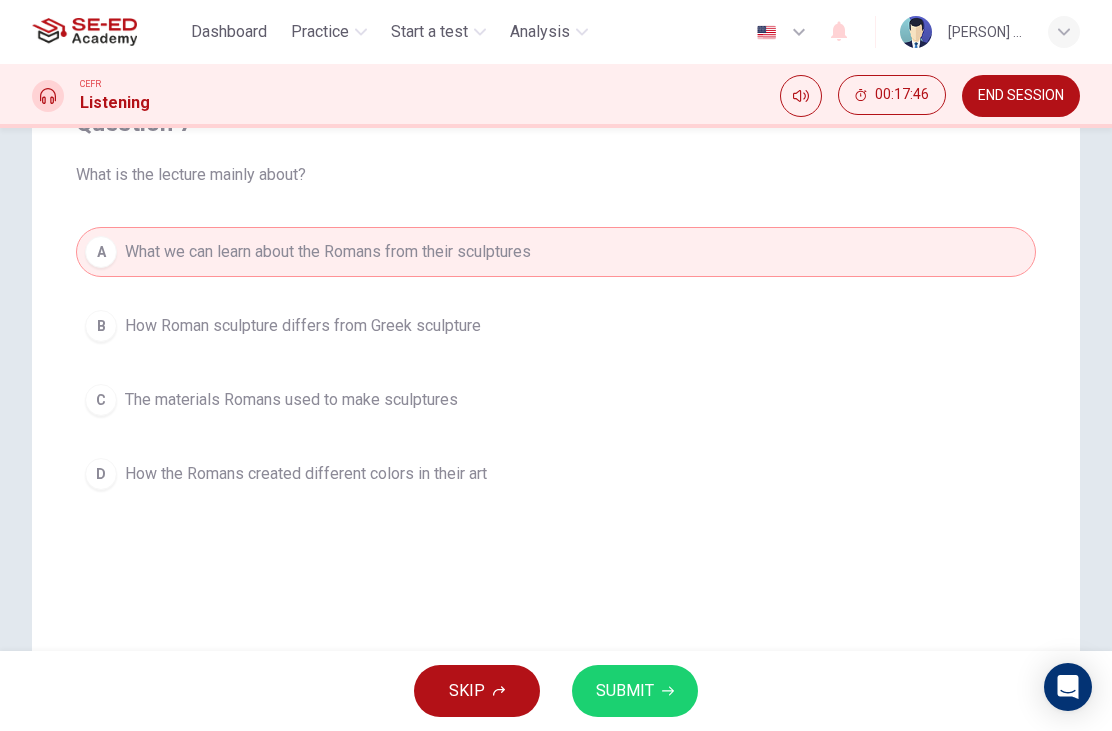 click on "SUBMIT" at bounding box center (625, 691) 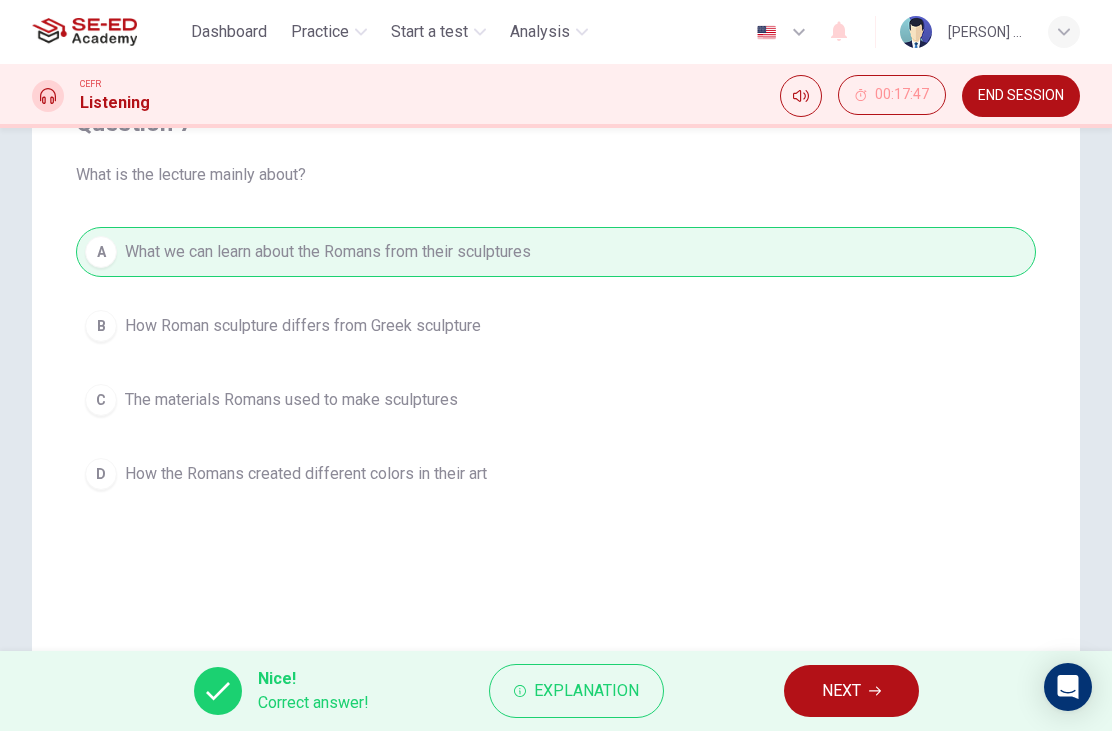 click on "Explanation" at bounding box center (586, 691) 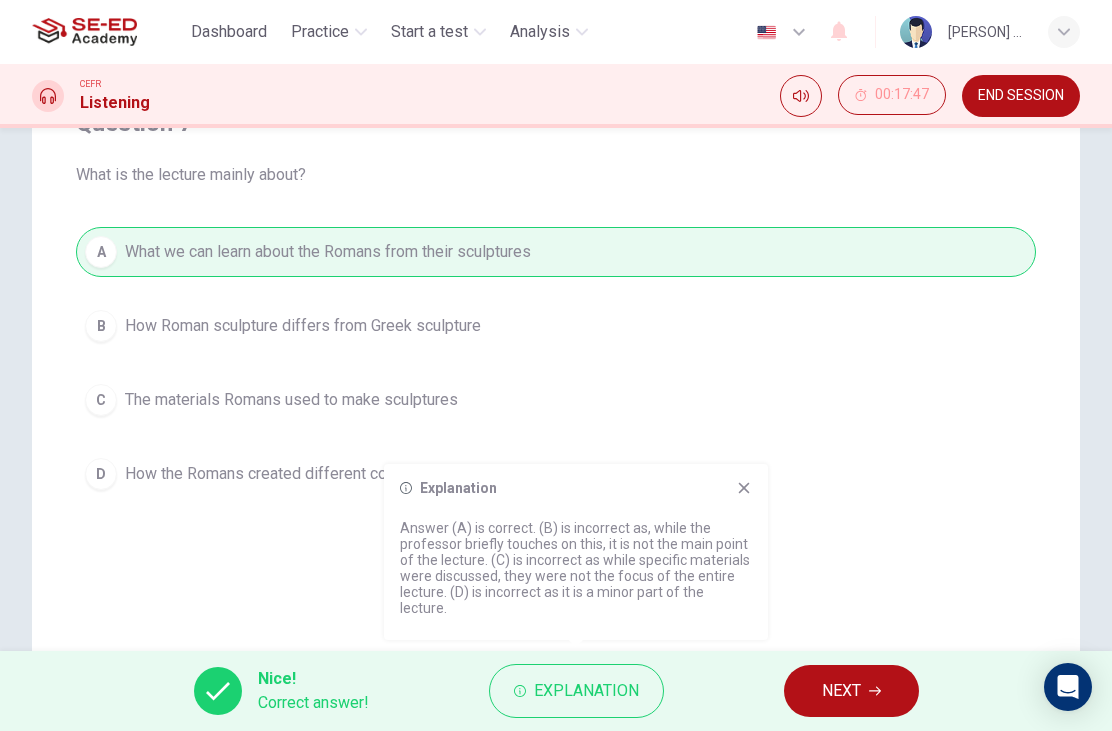 click on "NEXT" at bounding box center [841, 691] 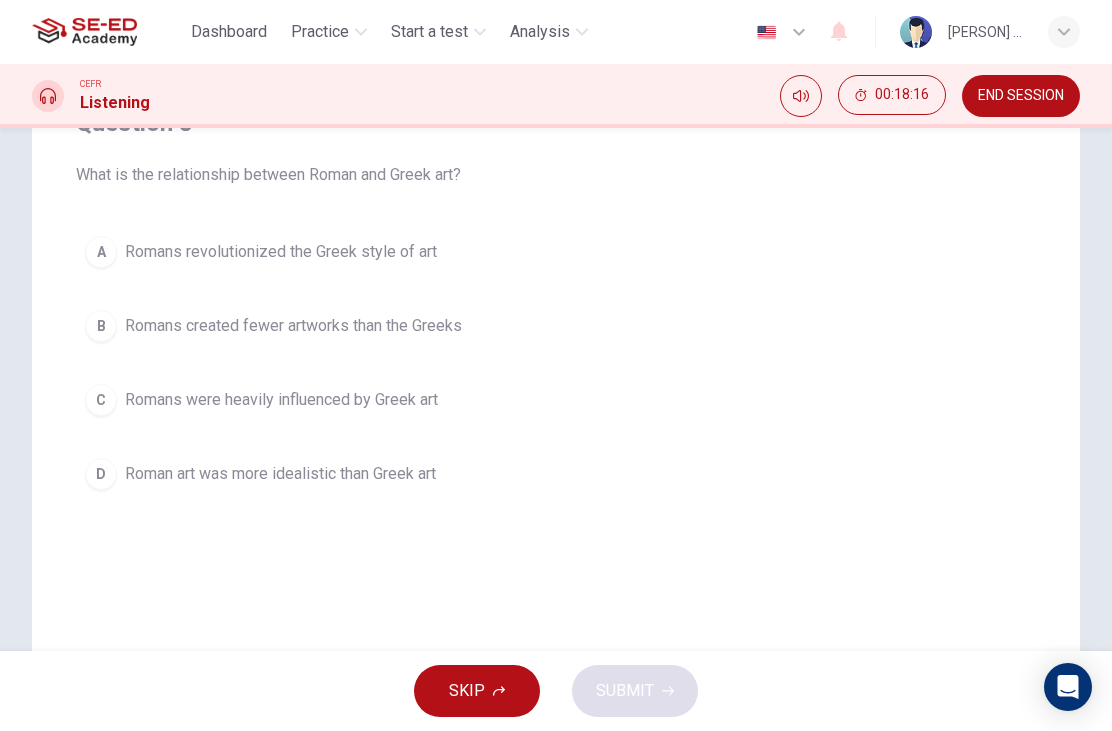 click on "Roman art was more idealistic than Greek art" at bounding box center (280, 474) 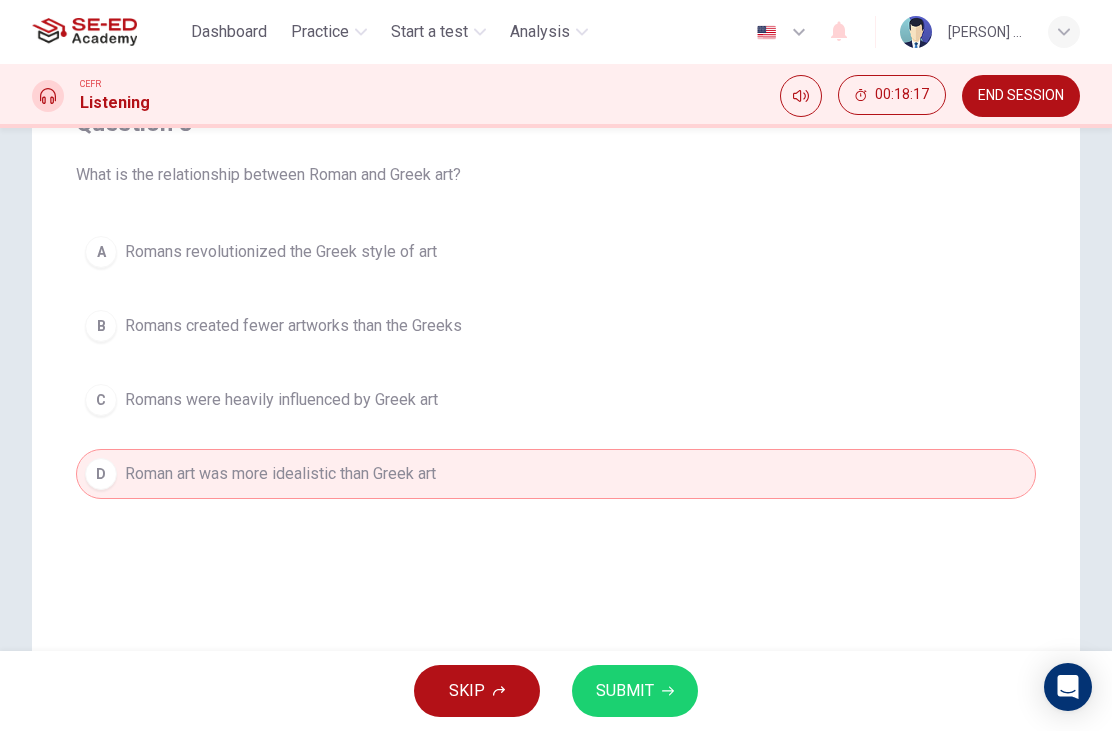 click on "SUBMIT" at bounding box center [625, 691] 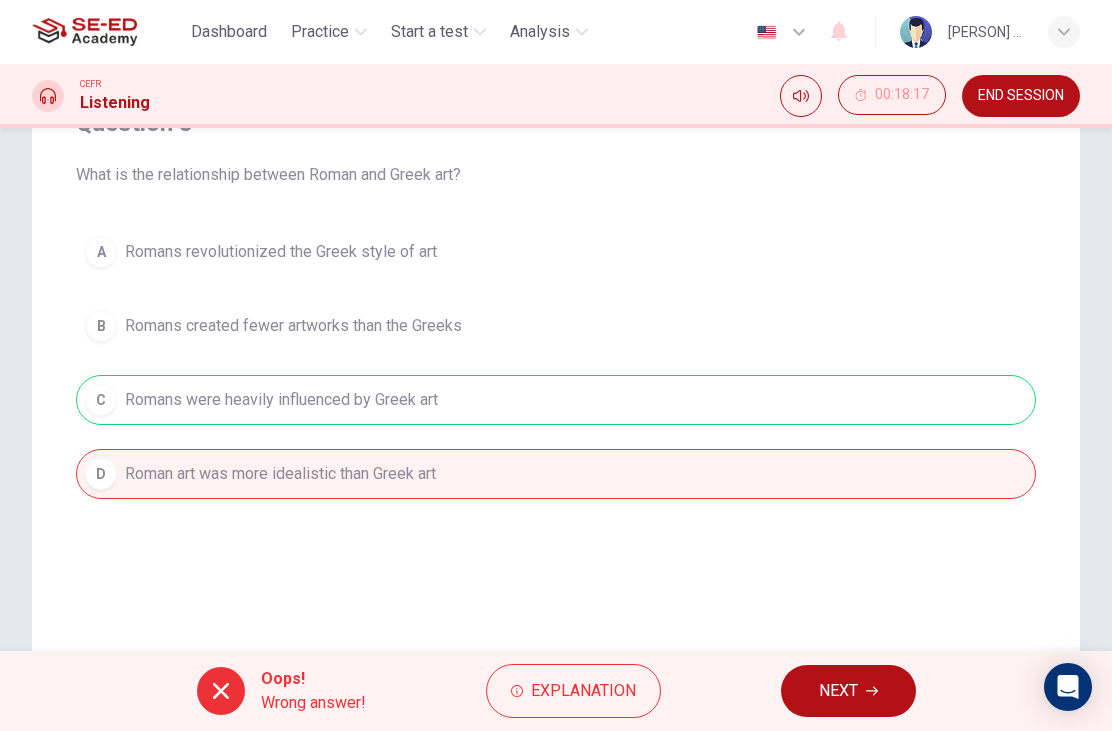click on "Explanation" at bounding box center (583, 691) 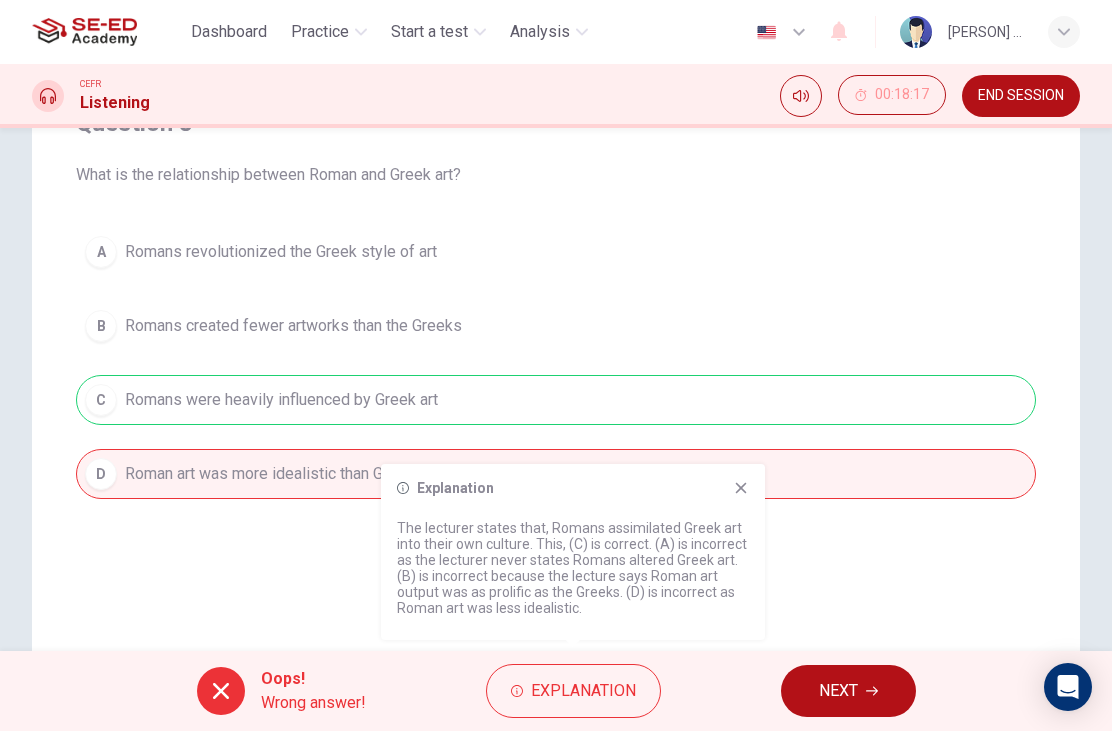 click on "NEXT" at bounding box center (838, 691) 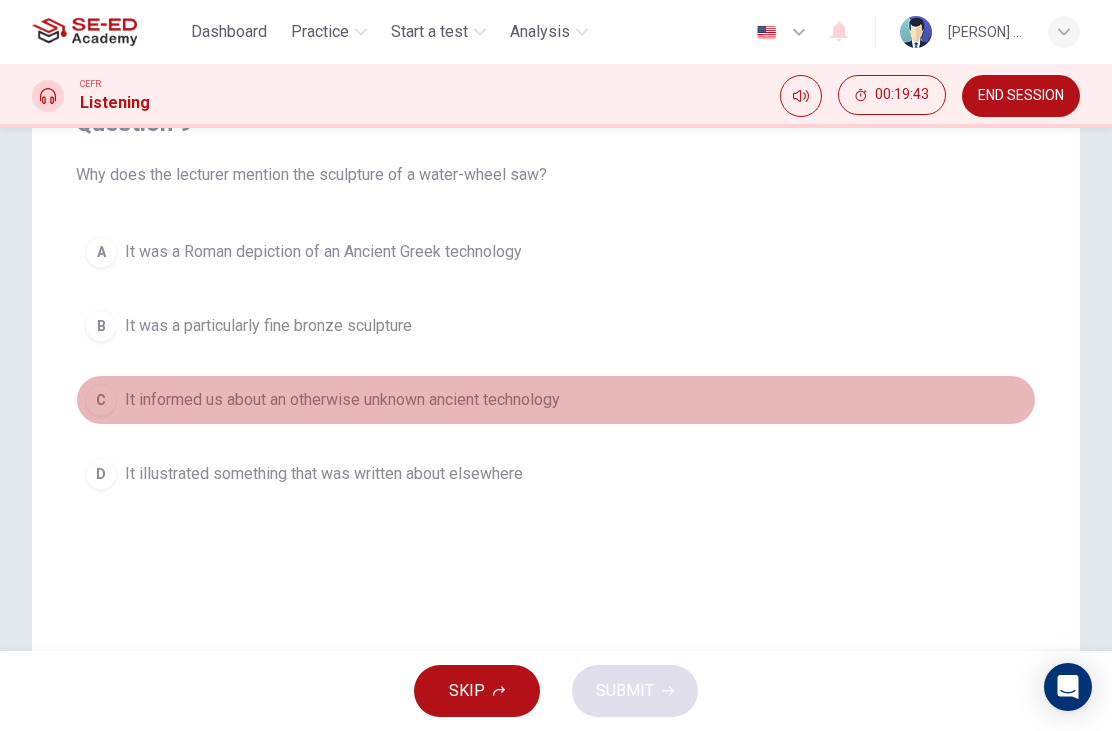 click on "C It informed us about an otherwise unknown ancient technology" at bounding box center (556, 400) 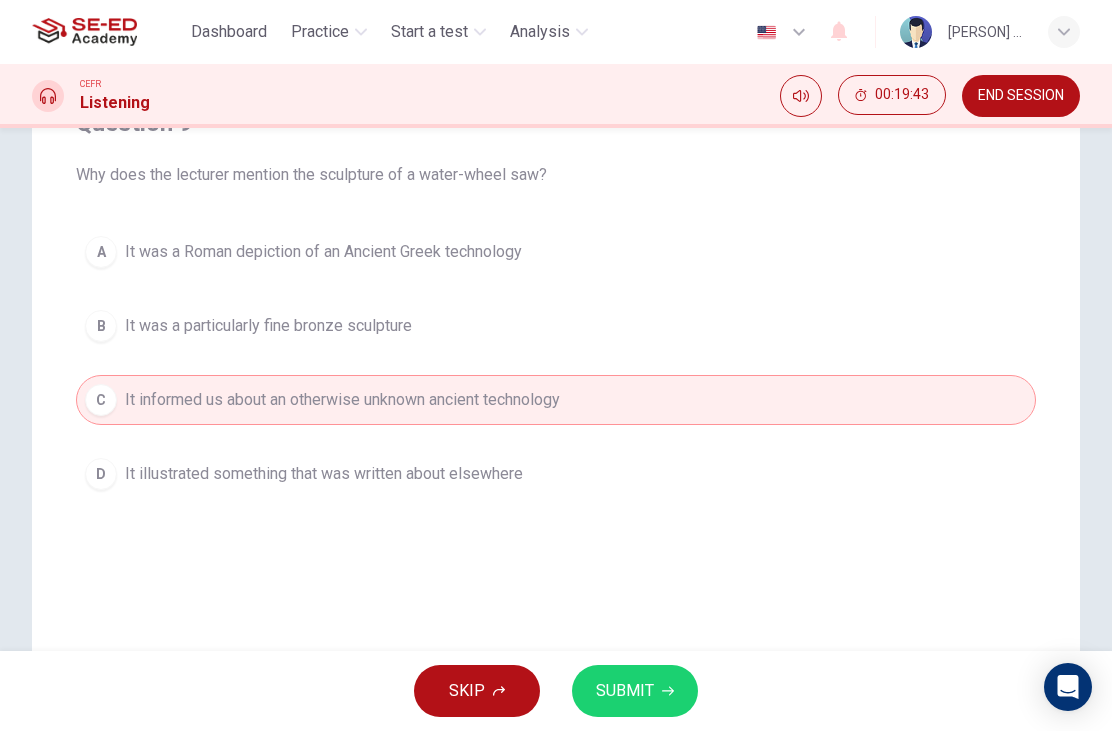 click on "SUBMIT" at bounding box center [625, 691] 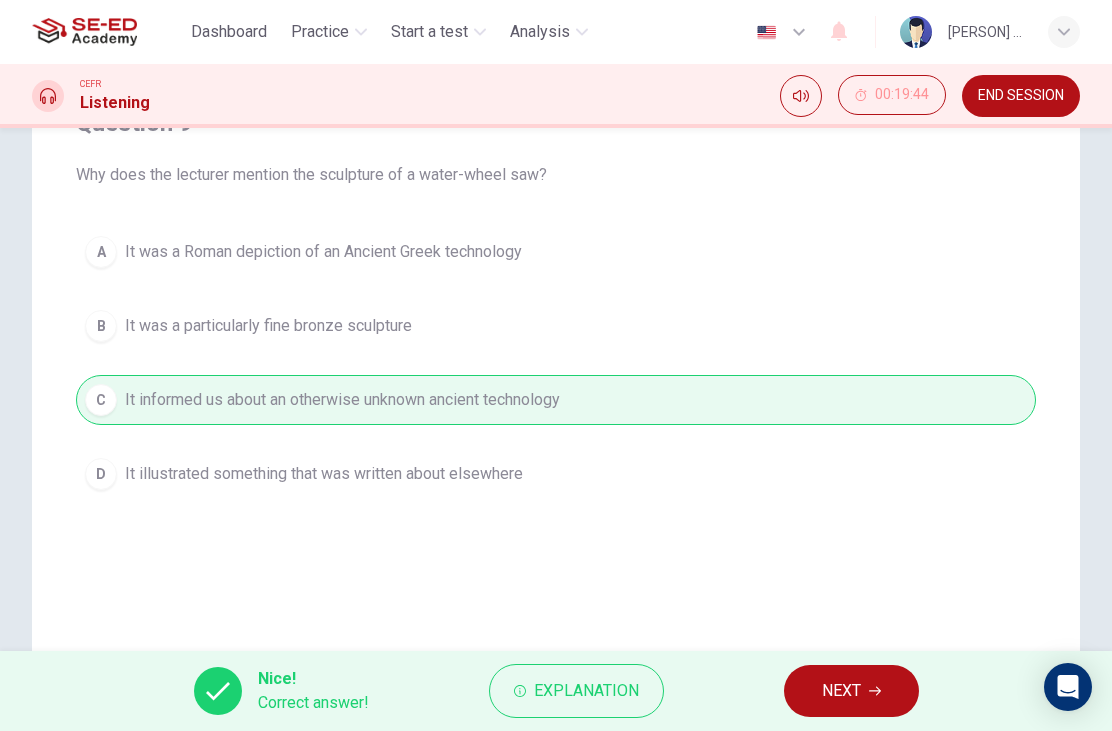 click on "NEXT" at bounding box center [841, 691] 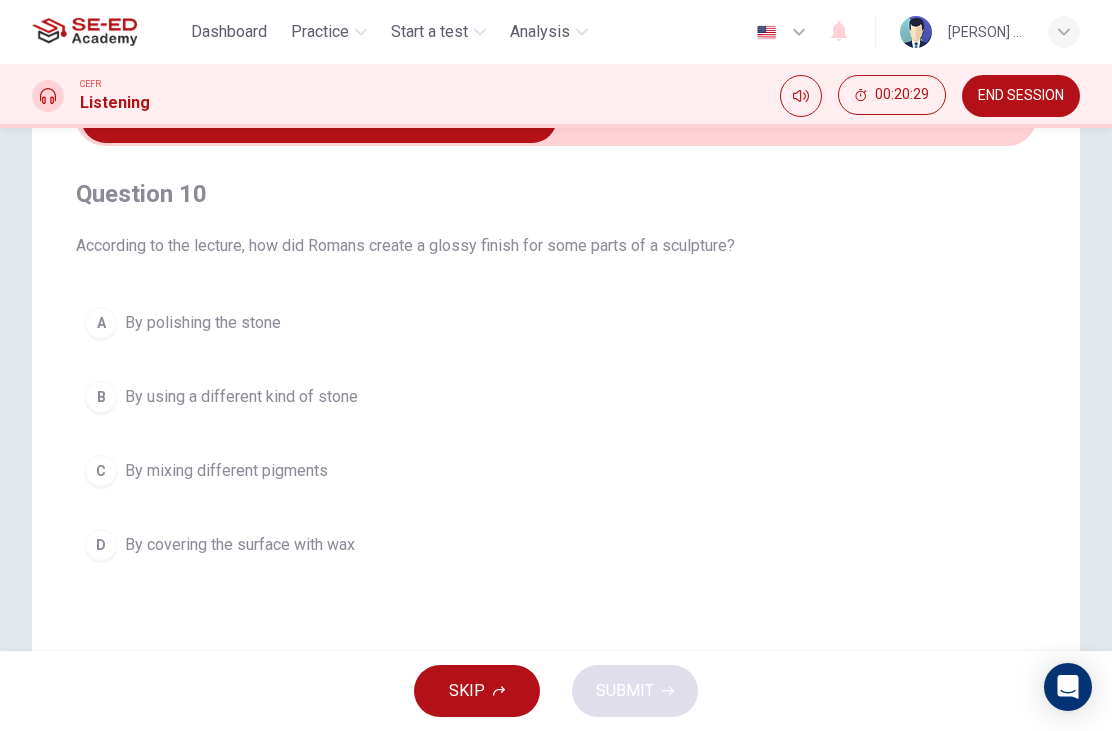 scroll, scrollTop: 124, scrollLeft: 0, axis: vertical 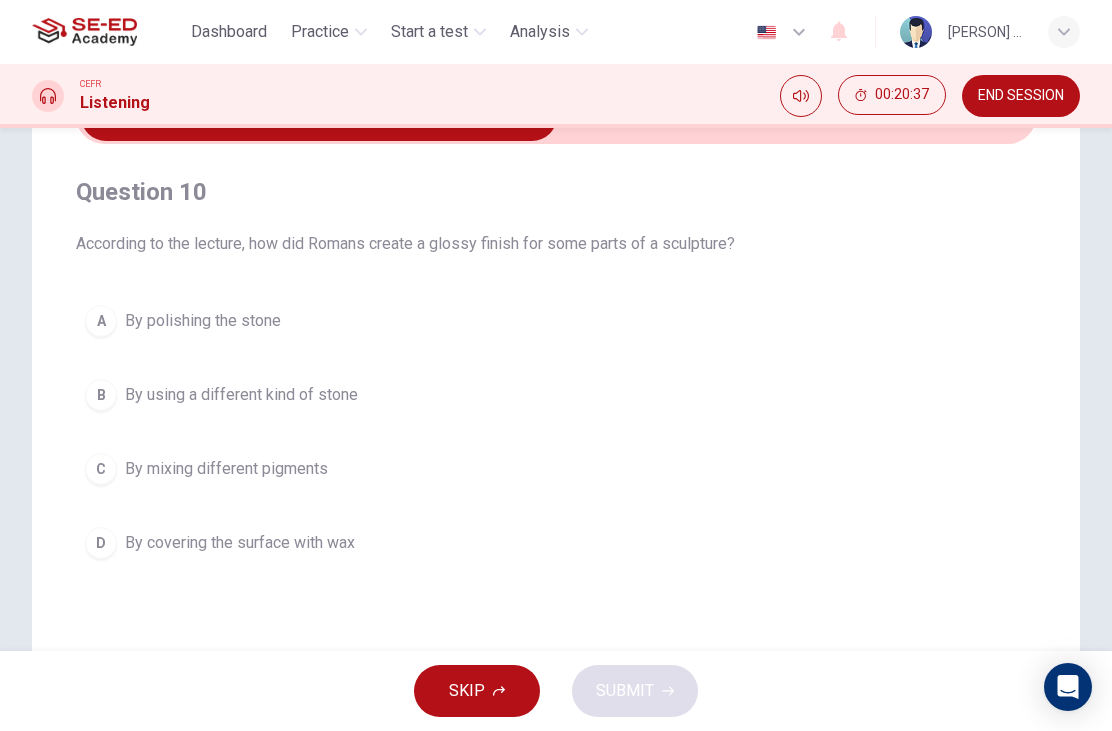 click on "D" at bounding box center (101, 543) 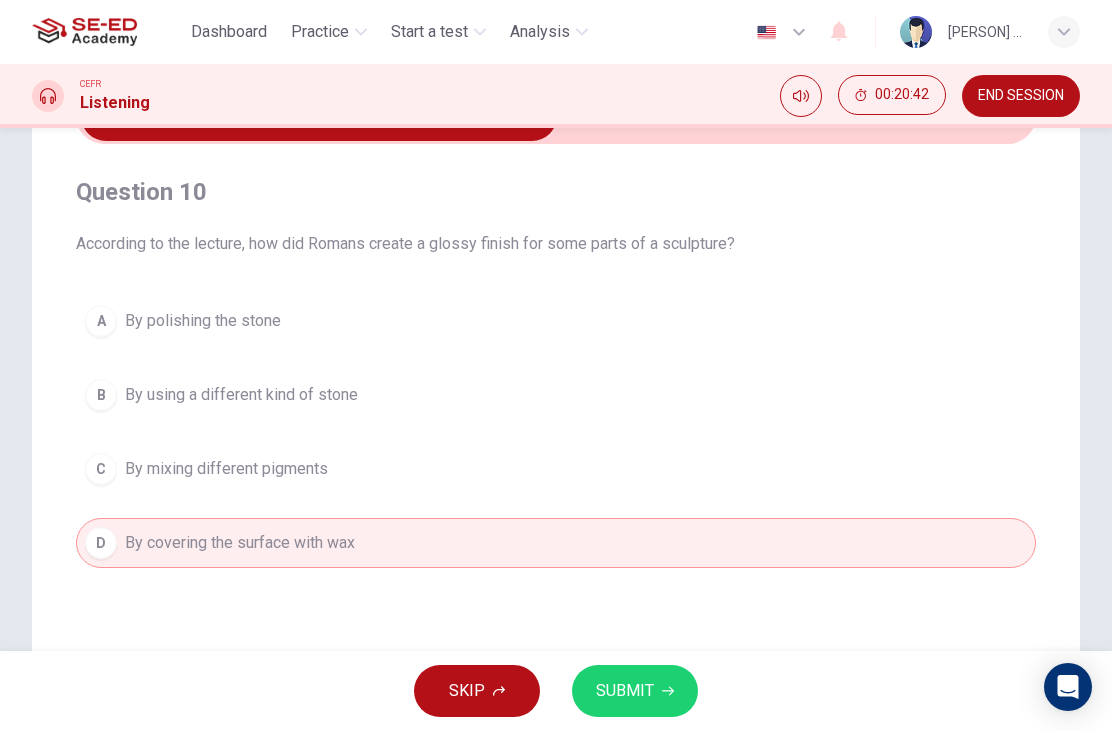 click 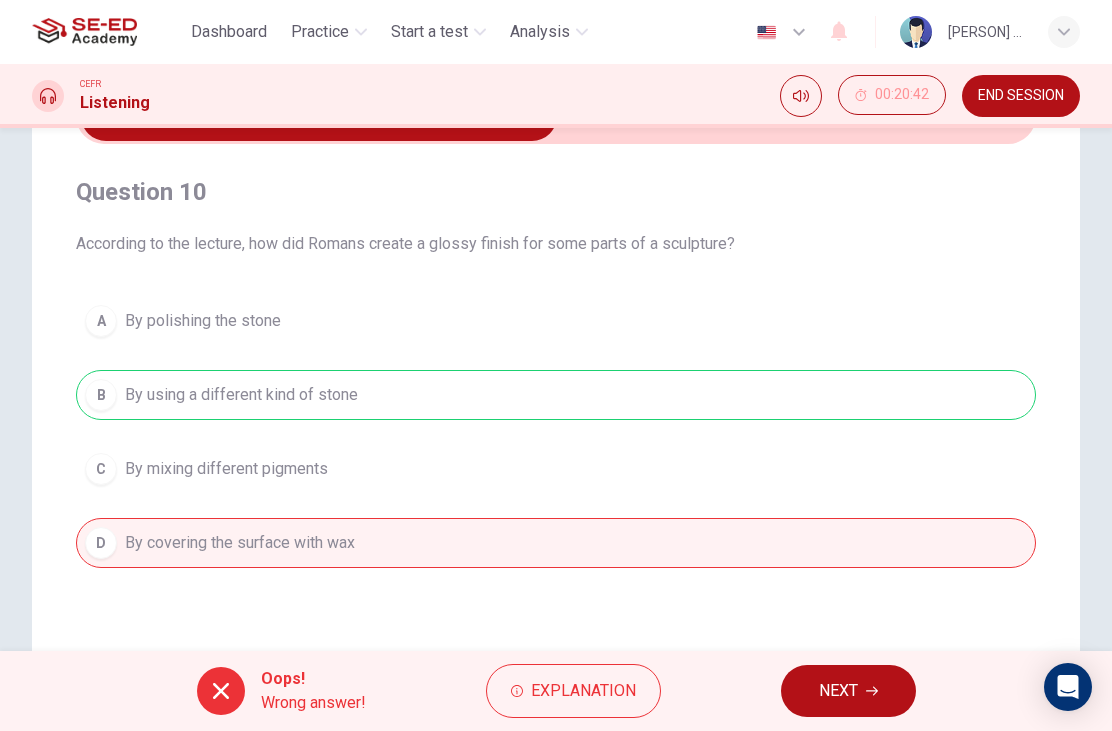 click on "NEXT" at bounding box center [848, 691] 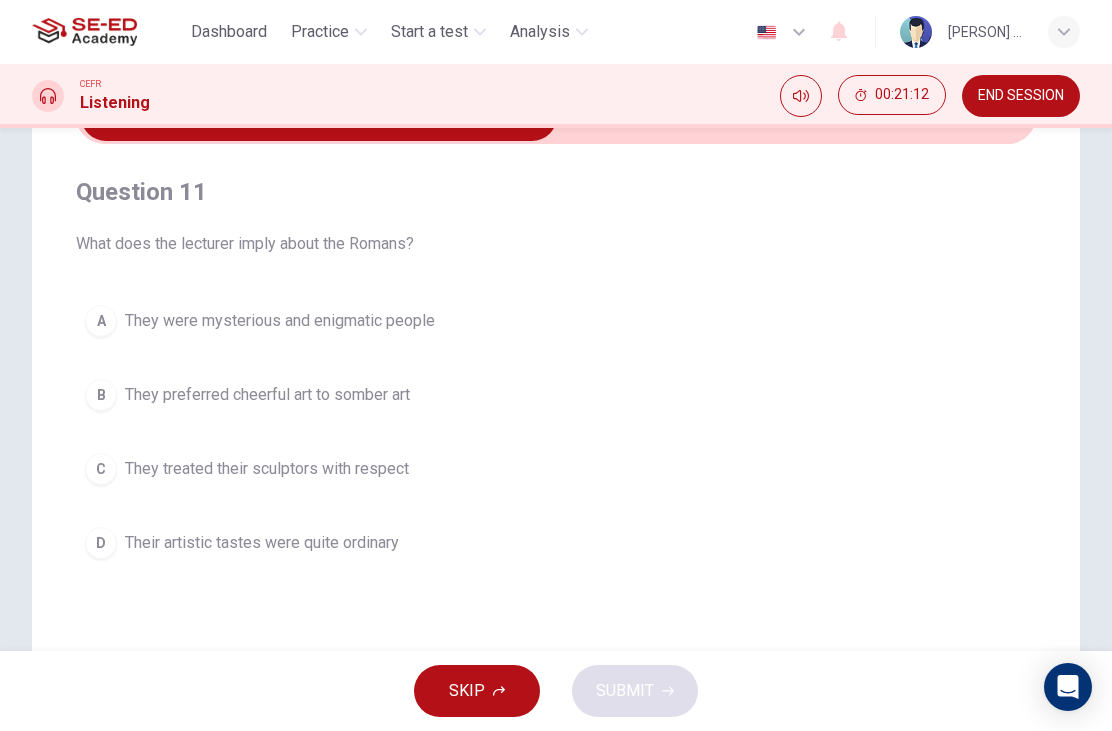 click on "A They were mysterious and enigmatic people" at bounding box center [556, 321] 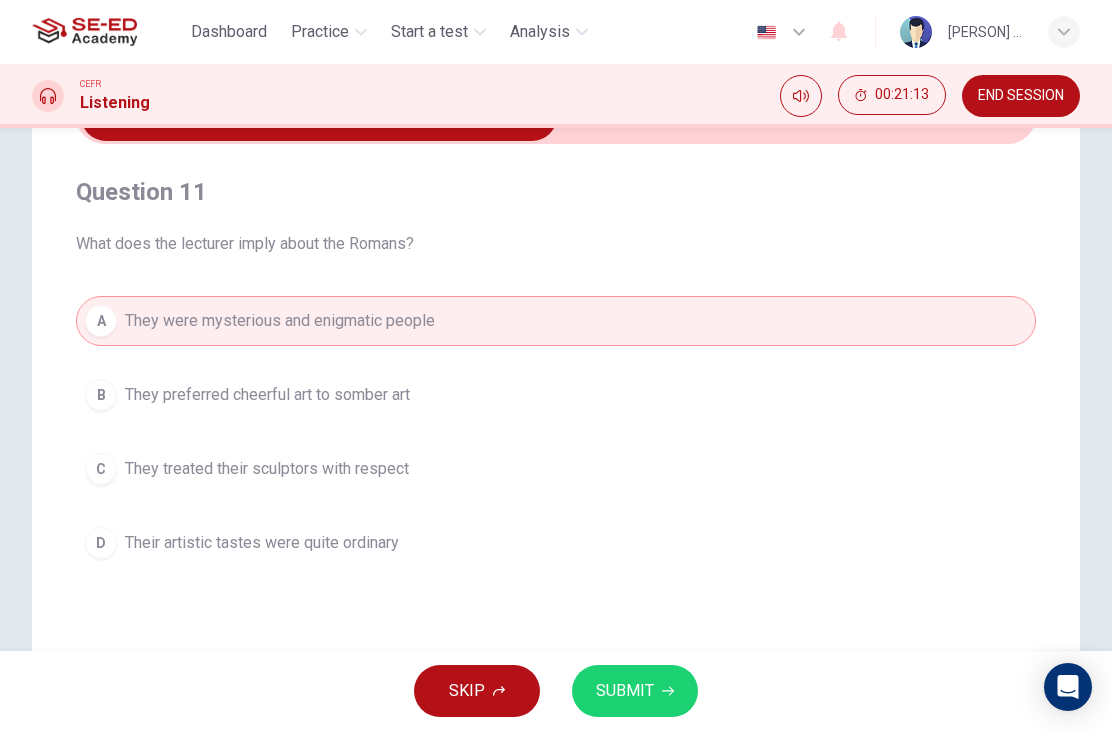 click on "SUBMIT" at bounding box center (625, 691) 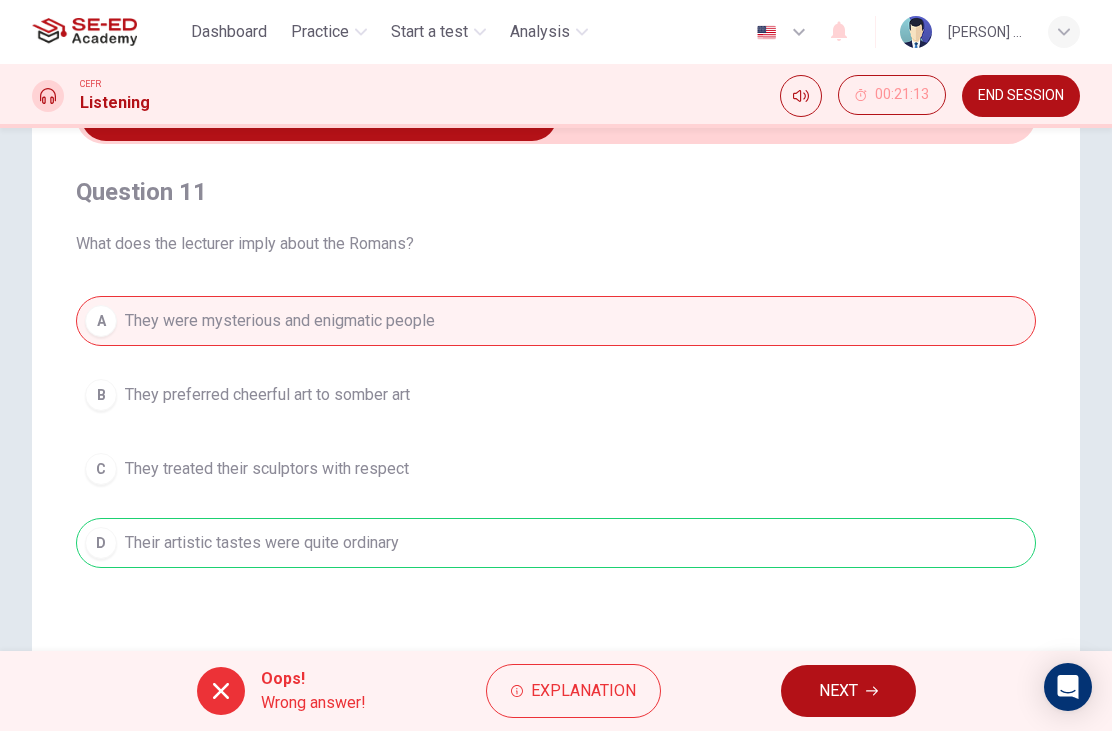 click on "Explanation" at bounding box center [583, 691] 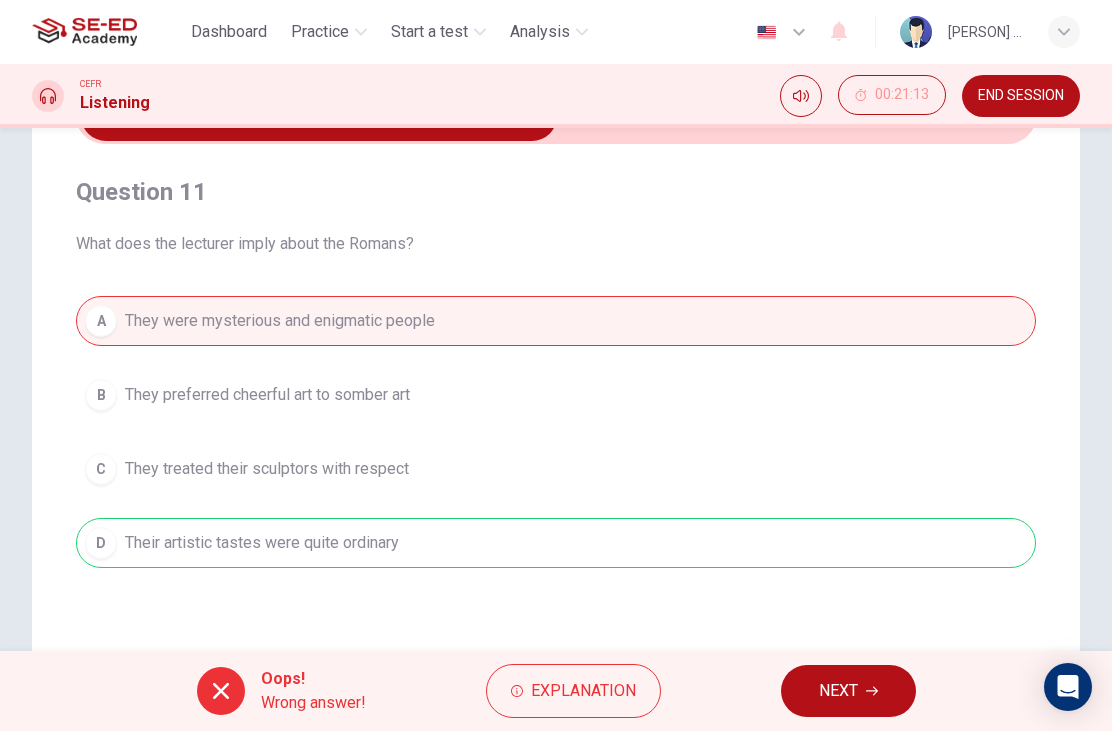 click on "A They were mysterious and enigmatic people B They preferred cheerful art to somber art C They treated their sculptors with respect D Their artistic tastes were quite ordinary" at bounding box center [556, 432] 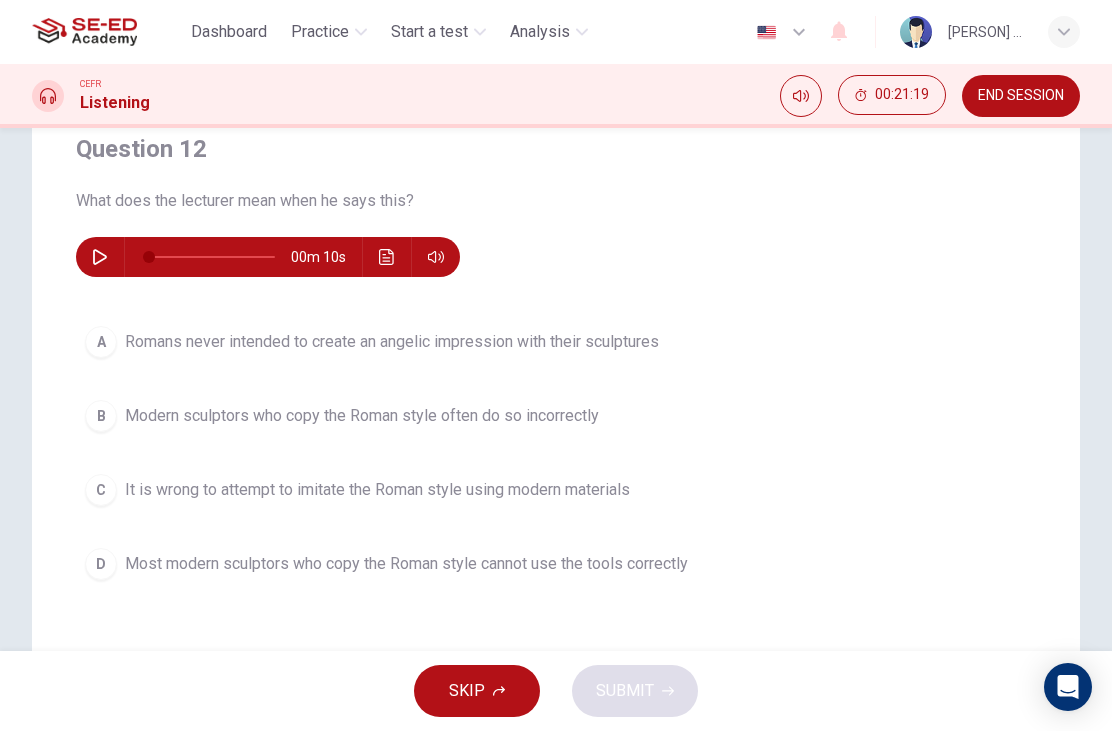scroll, scrollTop: 186, scrollLeft: 0, axis: vertical 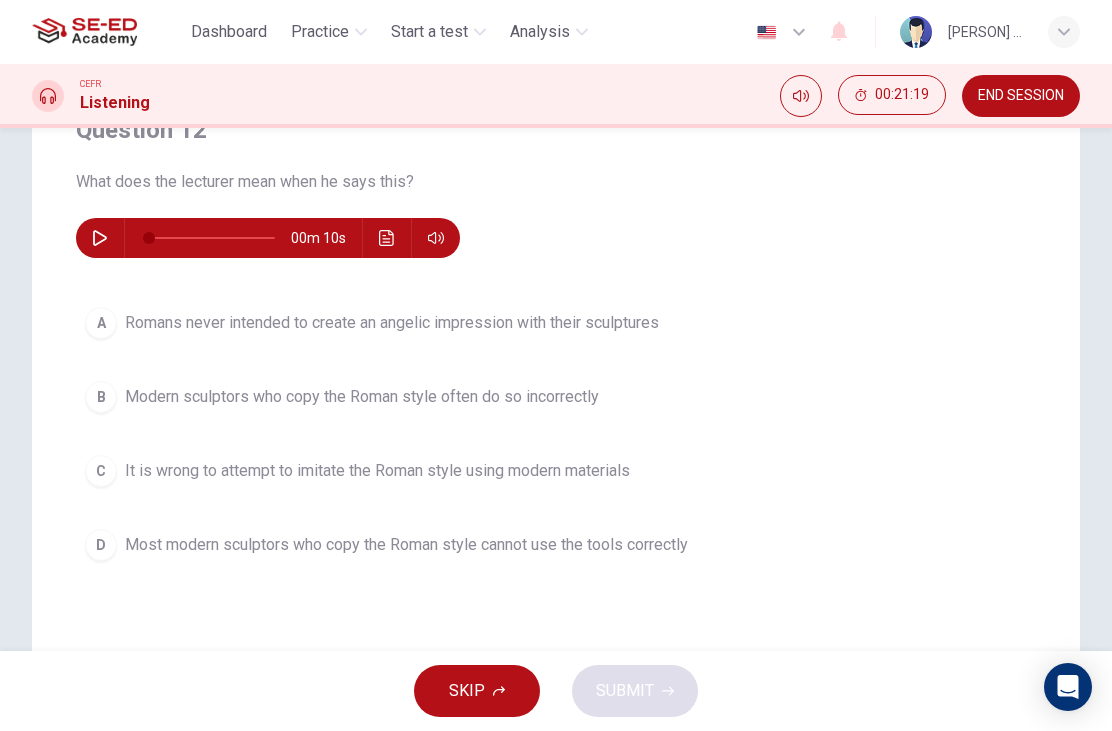 click 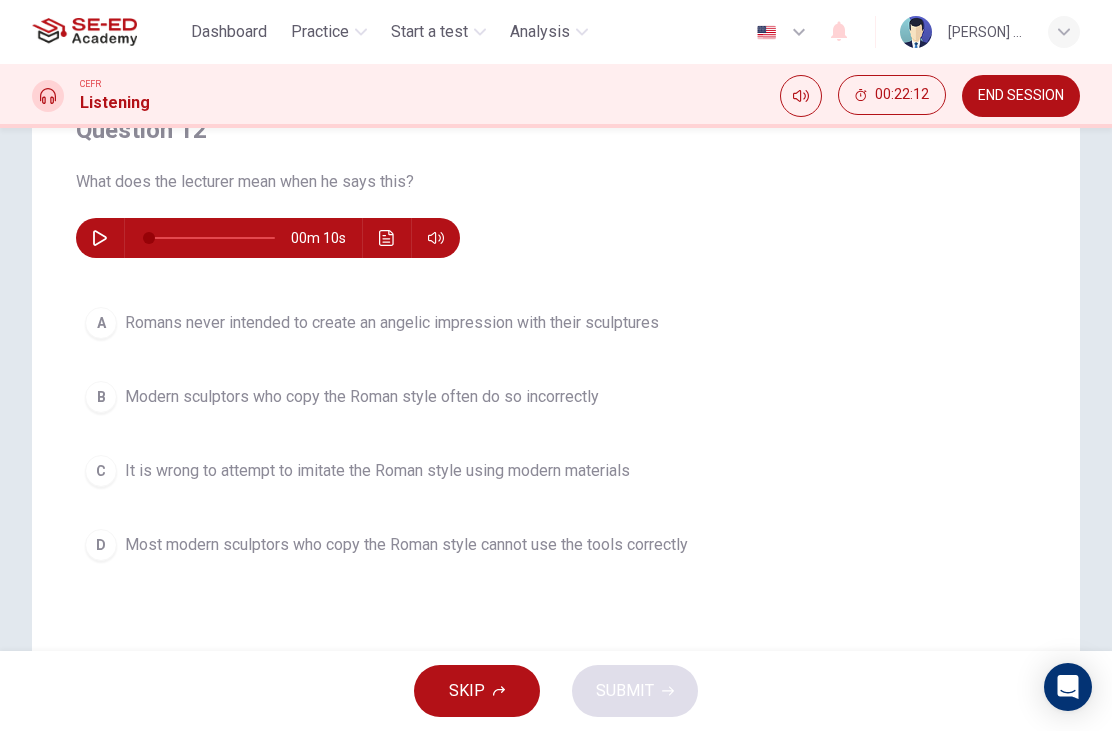 click at bounding box center (100, 238) 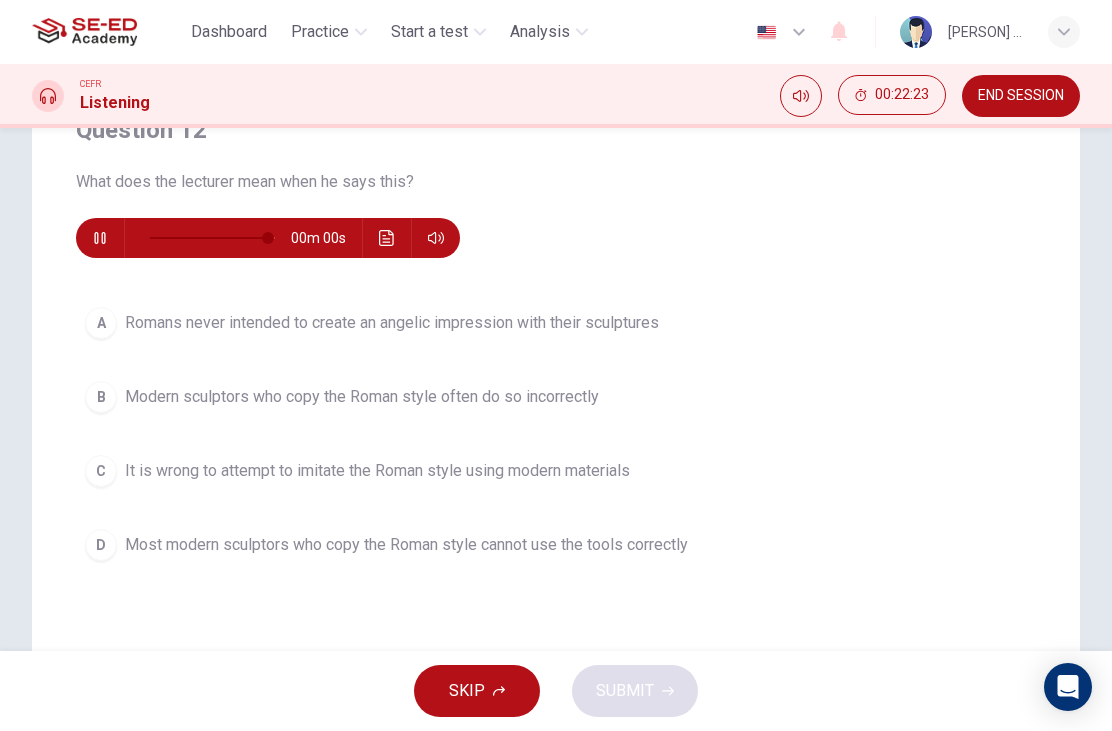 type on "0" 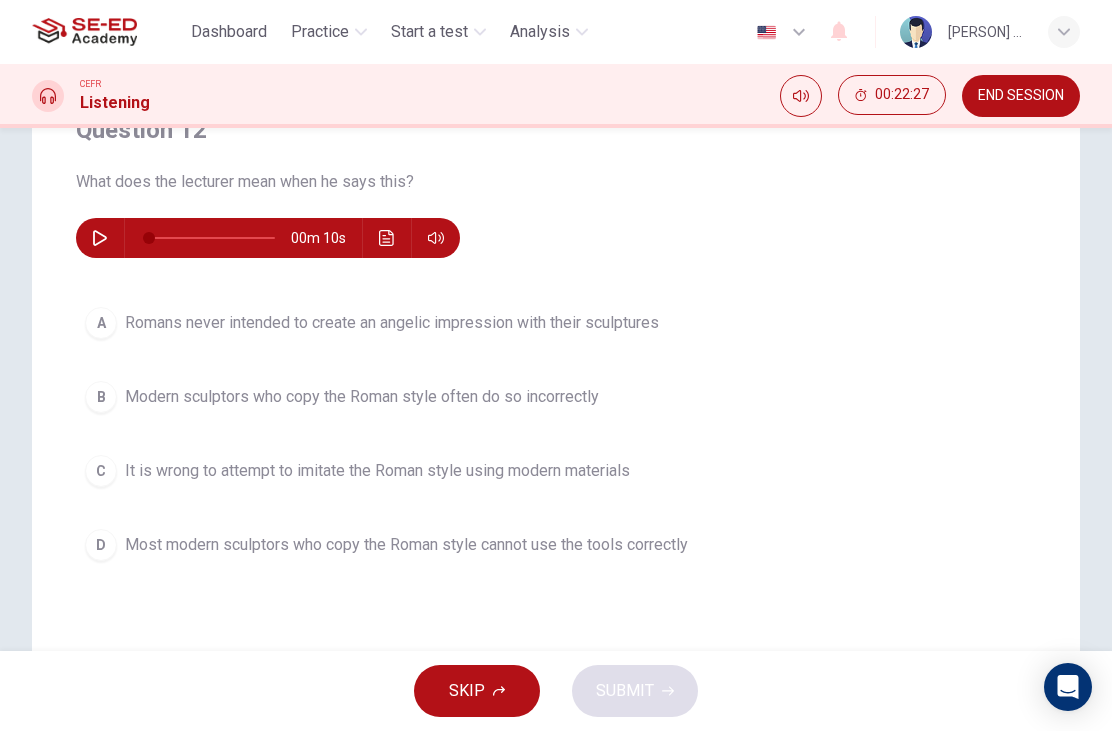 click on "Most modern sculptors who copy the Roman style cannot use the tools correctly" at bounding box center (406, 545) 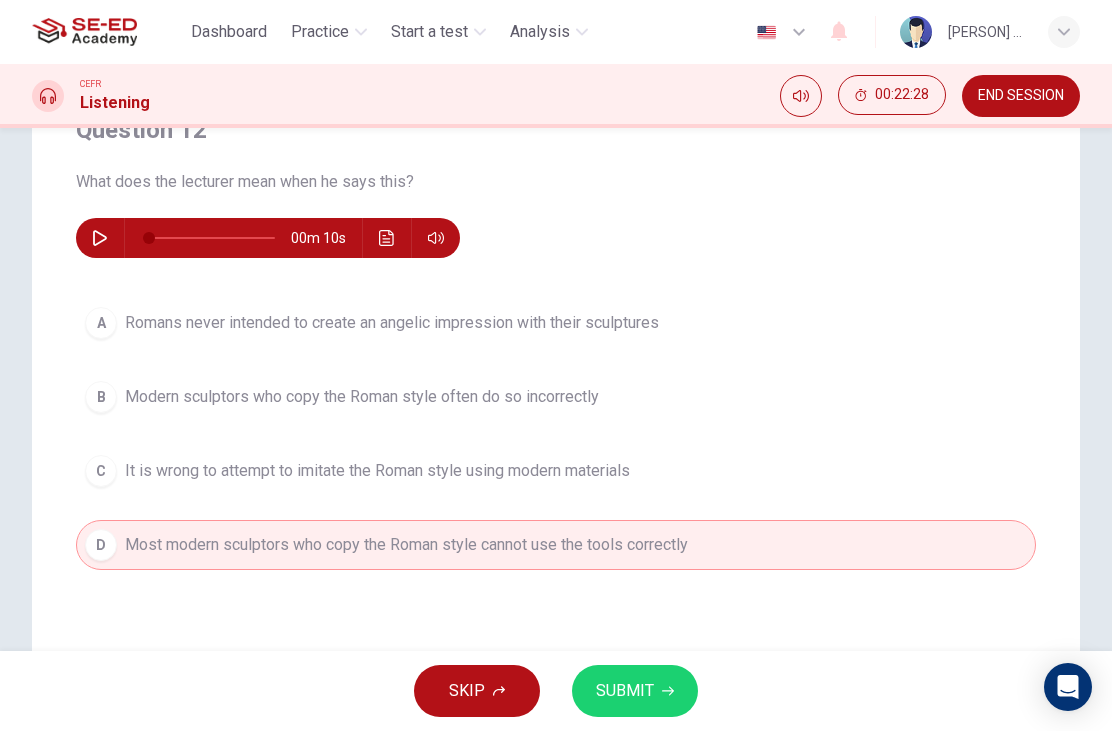 click 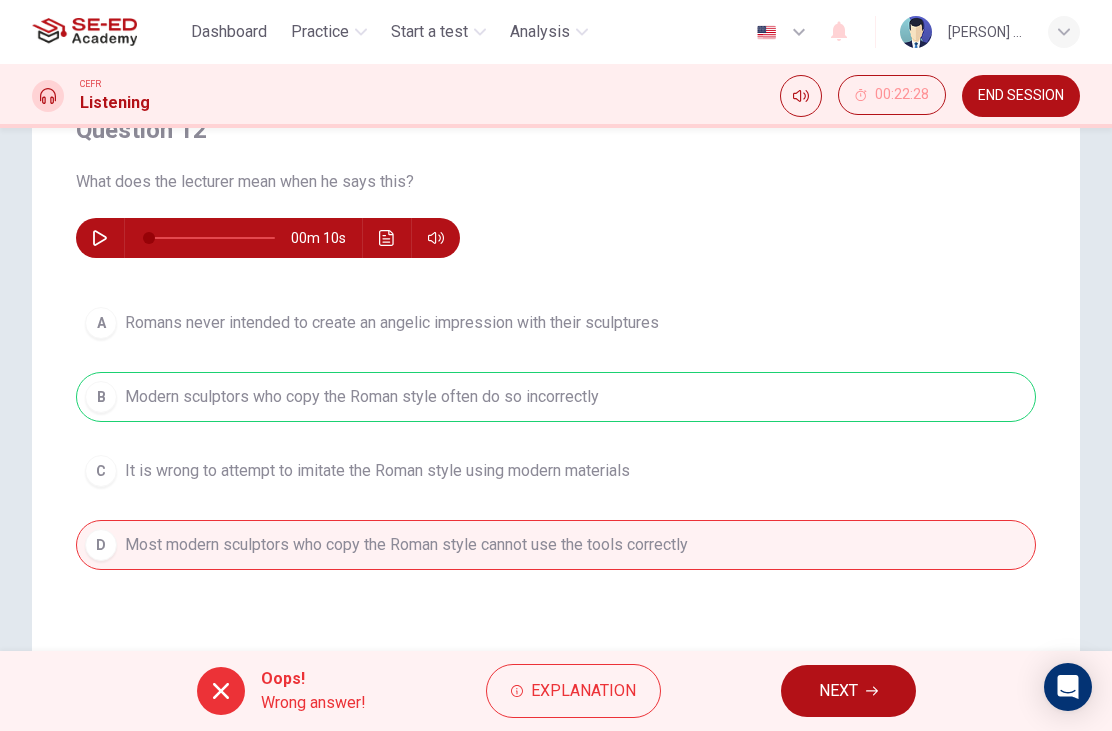 click on "NEXT" at bounding box center (838, 691) 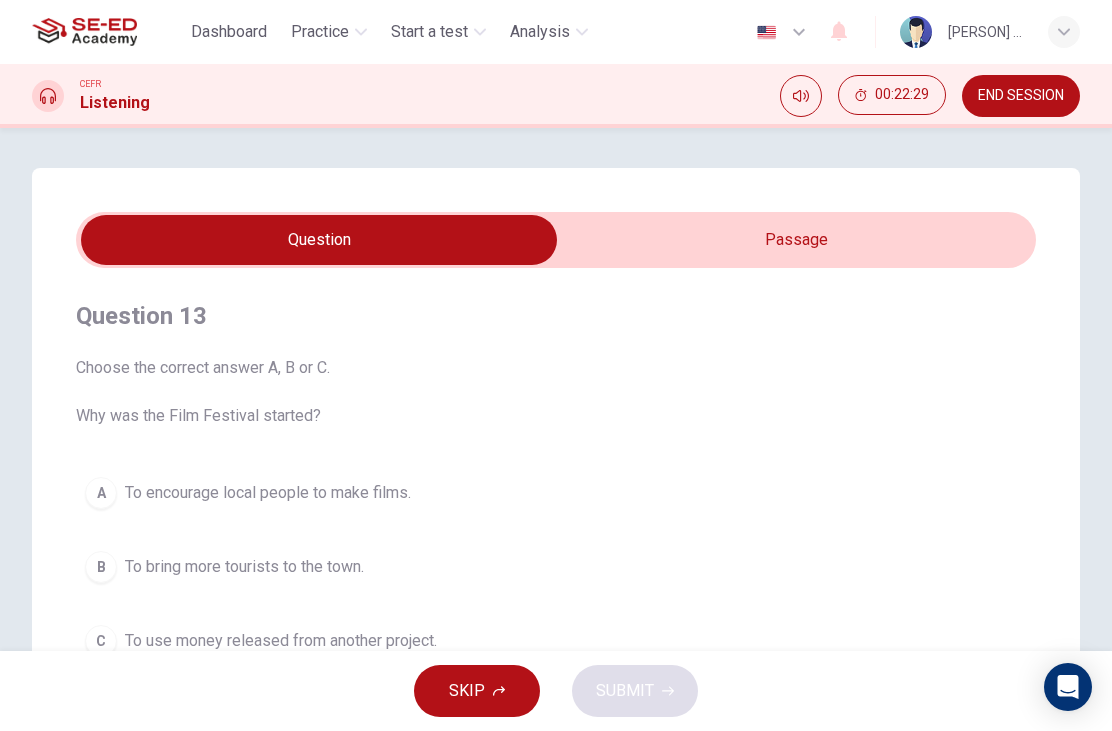 click at bounding box center (319, 240) 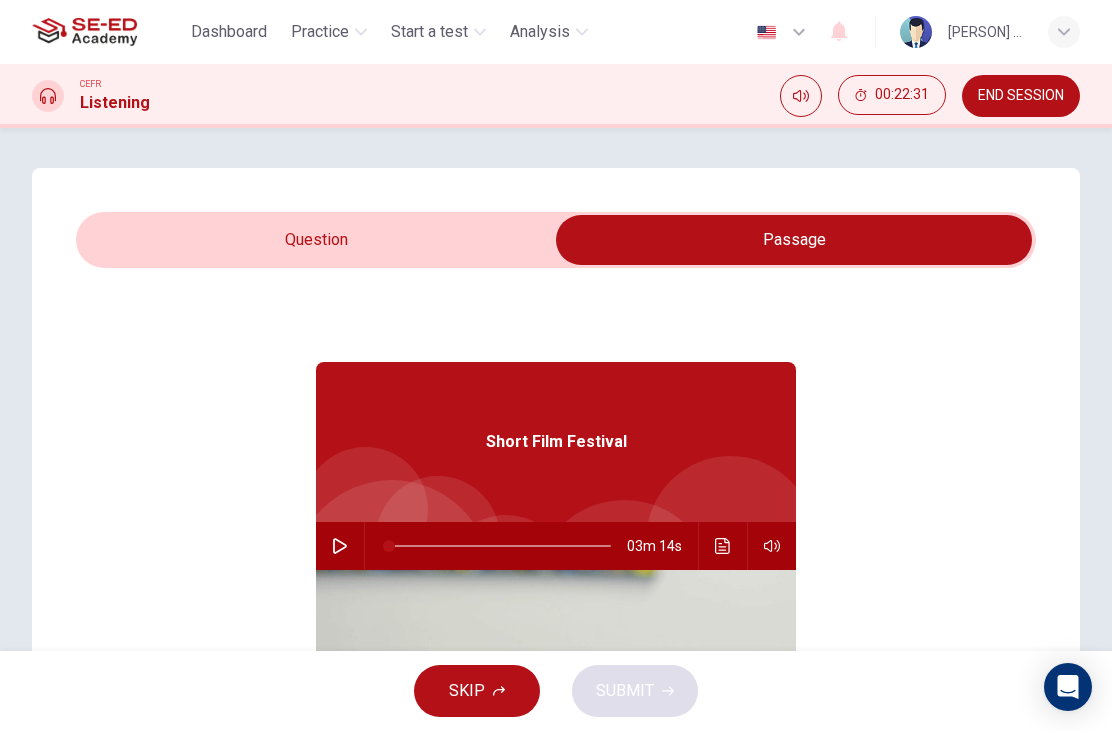click at bounding box center [794, 240] 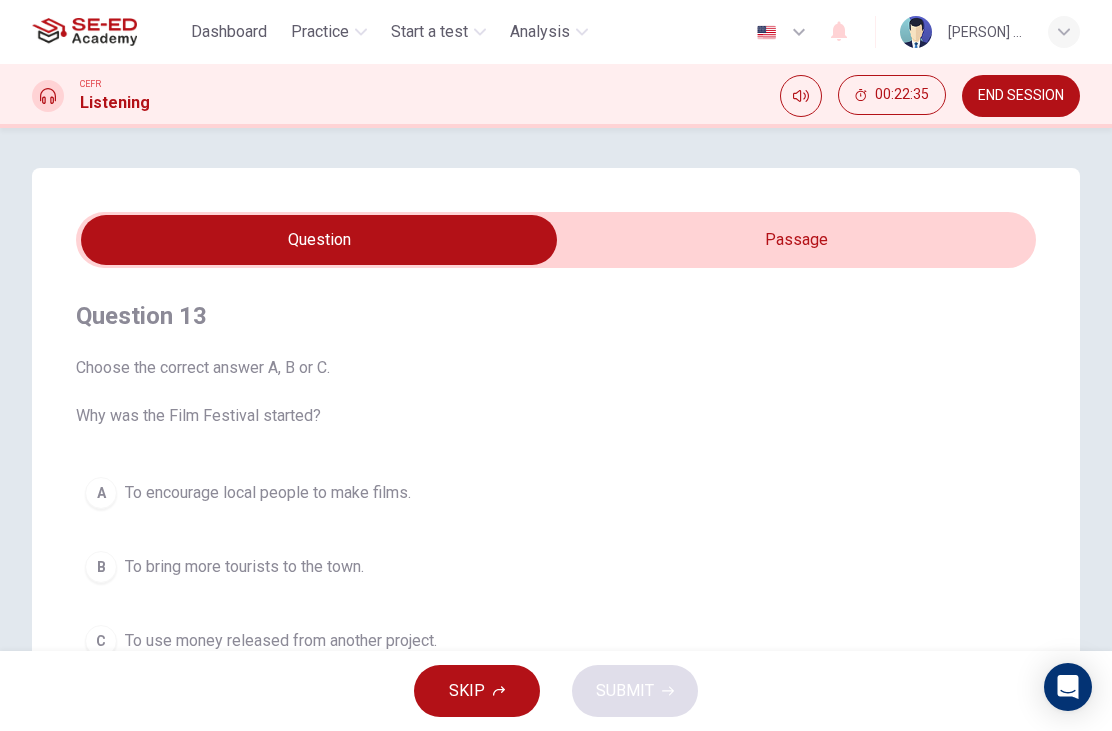 scroll, scrollTop: 0, scrollLeft: 0, axis: both 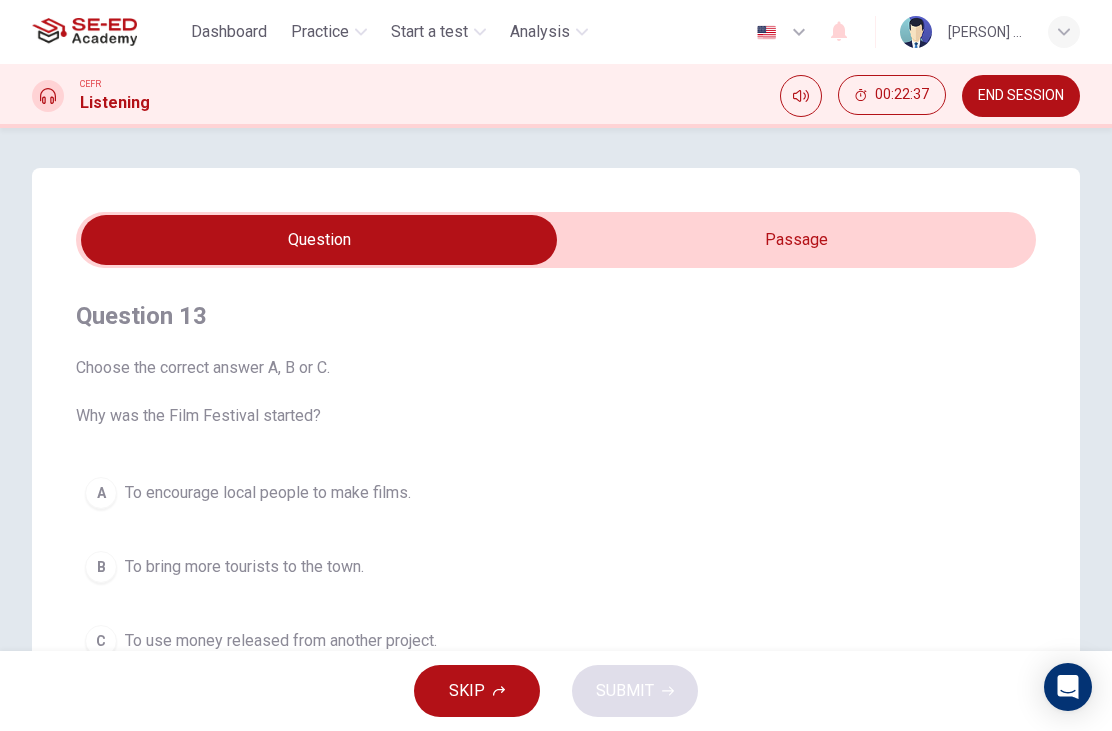 click at bounding box center [319, 240] 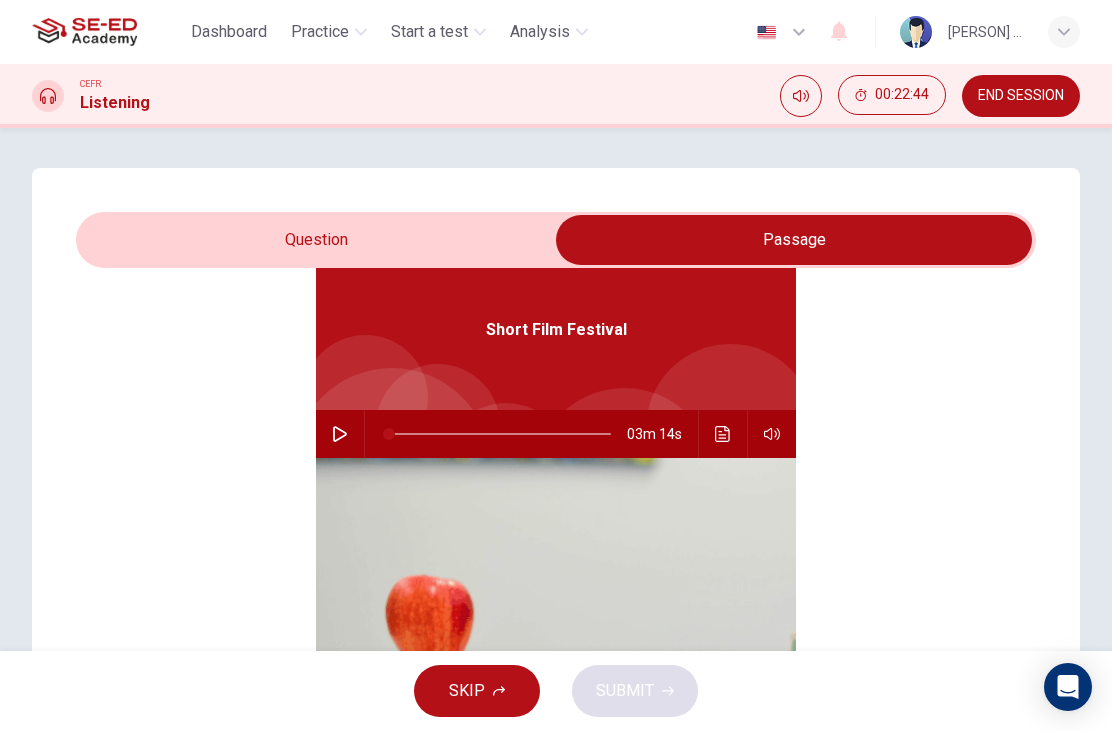 scroll, scrollTop: 112, scrollLeft: 0, axis: vertical 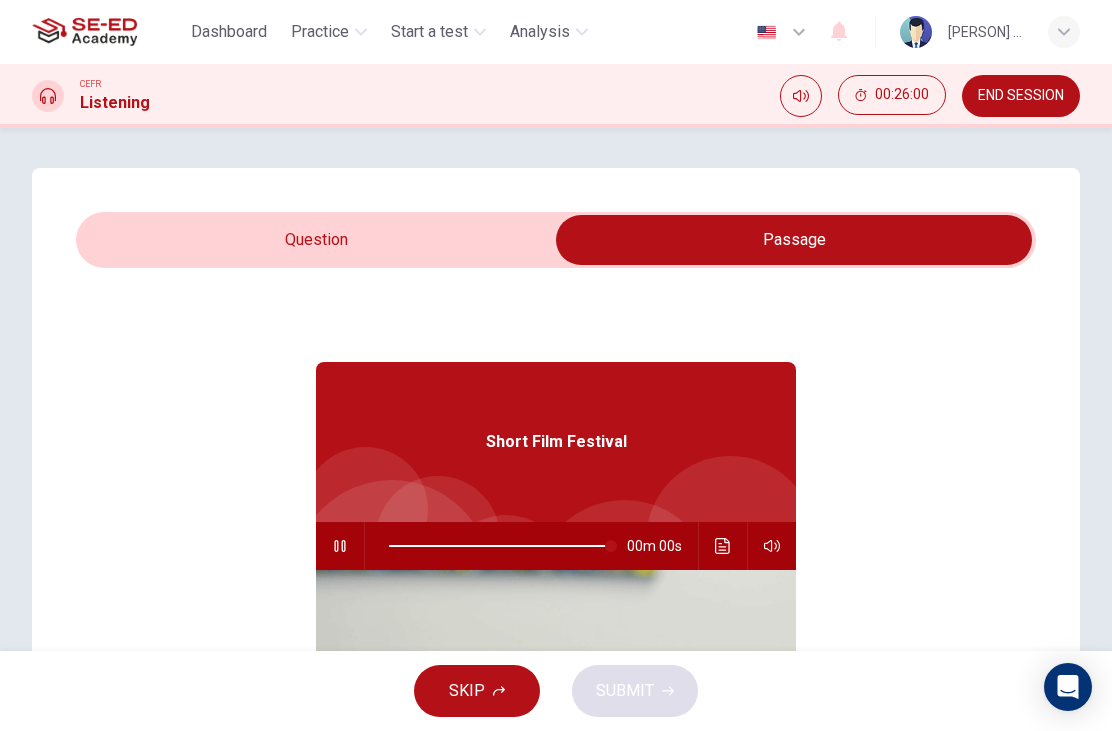 type on "0" 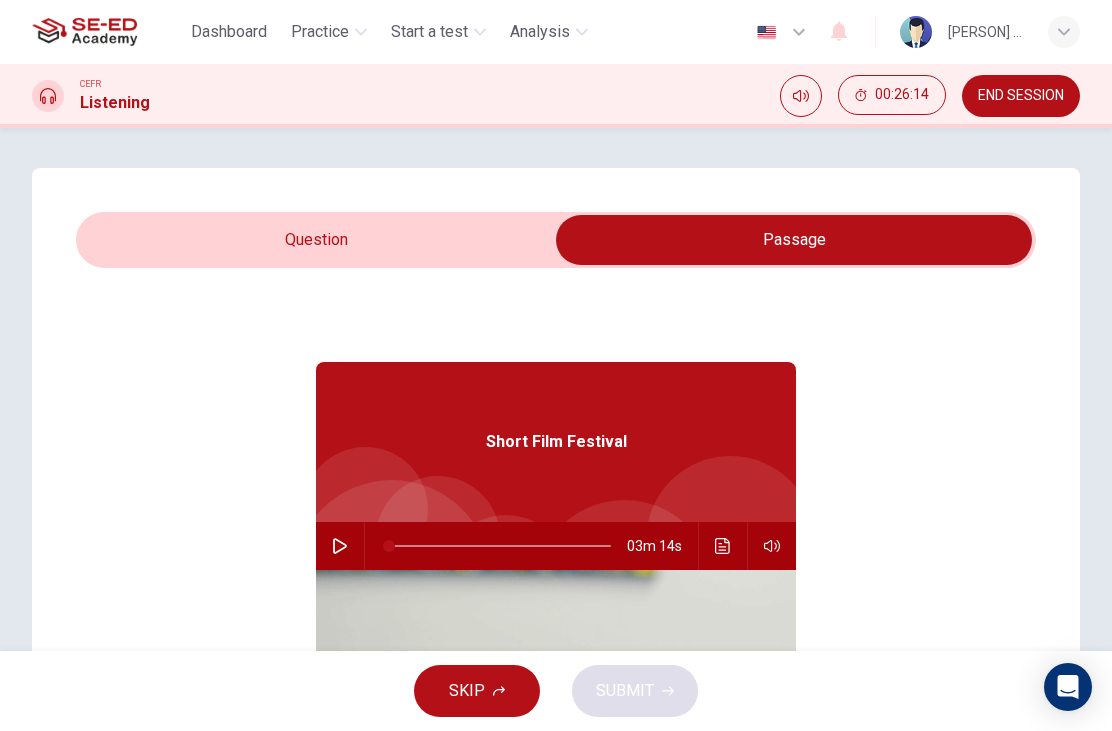 click at bounding box center (794, 240) 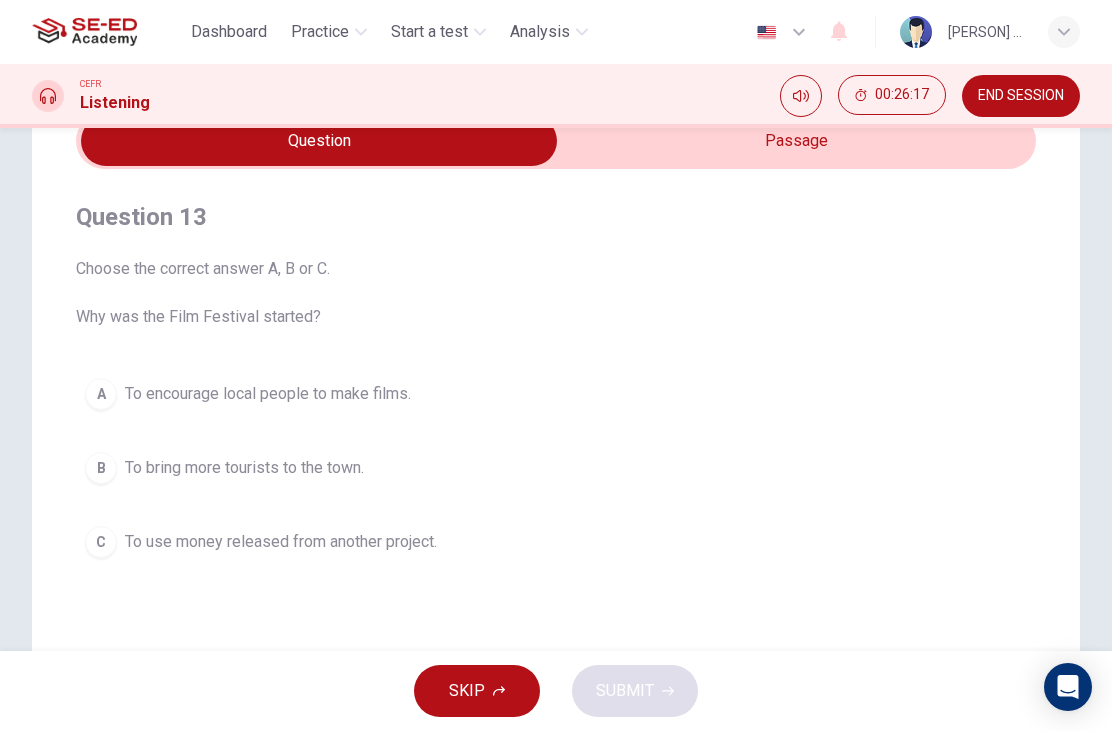scroll, scrollTop: 97, scrollLeft: 0, axis: vertical 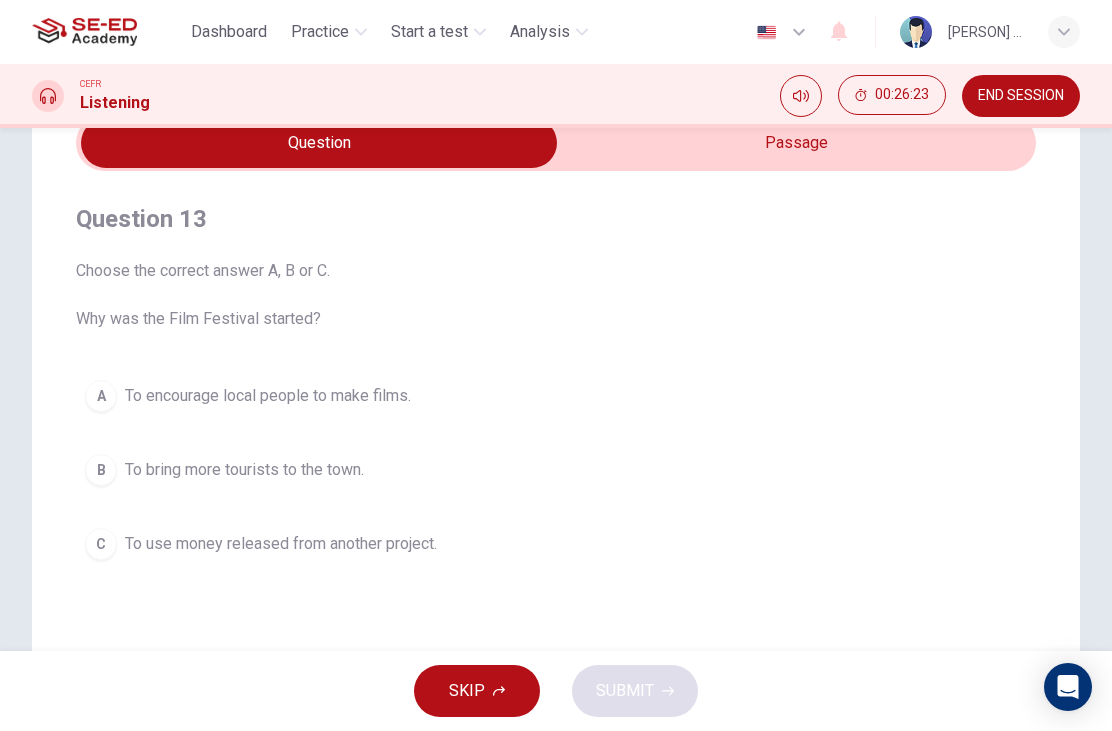 click at bounding box center (319, 143) 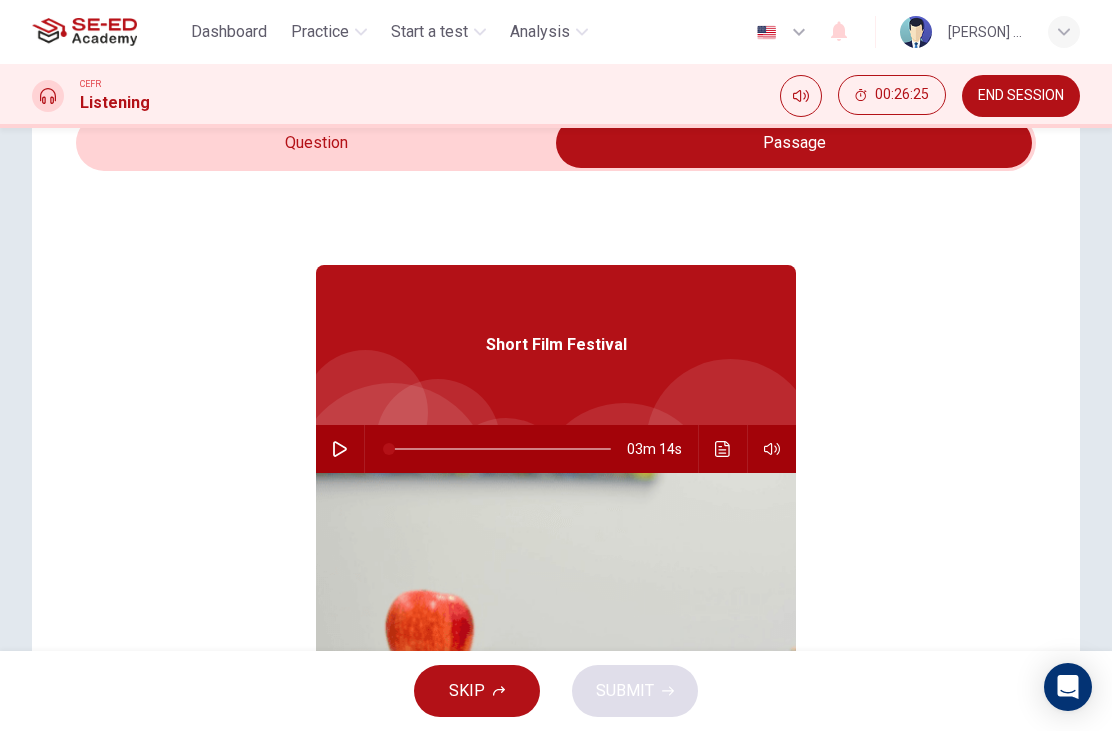 click at bounding box center [794, 143] 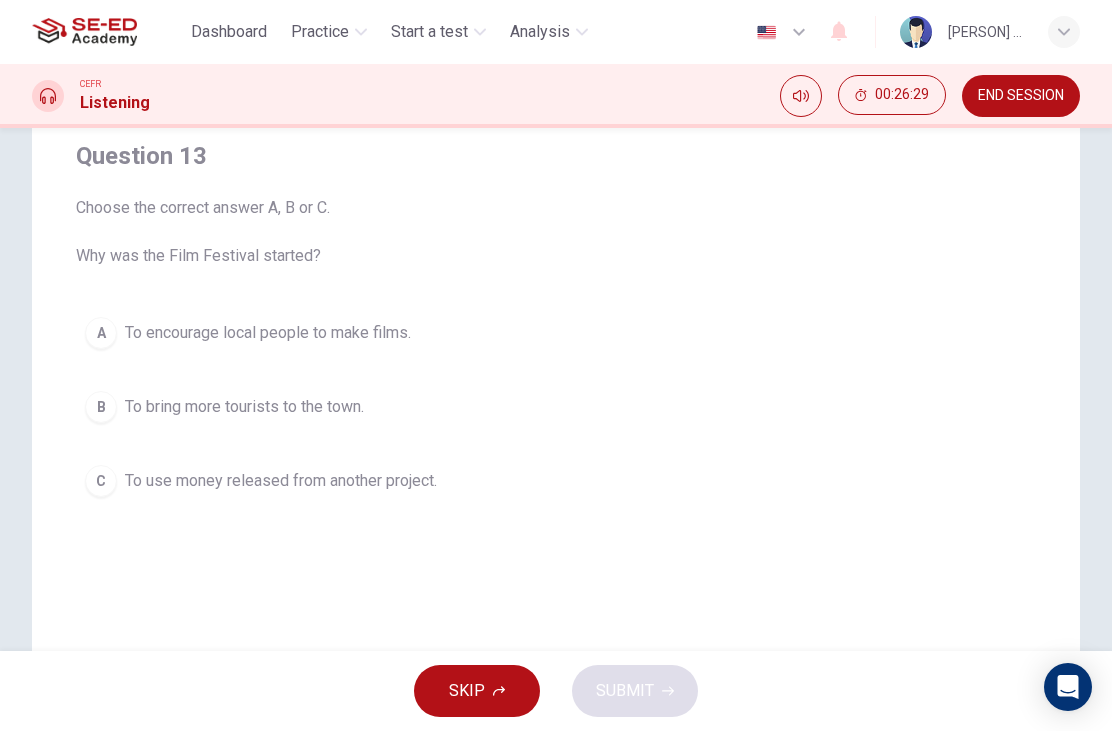 scroll, scrollTop: 159, scrollLeft: 0, axis: vertical 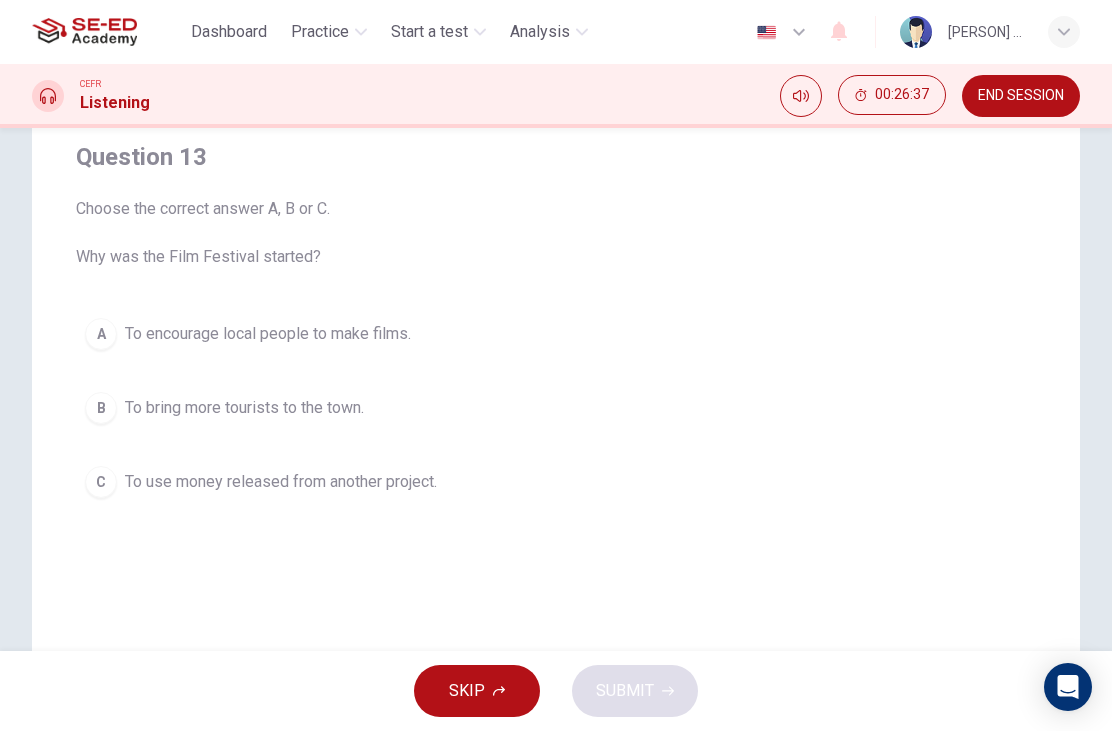 click on "To bring more tourists to the town." at bounding box center [244, 408] 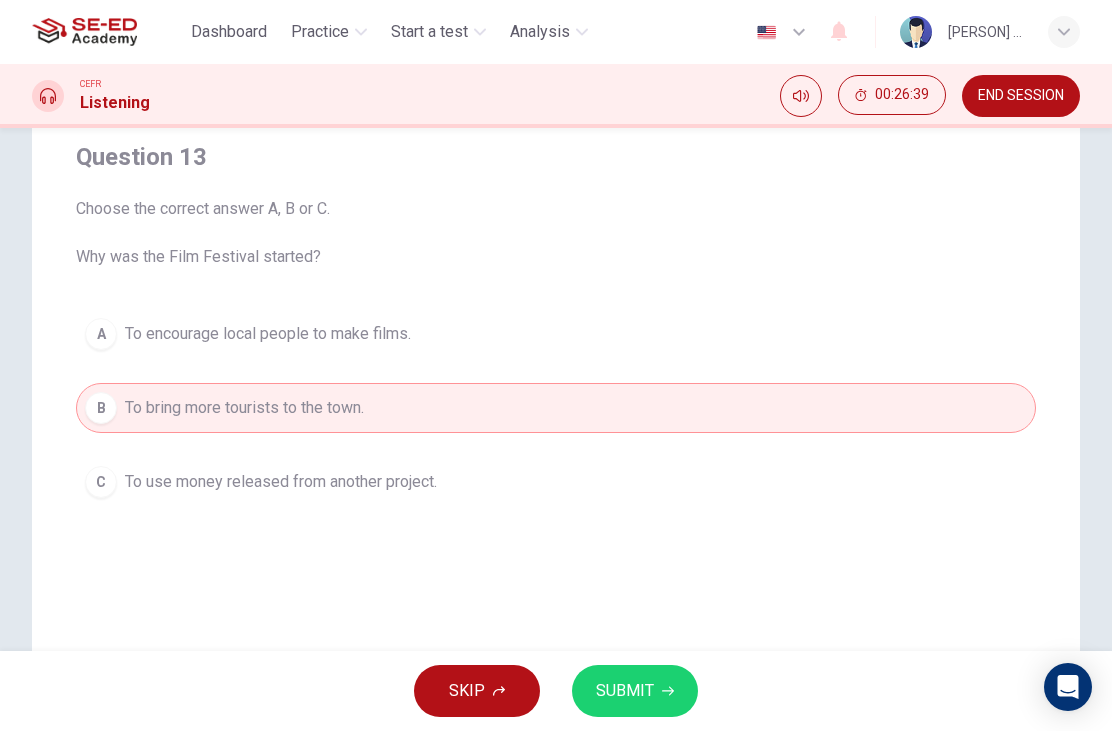 click on "SUBMIT" at bounding box center [625, 691] 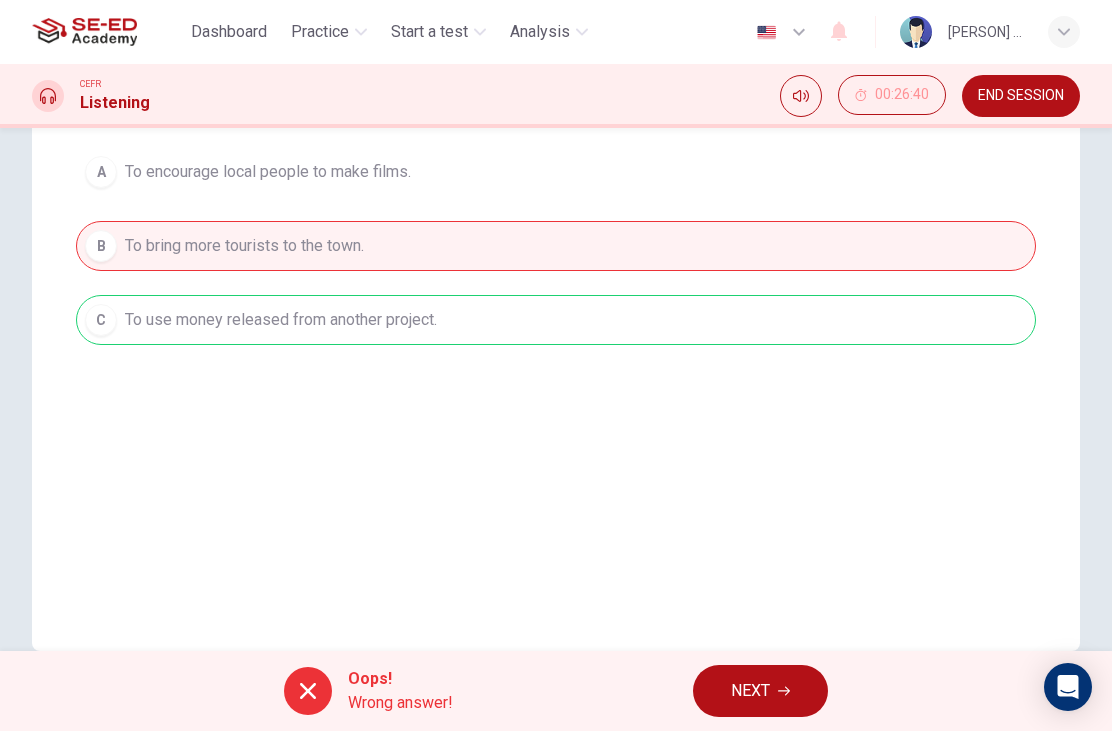 scroll, scrollTop: 359, scrollLeft: 0, axis: vertical 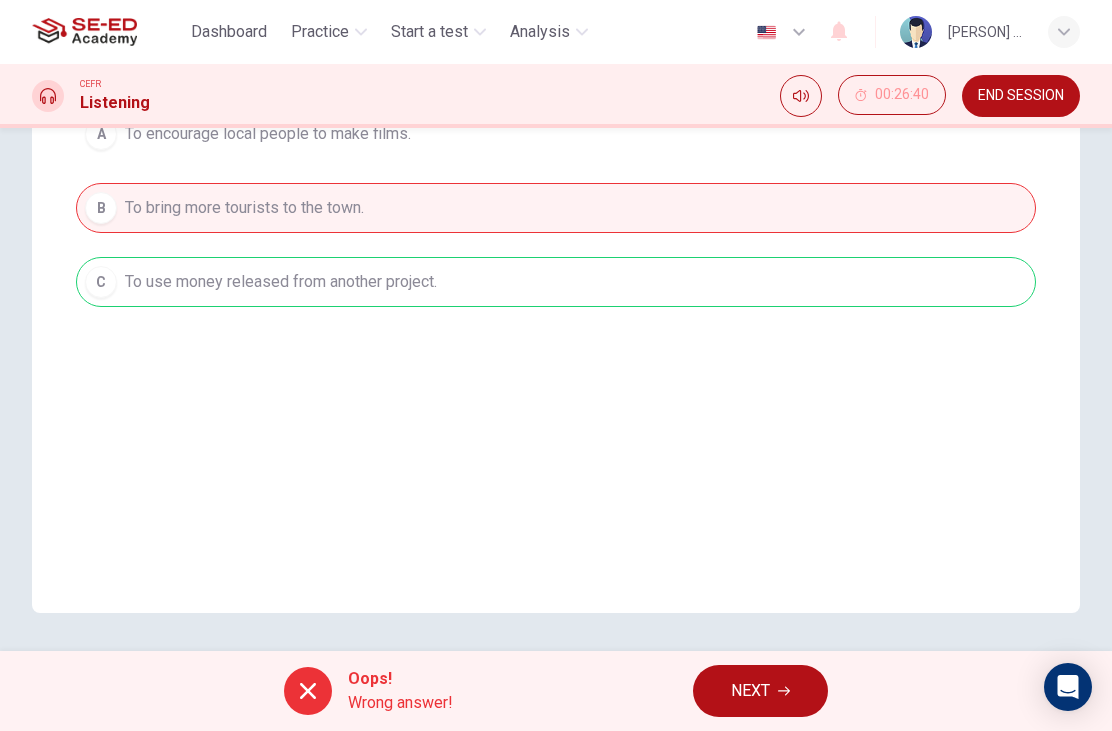 click on "NEXT" at bounding box center (750, 691) 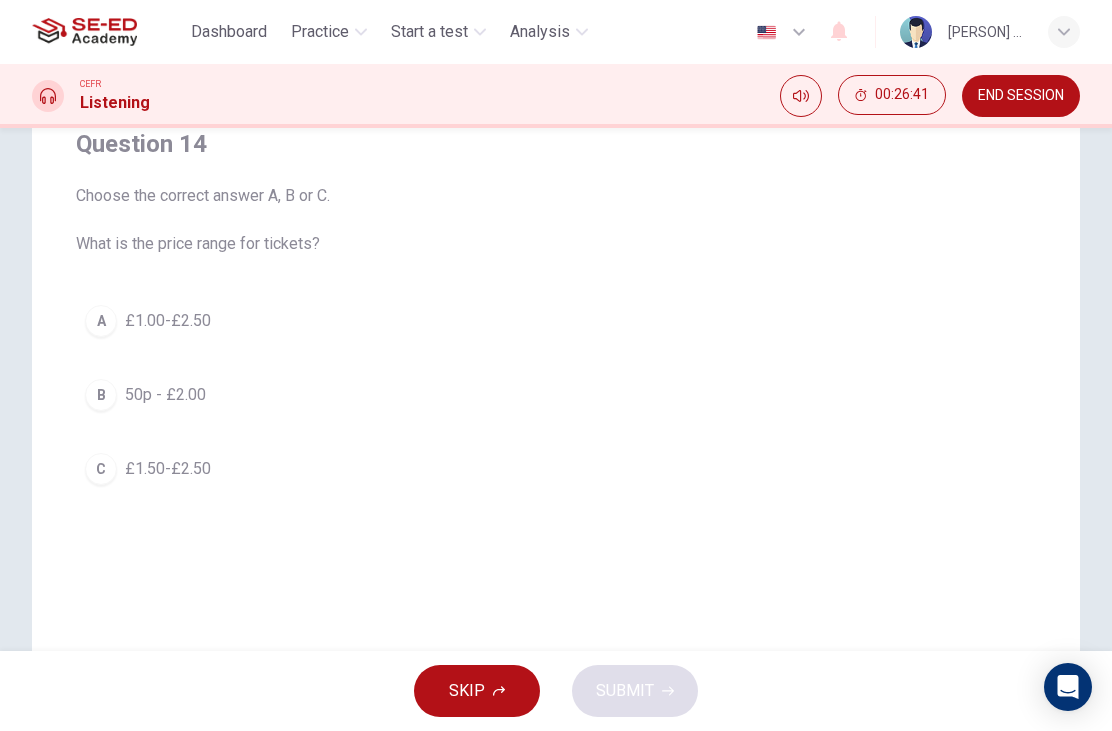 scroll, scrollTop: 171, scrollLeft: 0, axis: vertical 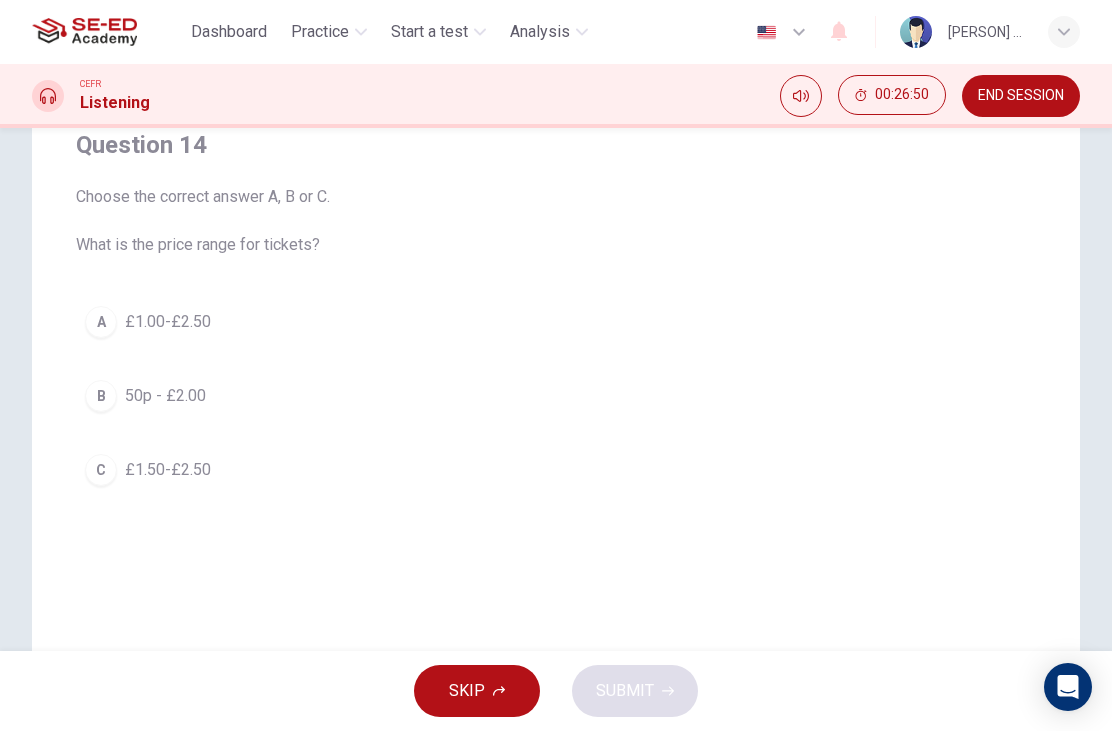 click on "B 50p - £2.00" at bounding box center (556, 396) 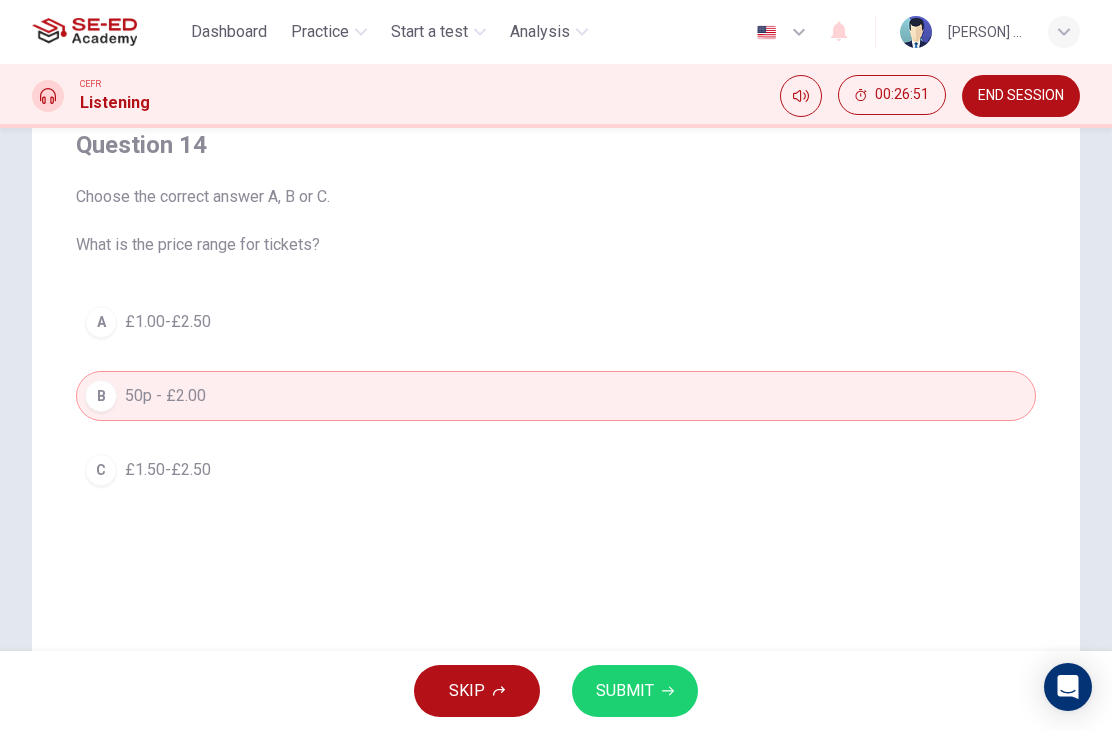 click on "SUBMIT" at bounding box center (625, 691) 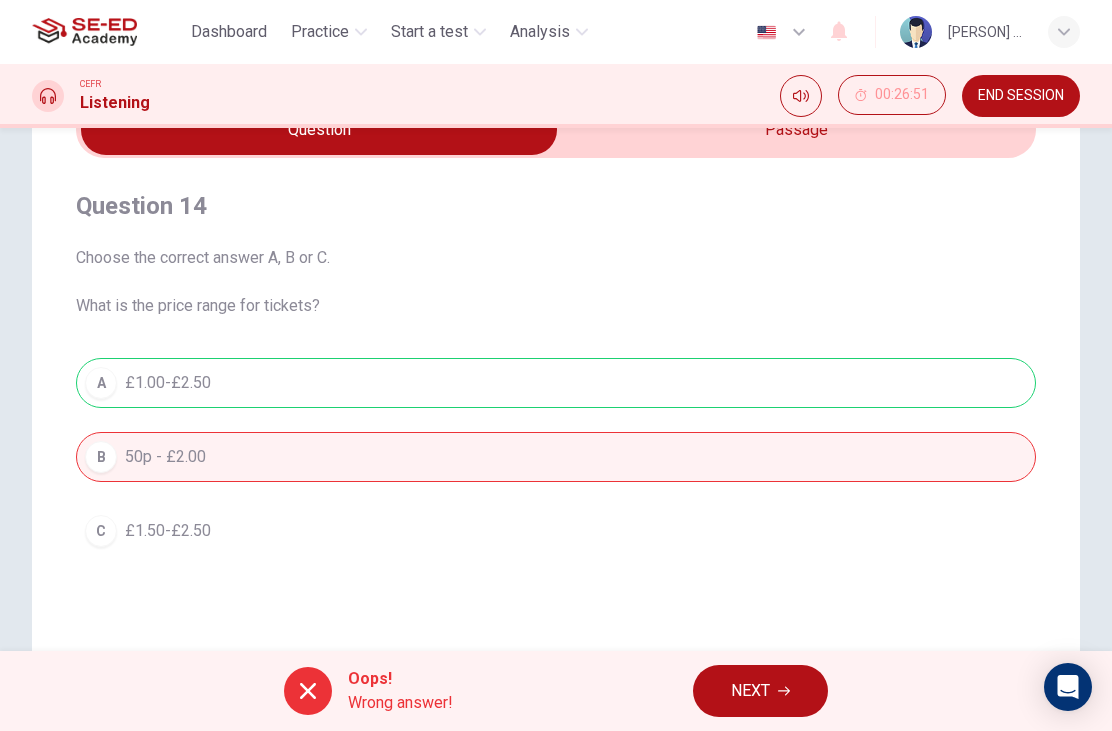 click on "NEXT" at bounding box center [750, 691] 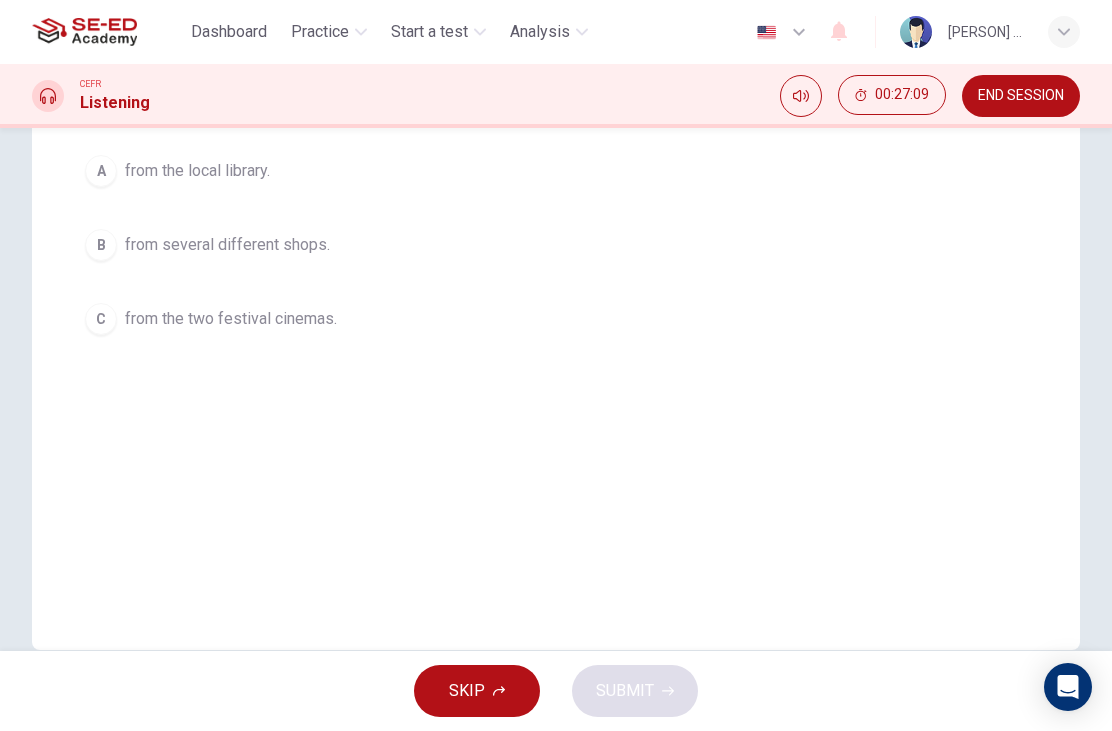 scroll, scrollTop: 331, scrollLeft: 0, axis: vertical 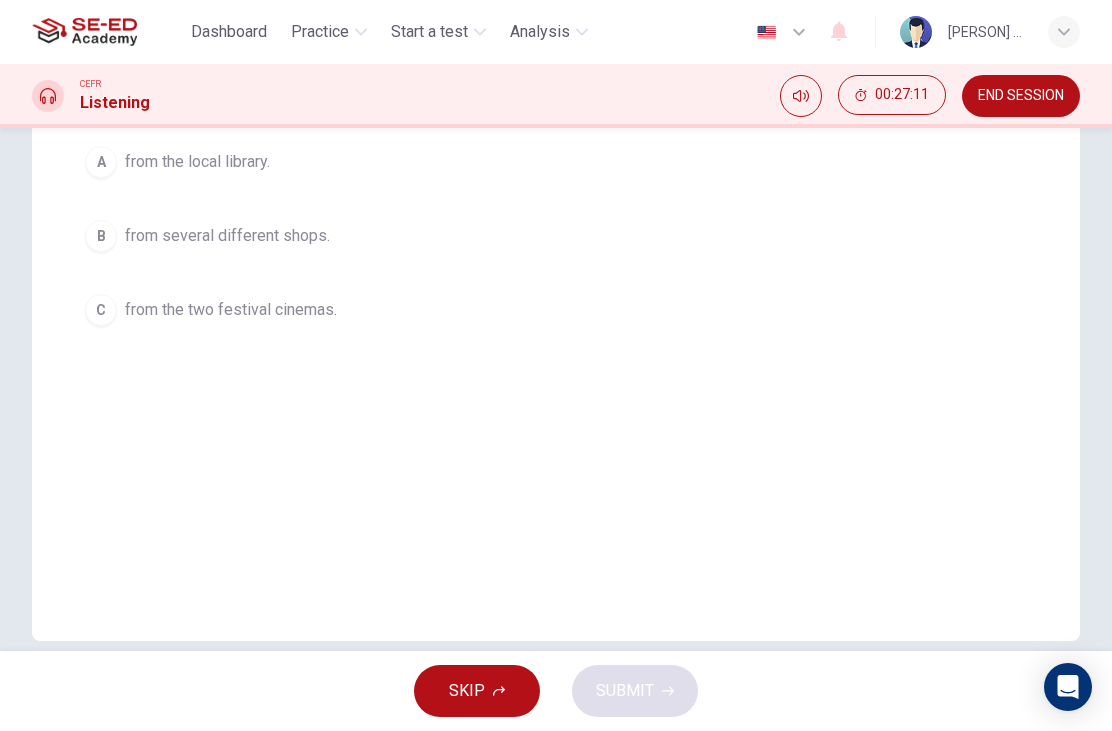 click on "B from several different shops." at bounding box center (556, 236) 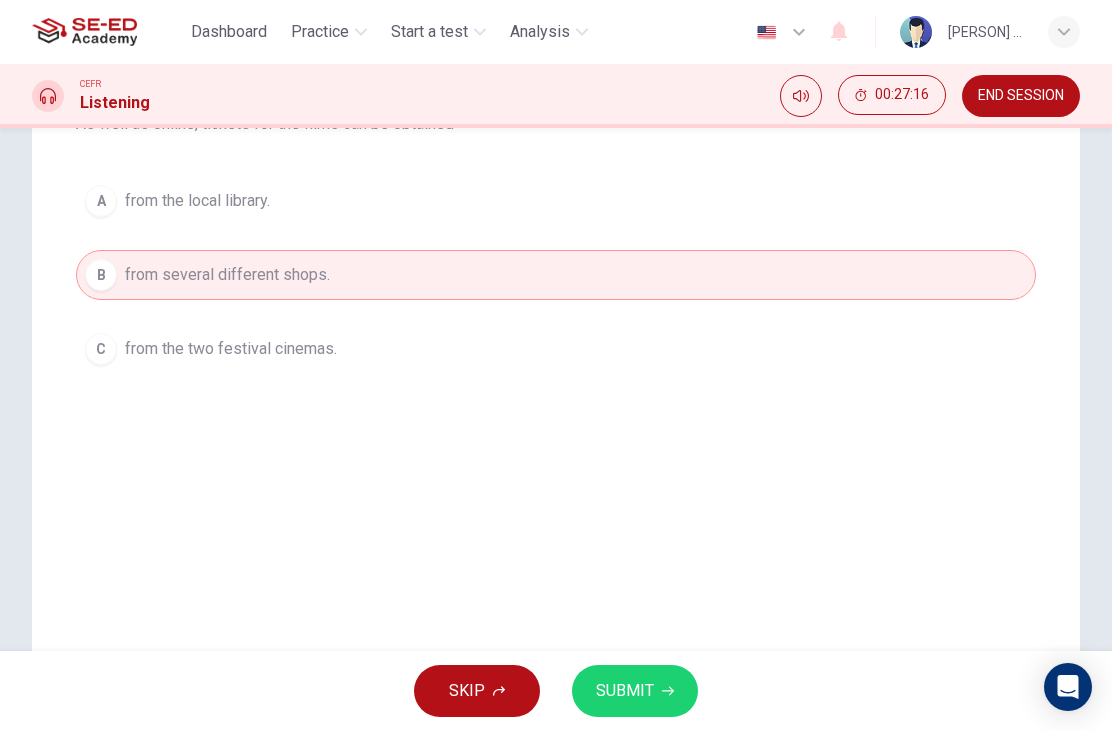 scroll, scrollTop: 300, scrollLeft: 0, axis: vertical 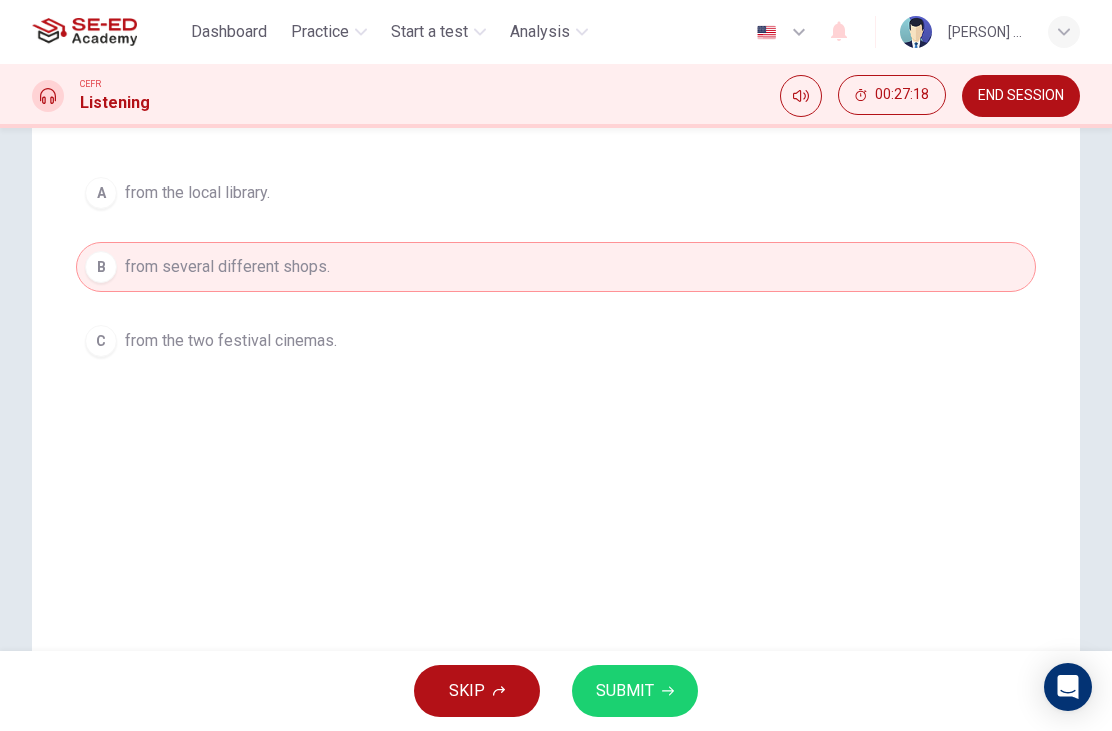 click on "SUBMIT" at bounding box center (625, 691) 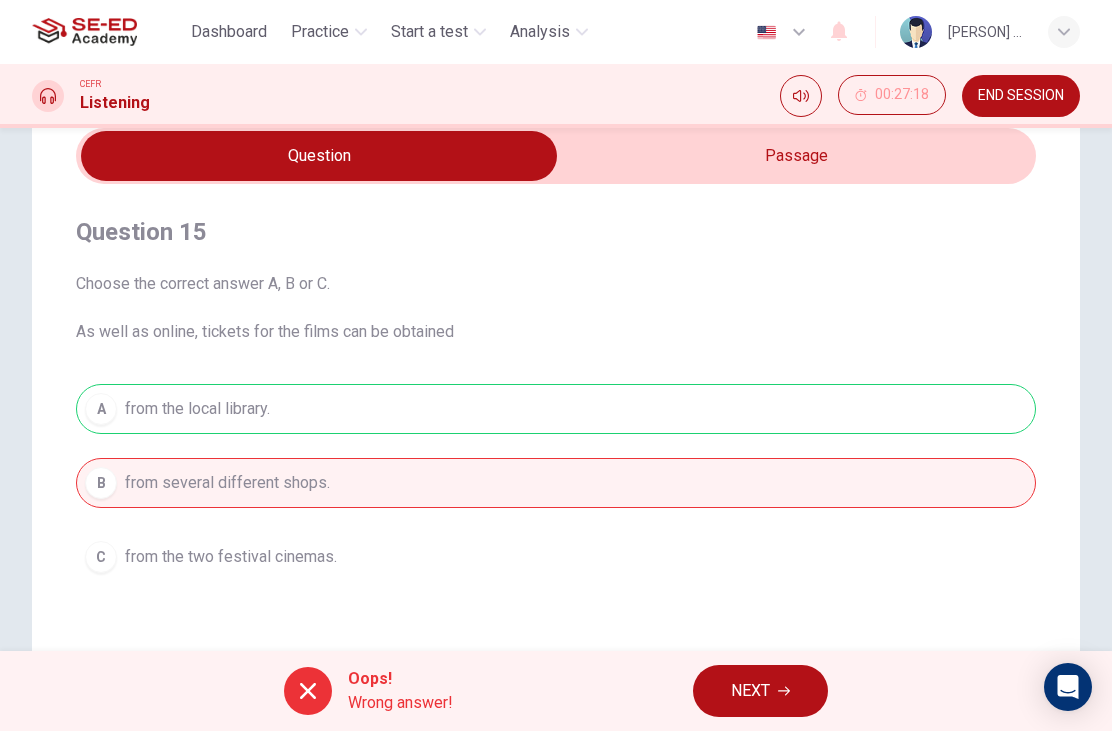 scroll, scrollTop: 109, scrollLeft: 0, axis: vertical 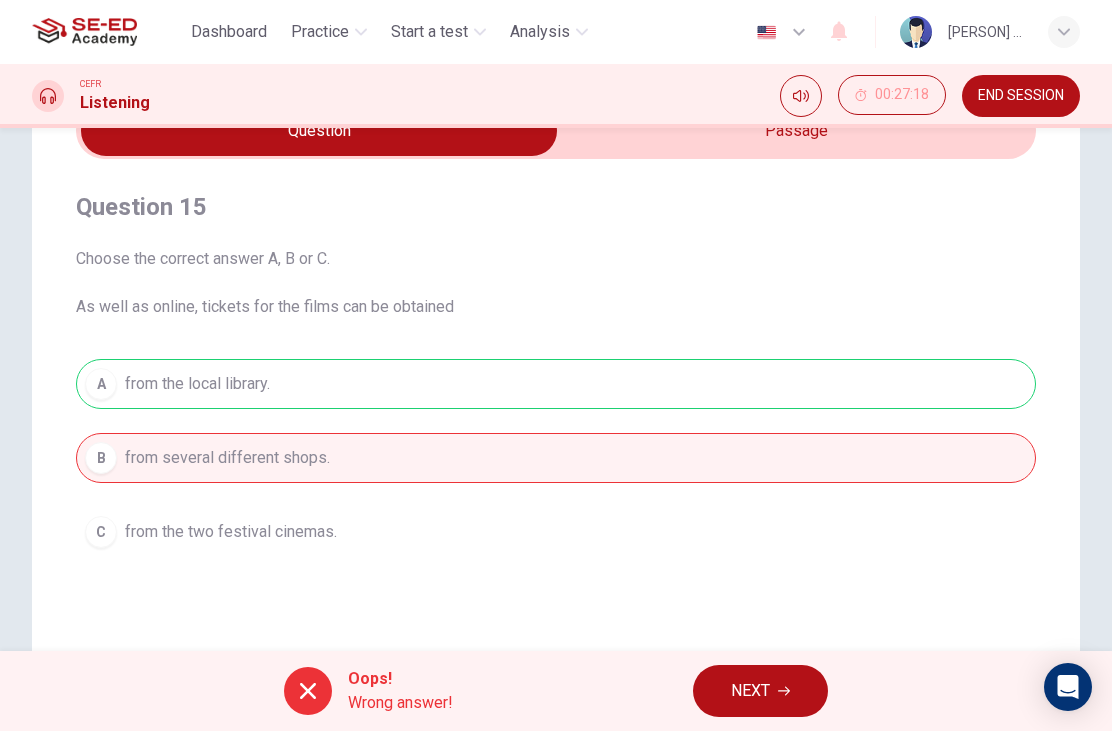 click on "NEXT" at bounding box center (750, 691) 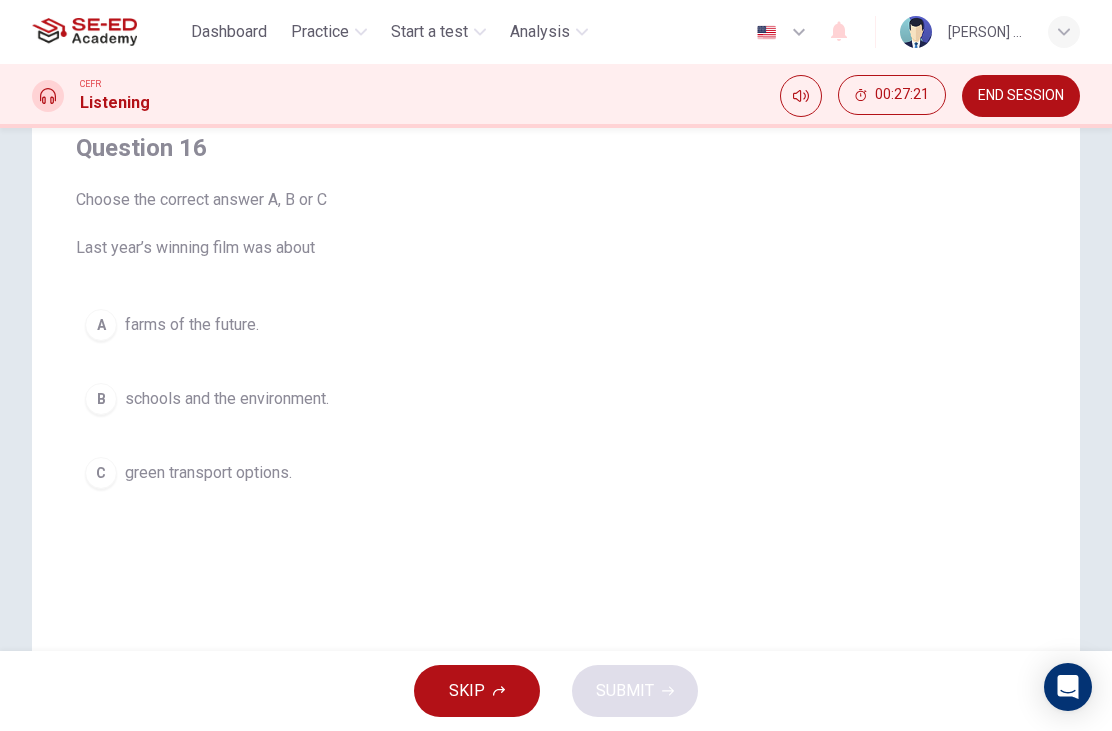 scroll, scrollTop: 167, scrollLeft: 0, axis: vertical 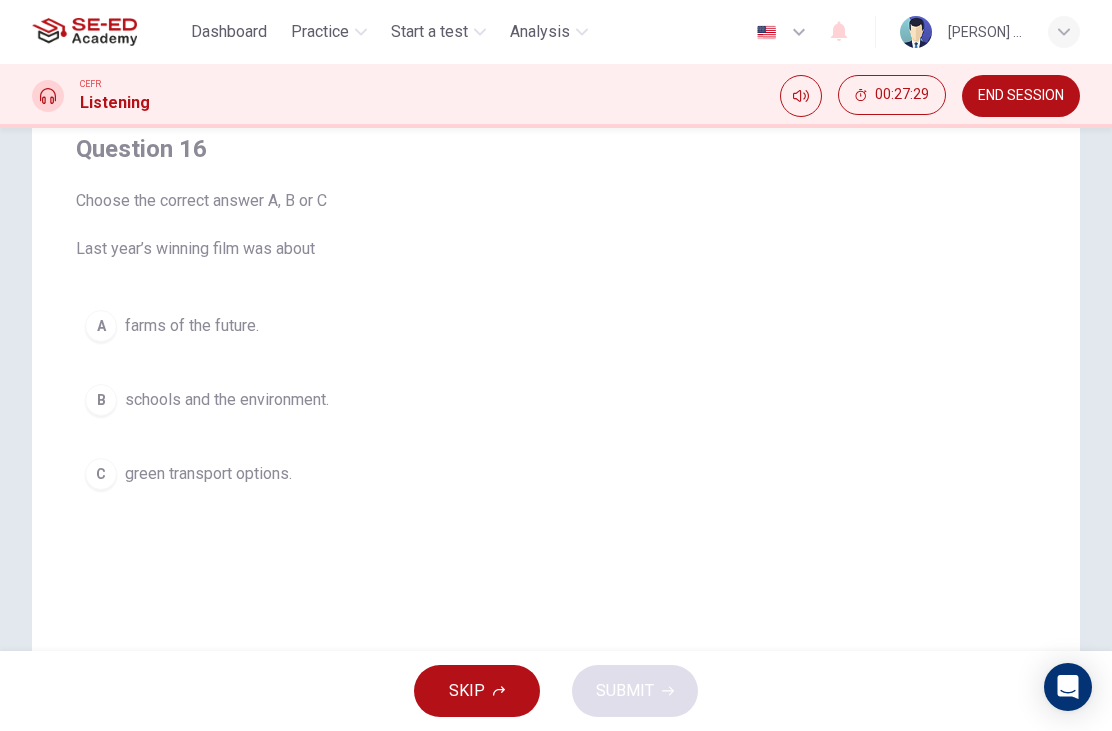 click on "A farms of the future." at bounding box center (556, 326) 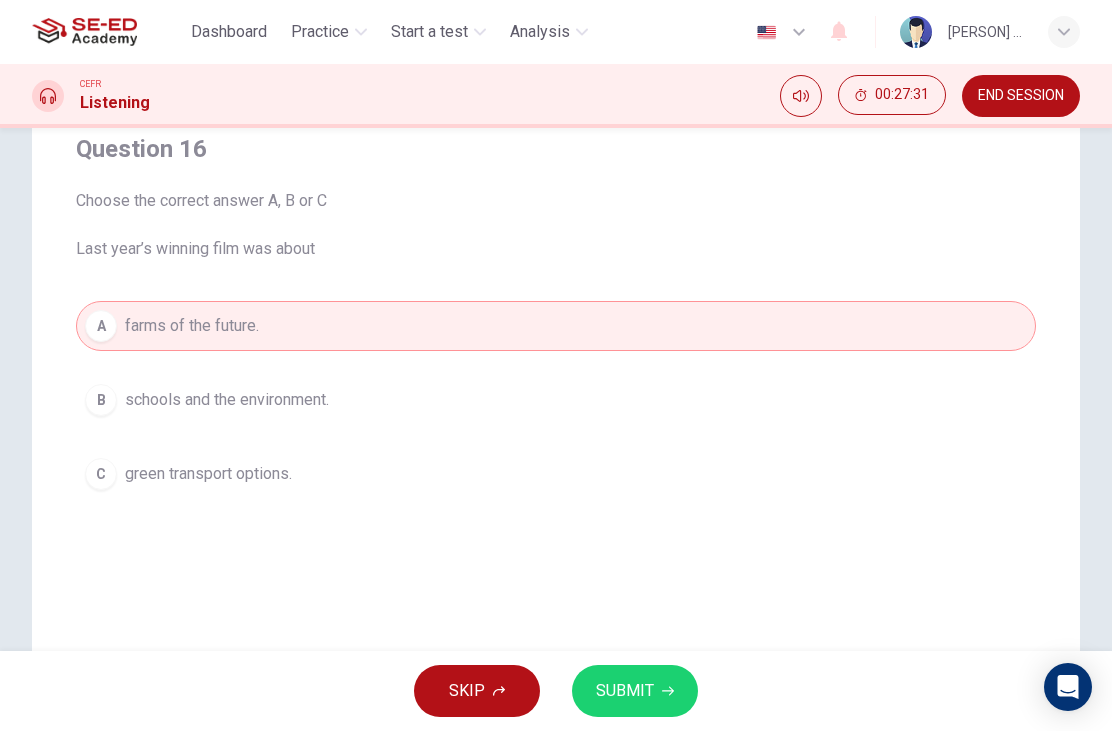 click on "SUBMIT" at bounding box center [625, 691] 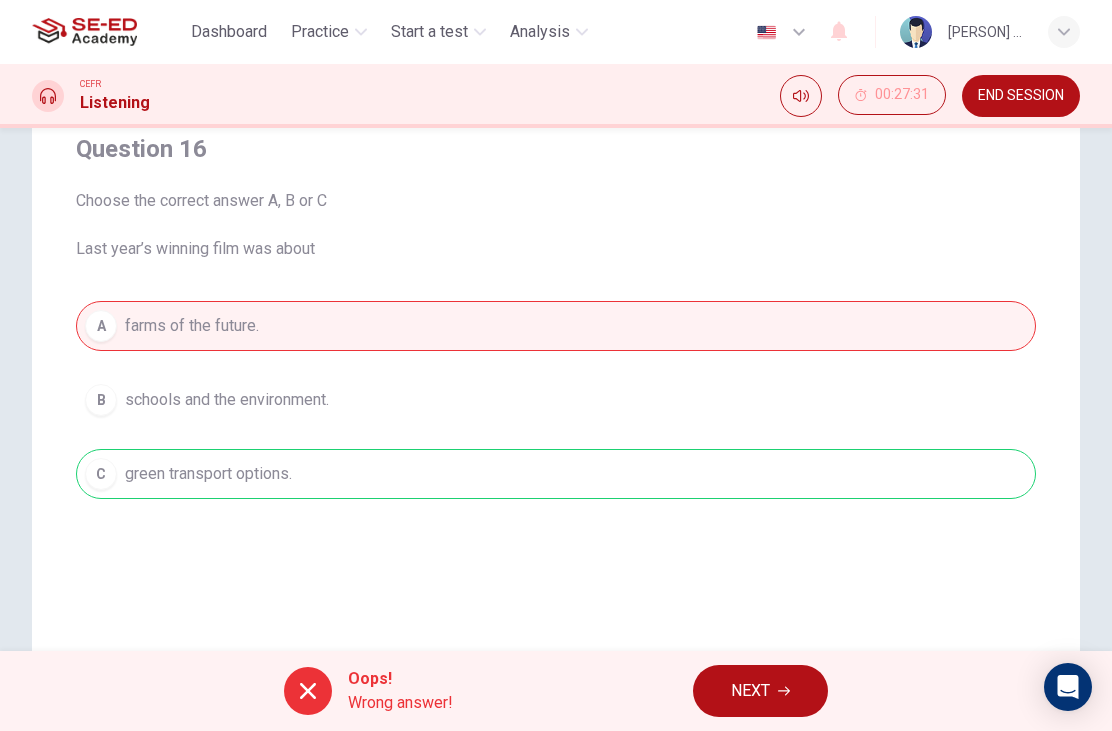 click on "NEXT" at bounding box center [750, 691] 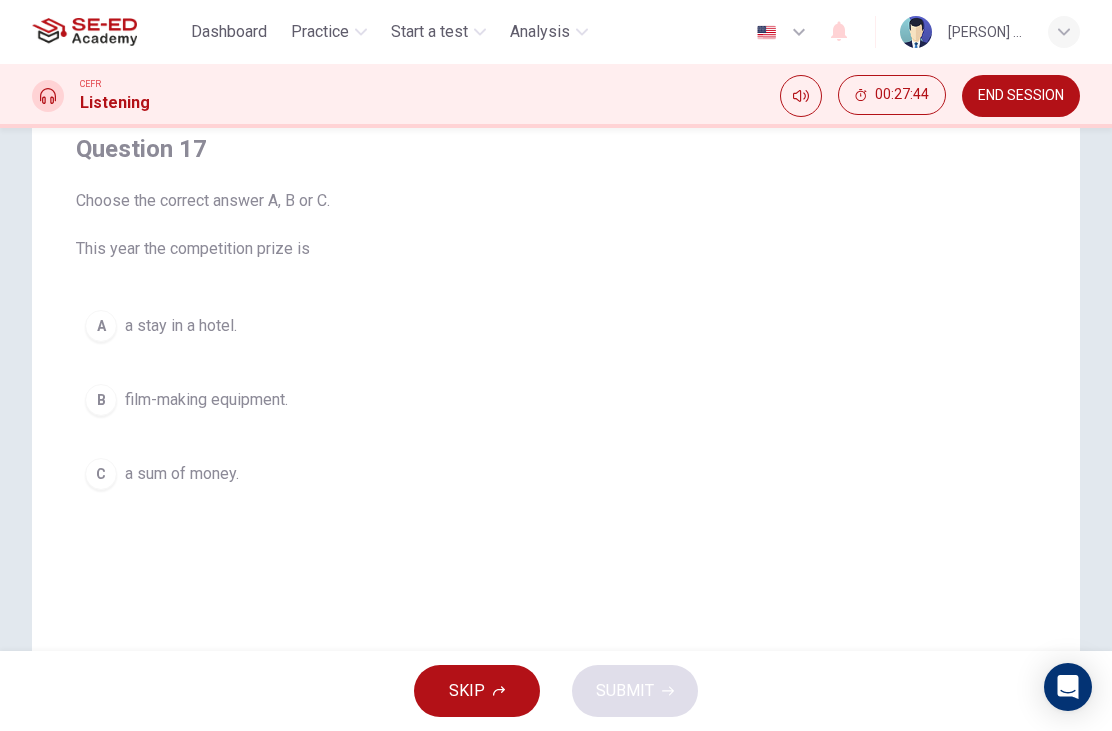 click on "B film-making equipment." at bounding box center (556, 400) 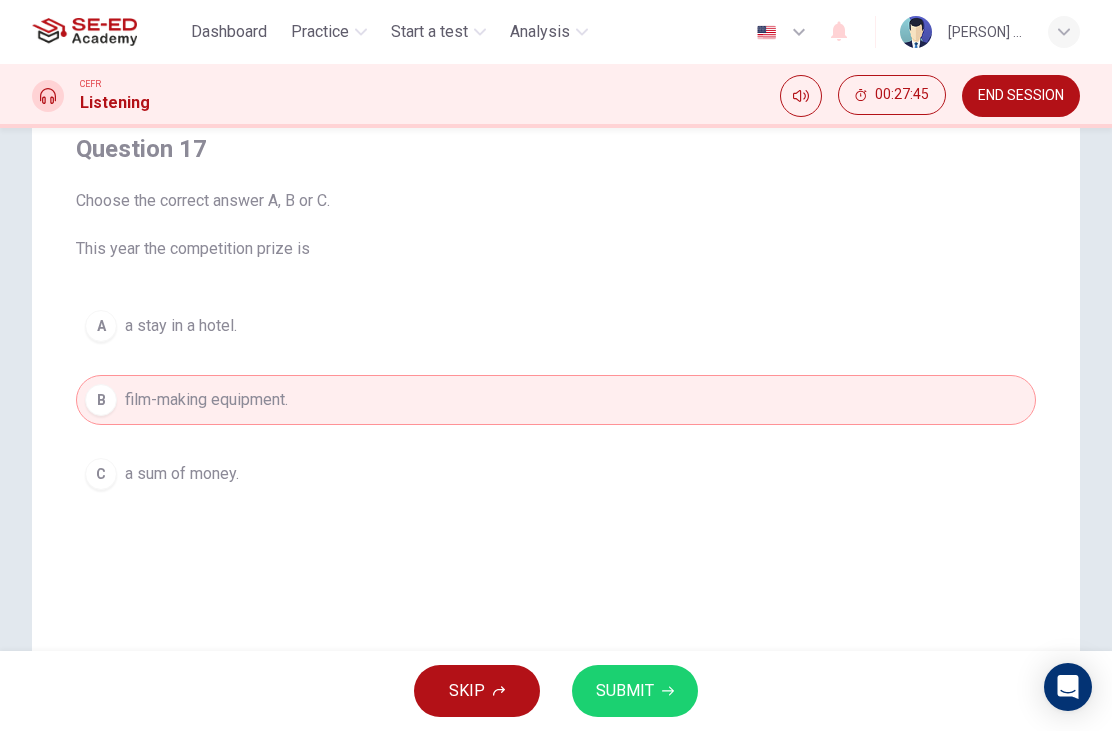 click on "SUBMIT" at bounding box center [635, 691] 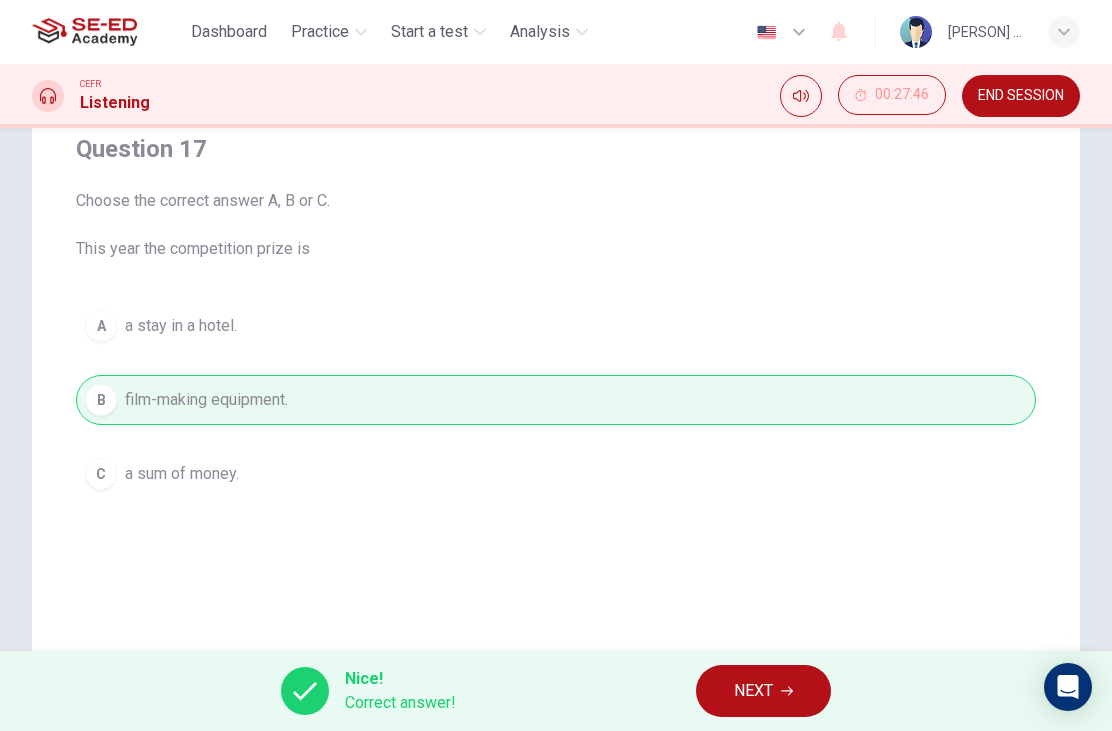 click on "NEXT" at bounding box center (763, 691) 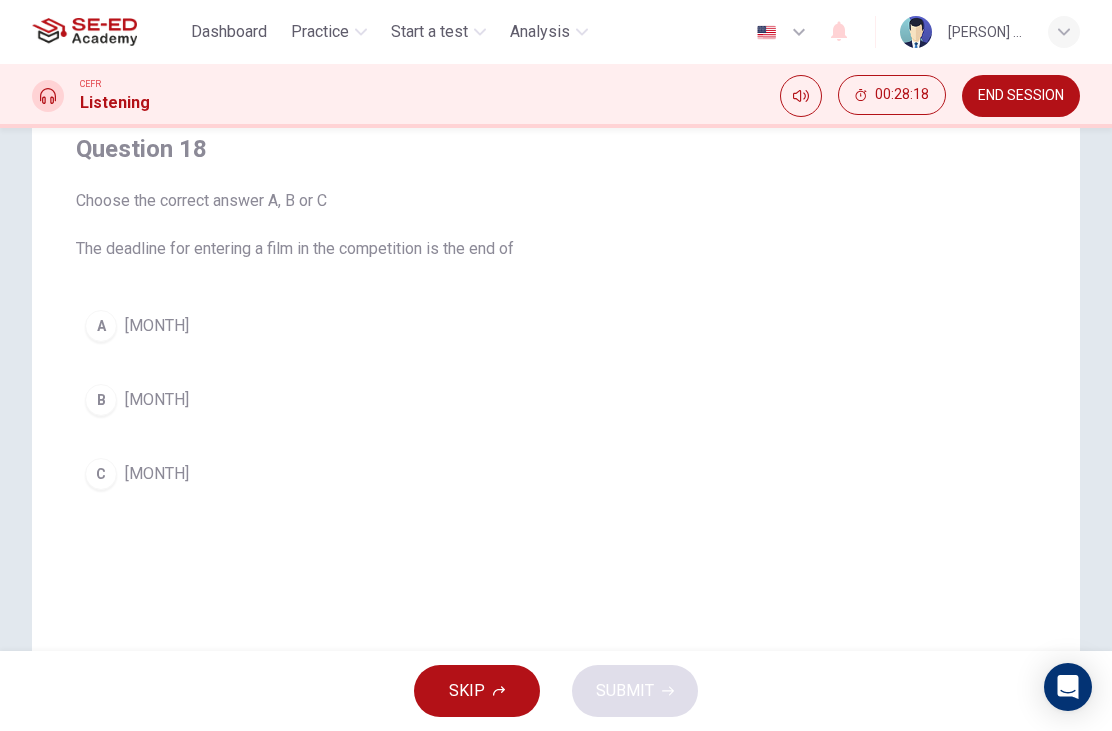 click on "A" at bounding box center [101, 326] 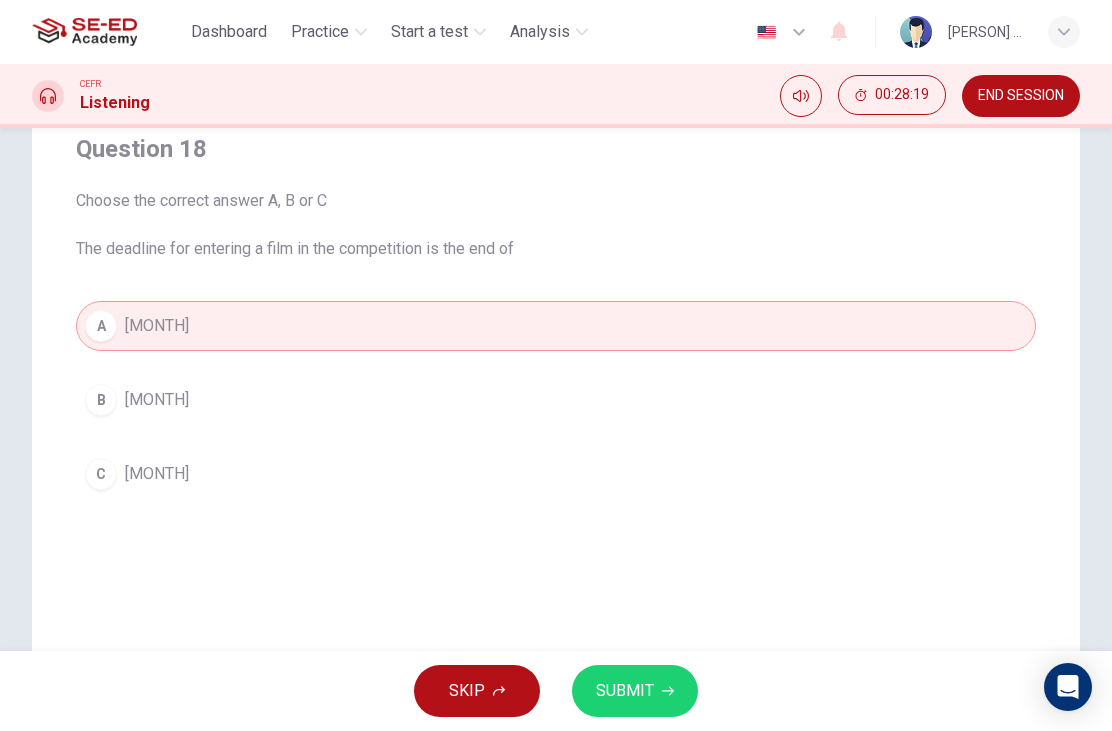click on "SUBMIT" at bounding box center [625, 691] 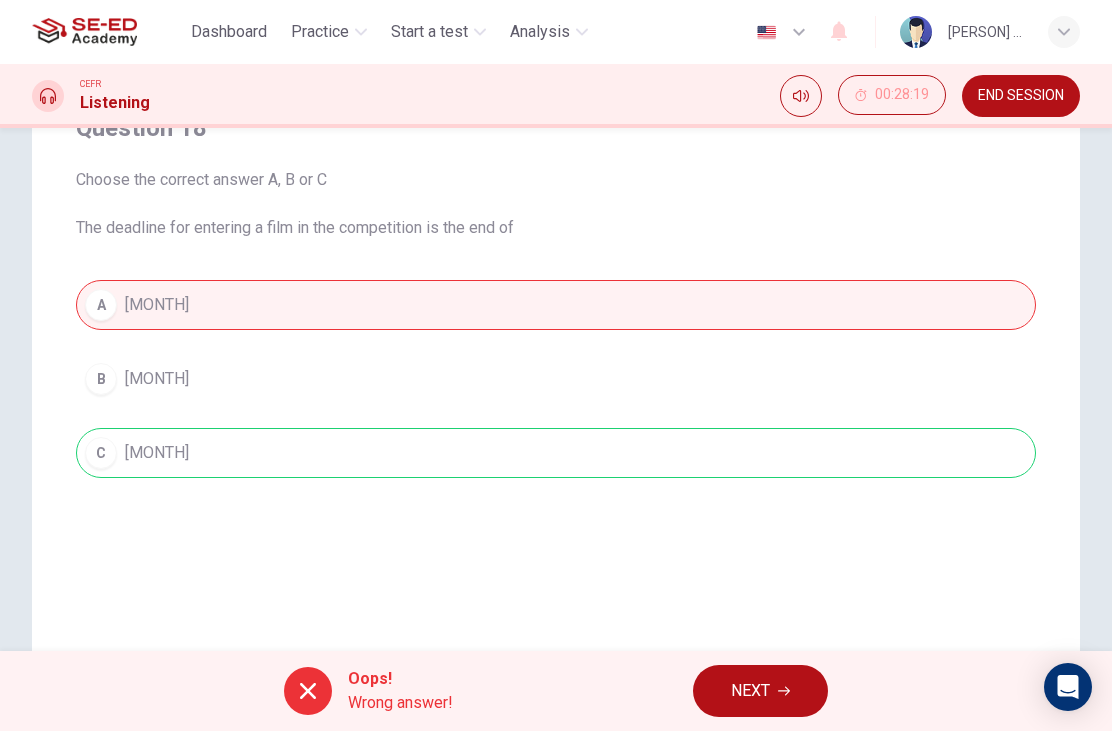 click on "NEXT" at bounding box center [760, 691] 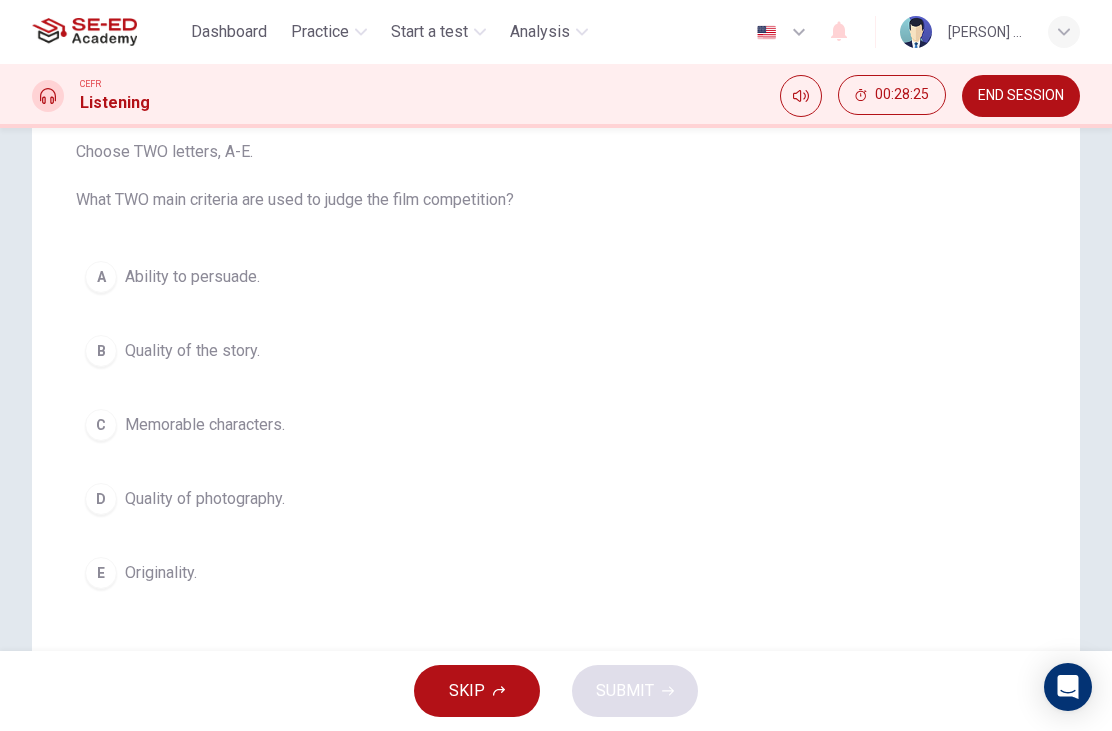 scroll, scrollTop: 227, scrollLeft: 0, axis: vertical 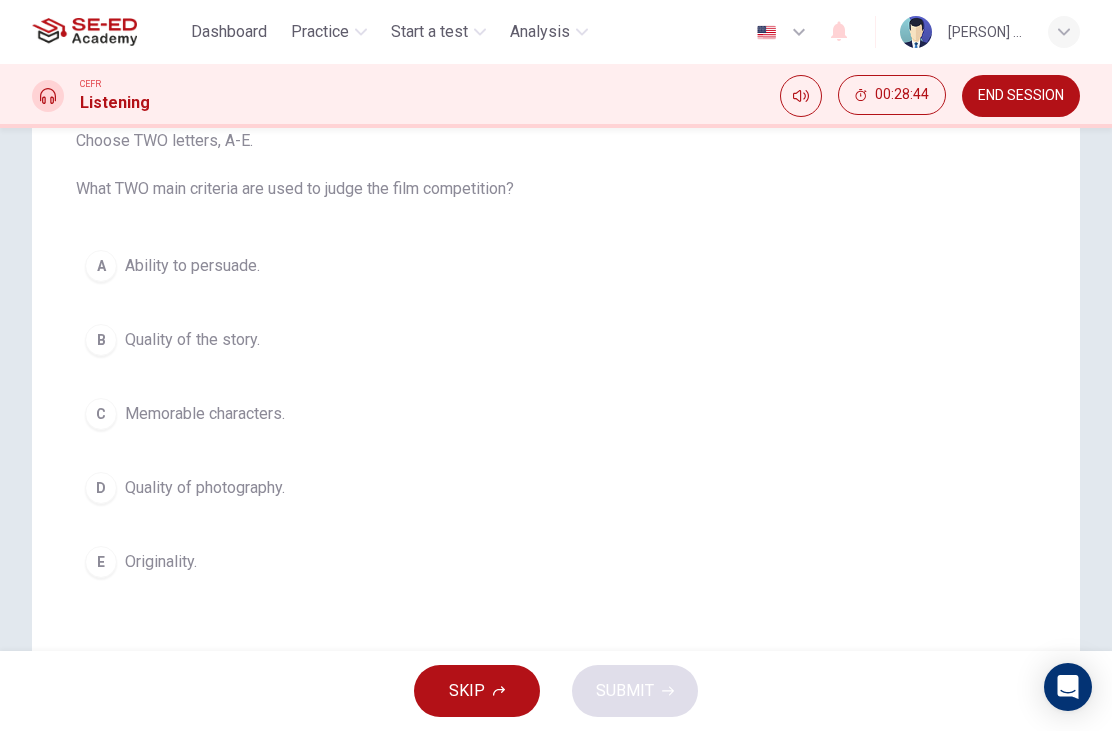 click on "B Quality of the story." at bounding box center (556, 340) 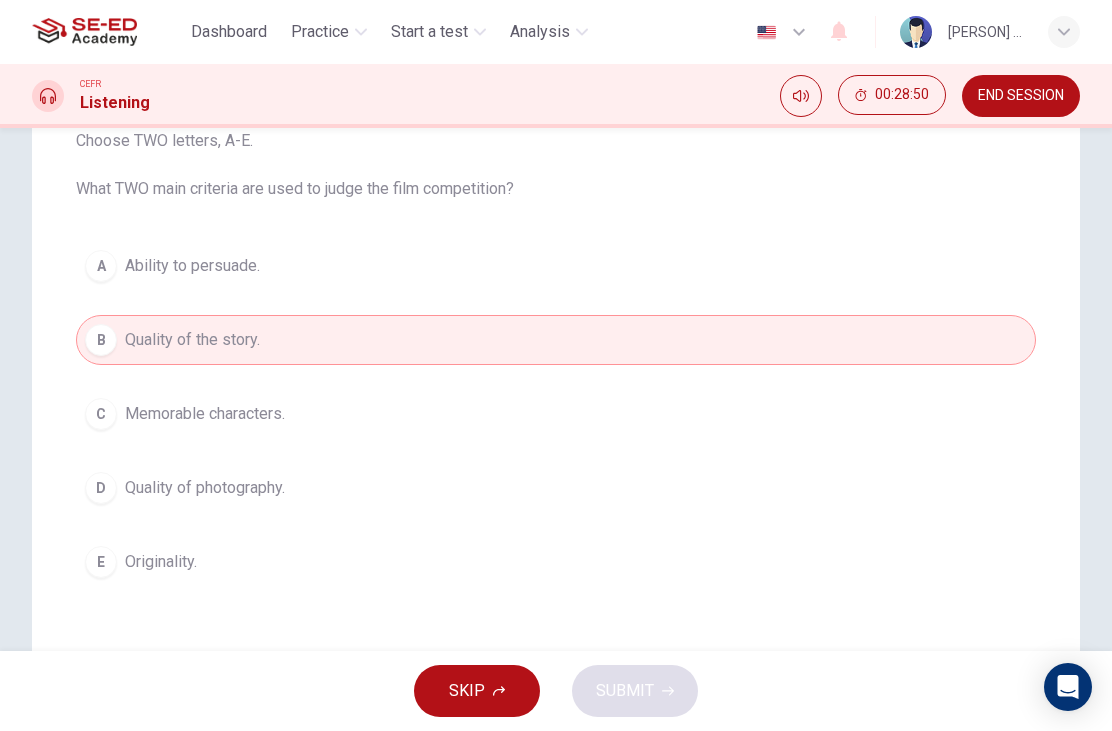 click on "D Quality of photography." at bounding box center (556, 488) 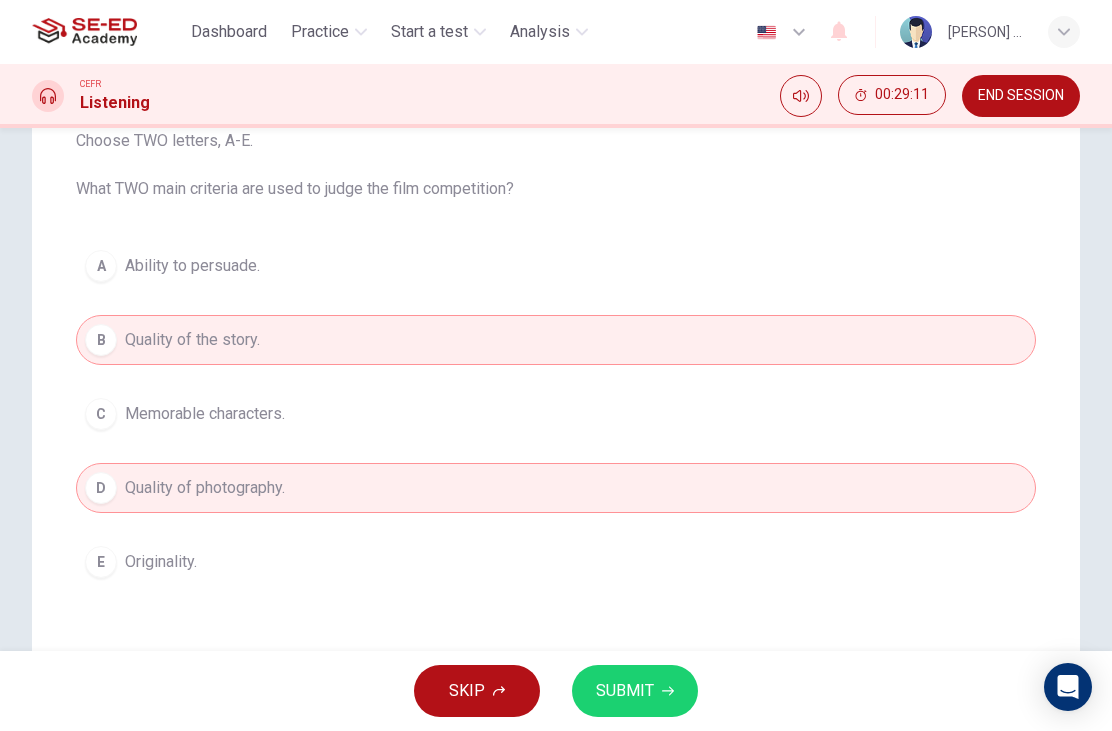 scroll, scrollTop: 230, scrollLeft: 0, axis: vertical 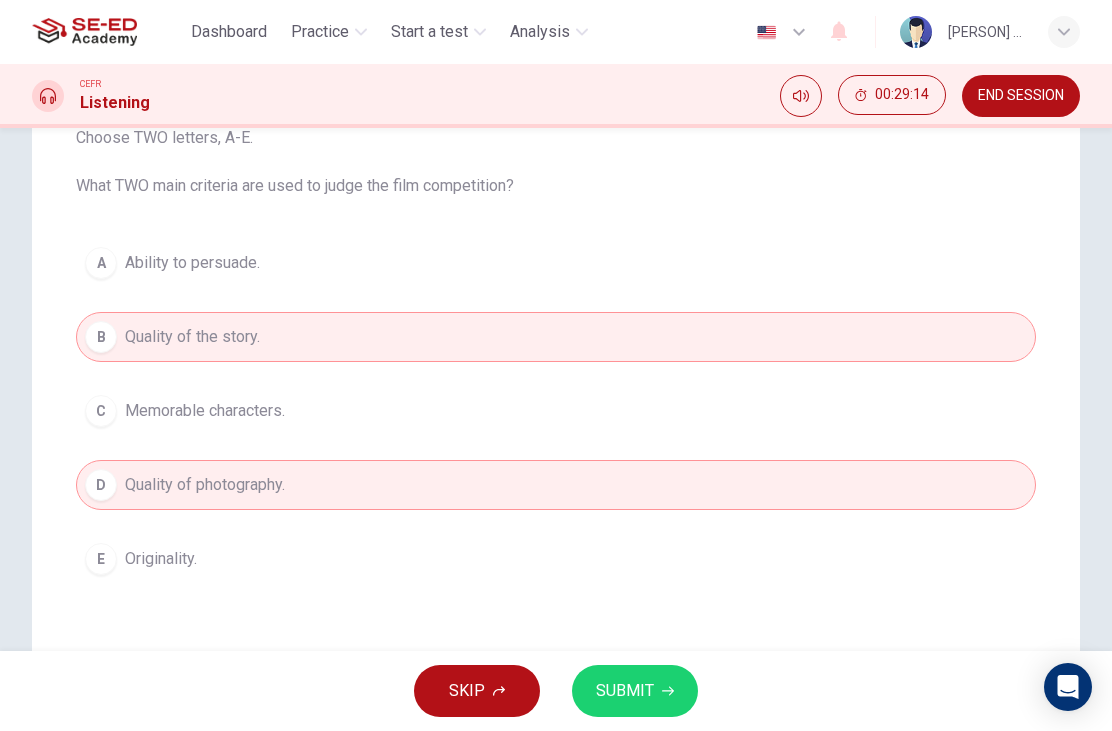 click on "SUBMIT" at bounding box center [635, 691] 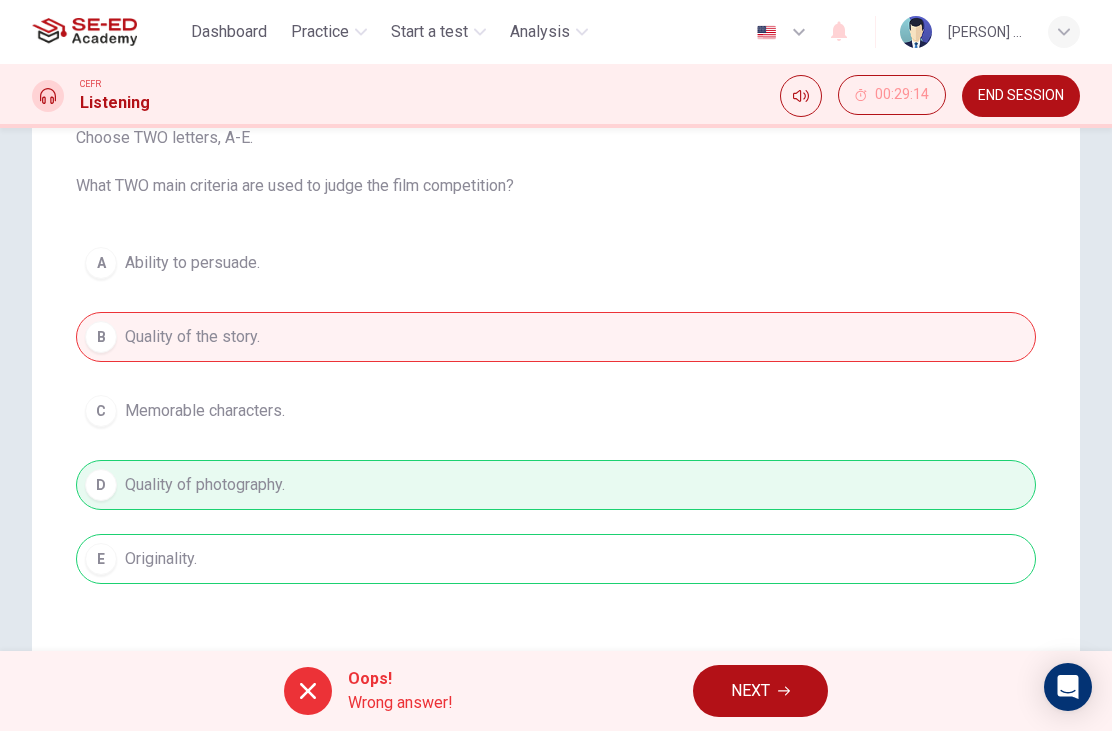 click on "NEXT" at bounding box center (750, 691) 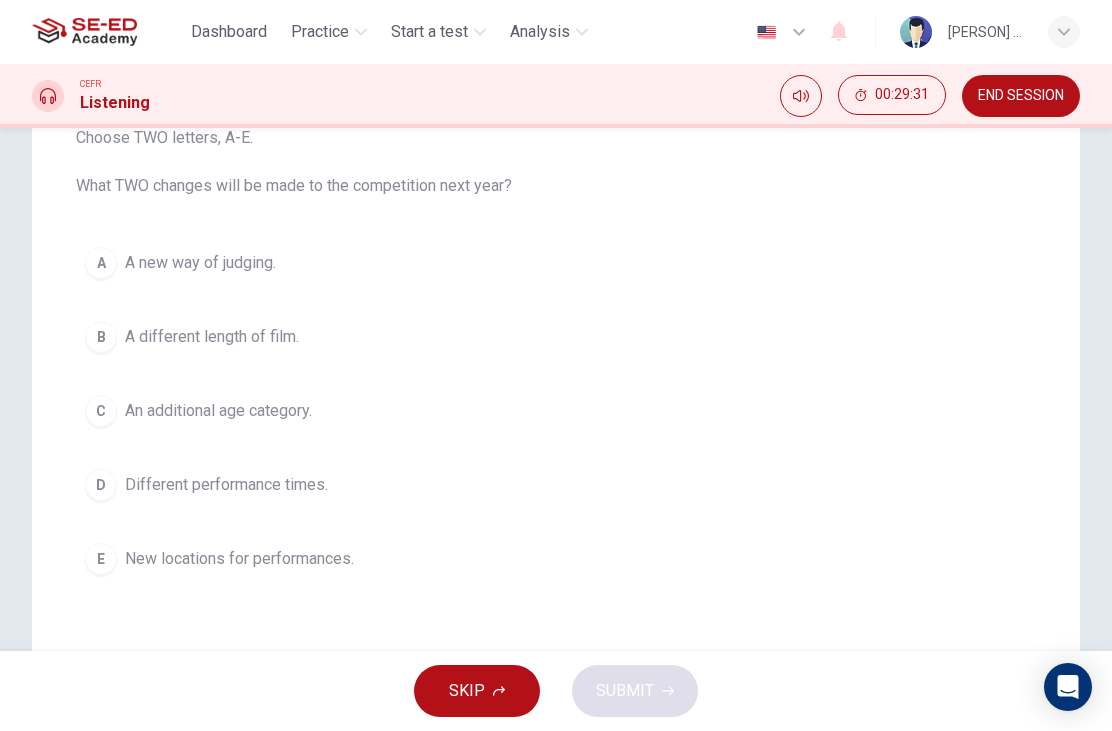 click on "D Different performance times." at bounding box center [556, 485] 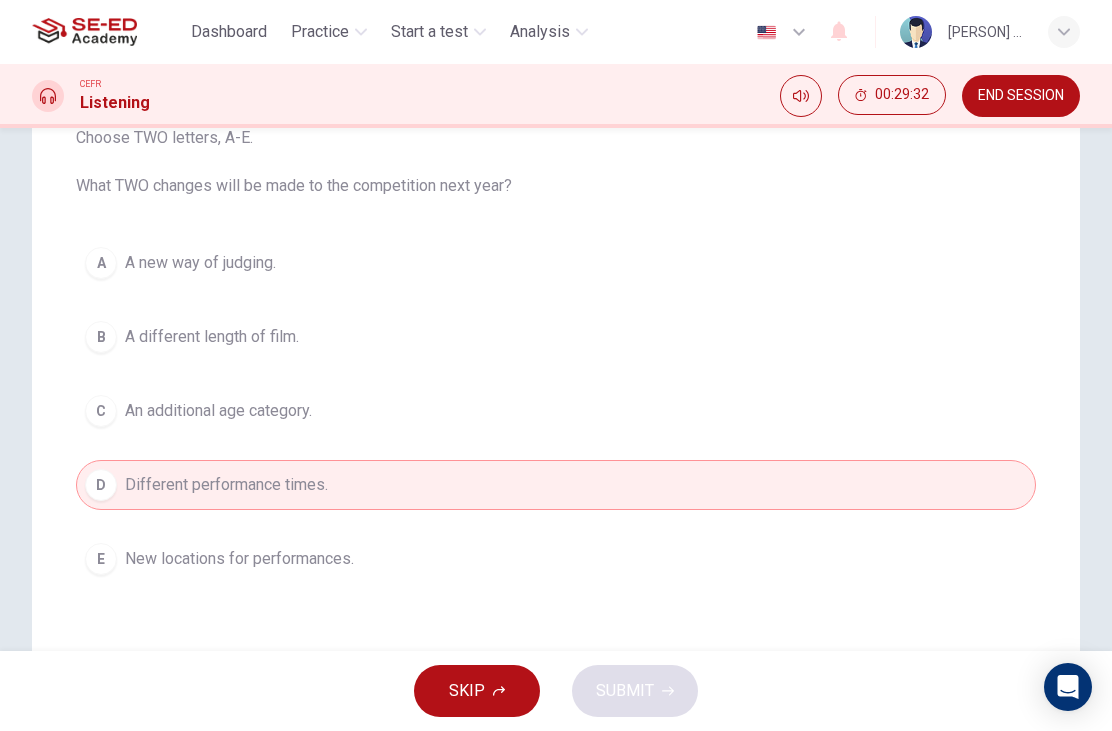 click on "B A different length of film." at bounding box center (556, 337) 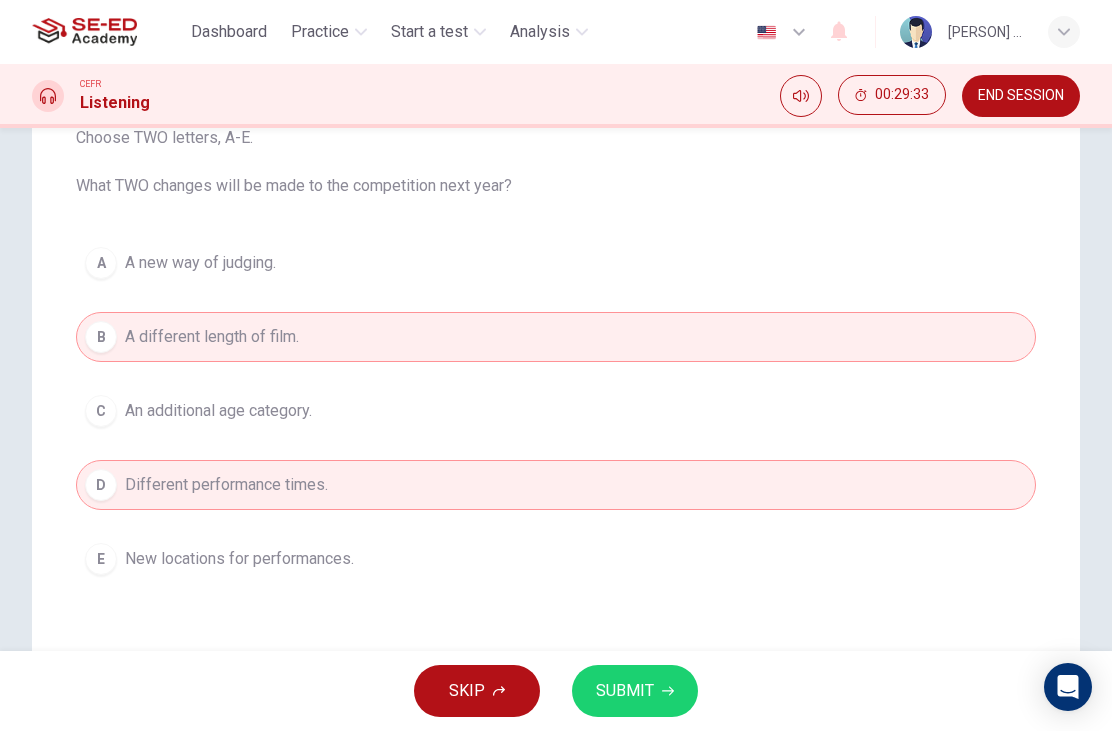 click on "SUBMIT" at bounding box center (635, 691) 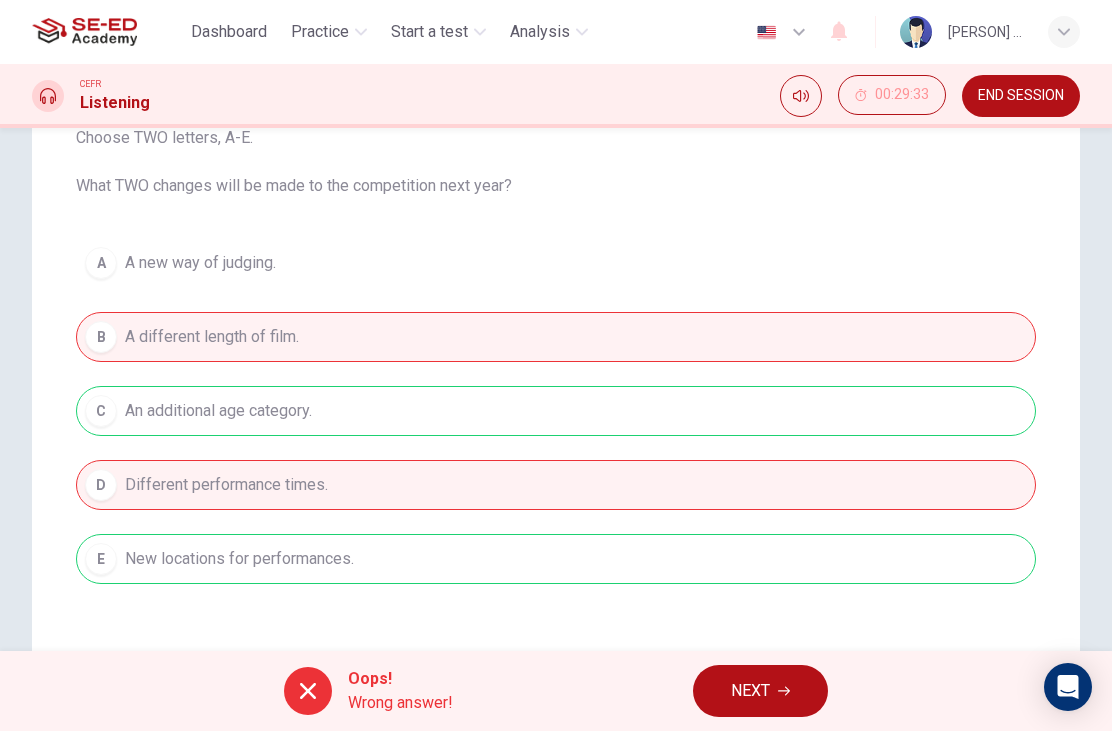 click on "NEXT" at bounding box center [750, 691] 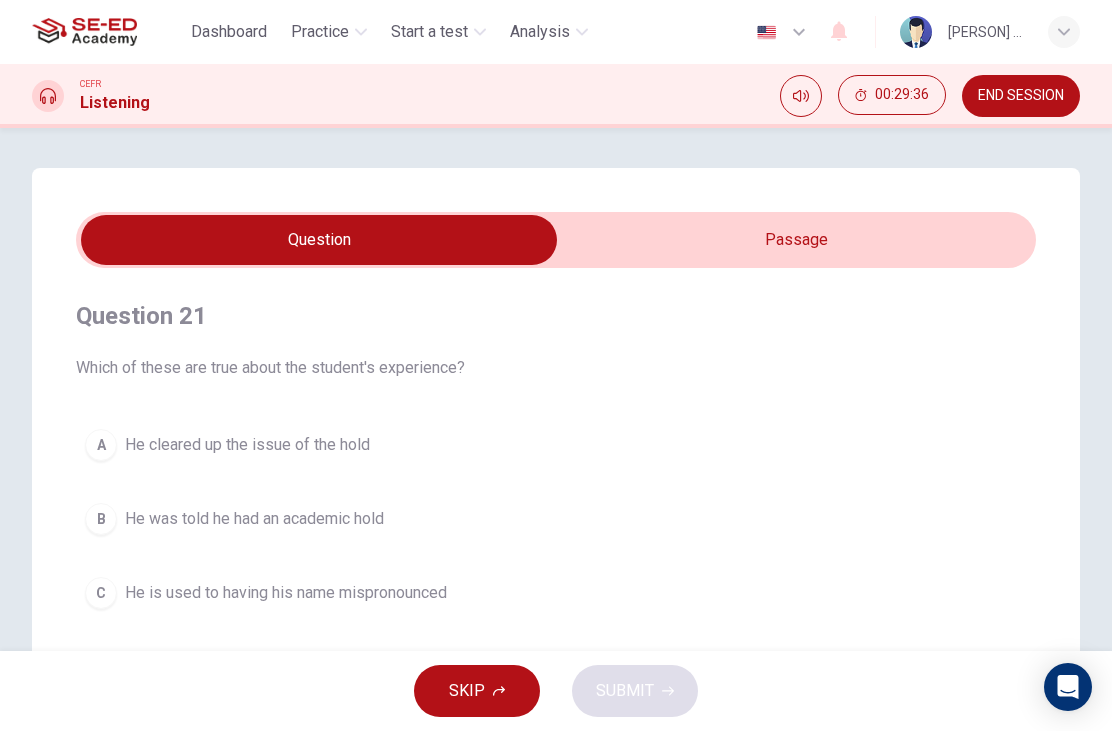 click at bounding box center [319, 240] 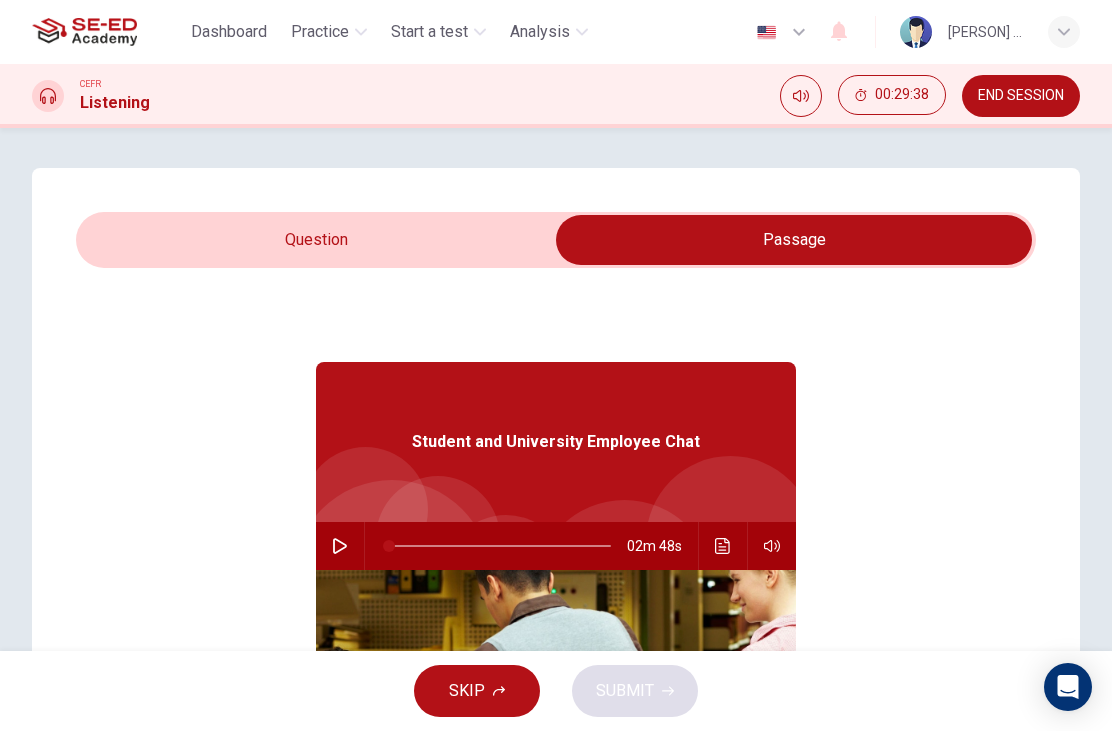 click at bounding box center (794, 240) 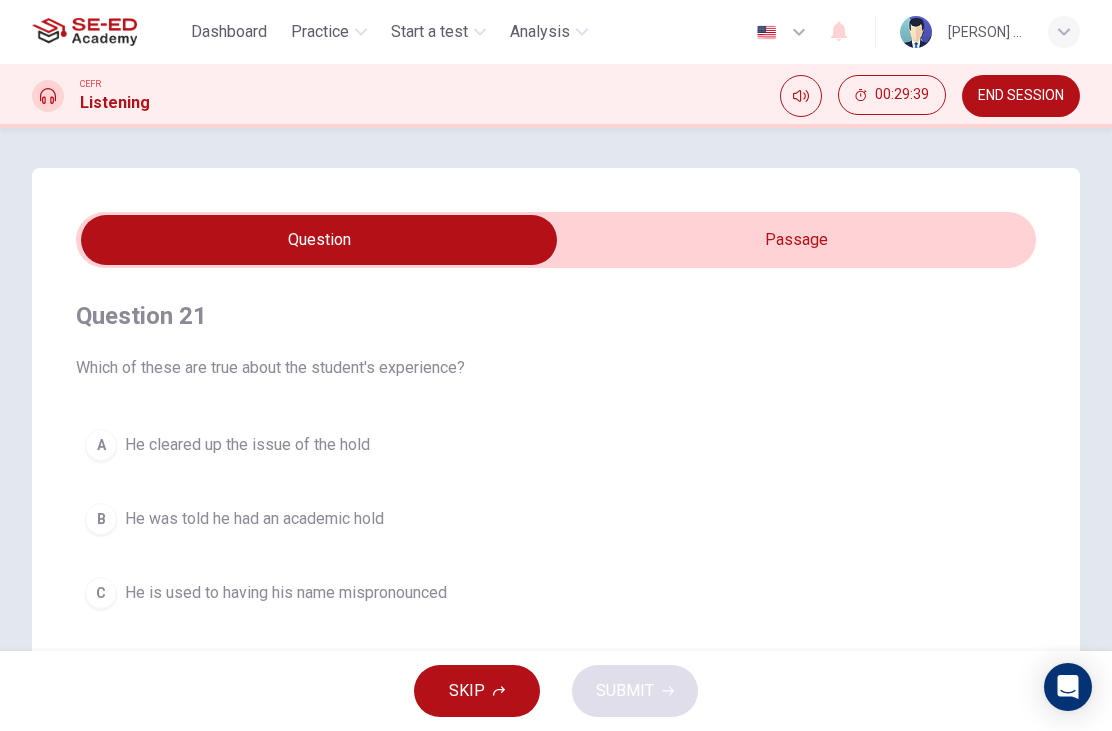 click on "END SESSION" at bounding box center [1021, 96] 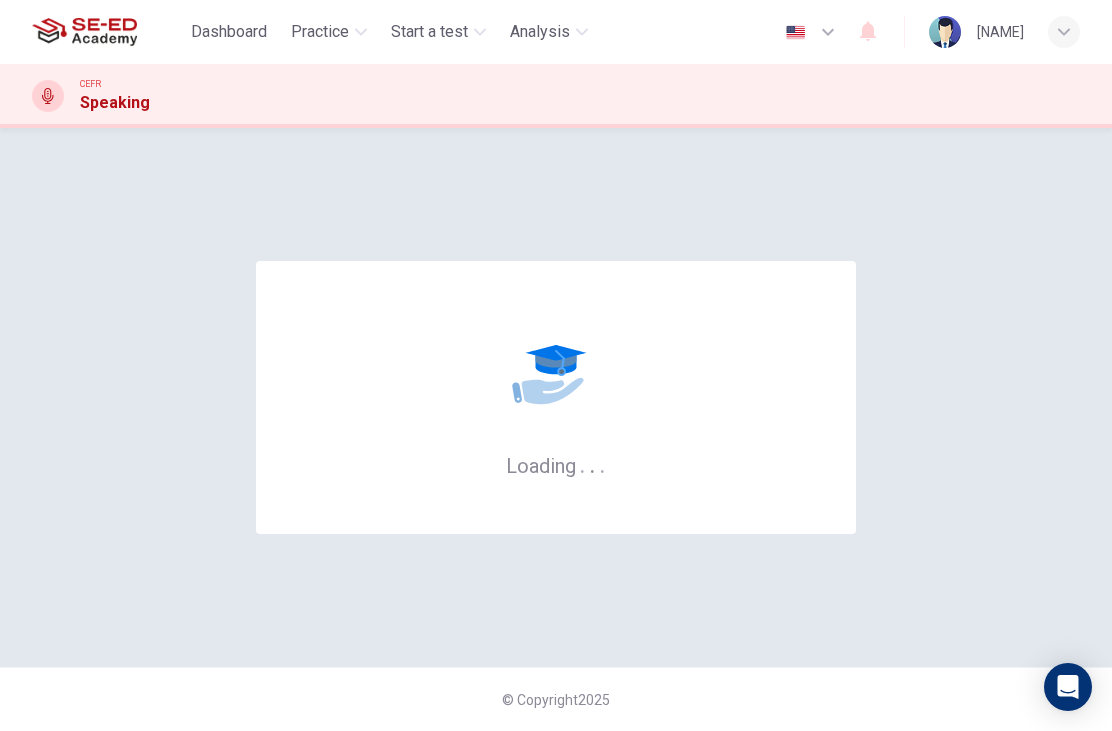 scroll, scrollTop: 0, scrollLeft: 0, axis: both 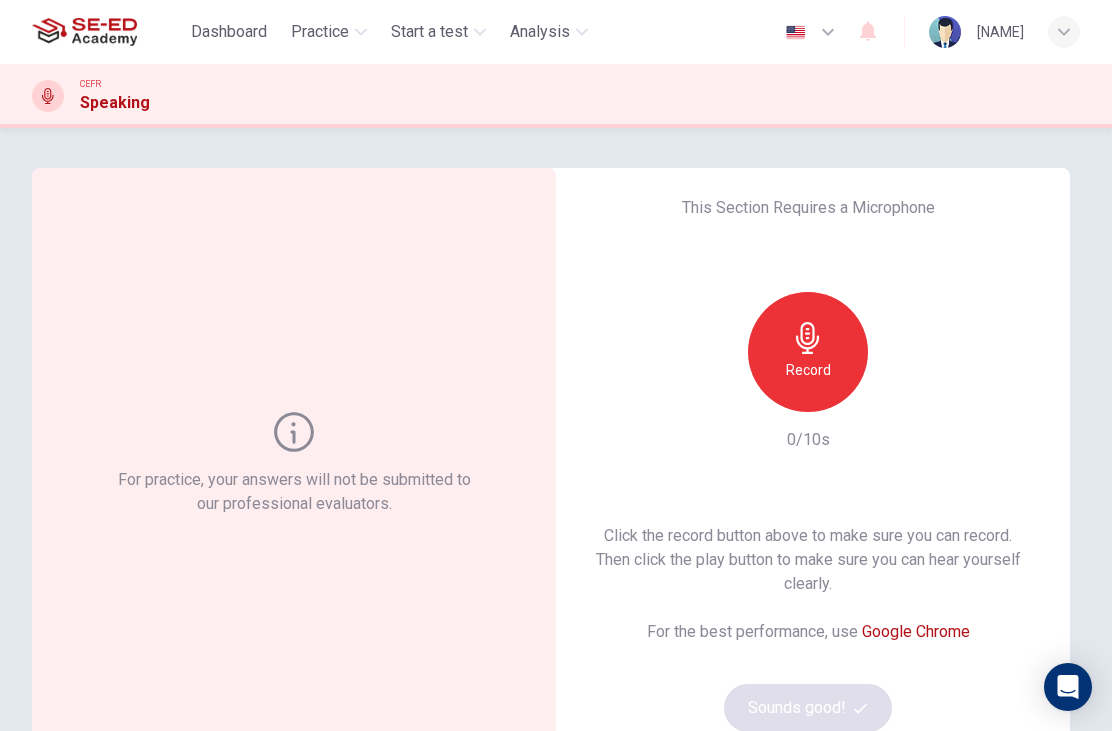 click on "Record" at bounding box center [808, 352] 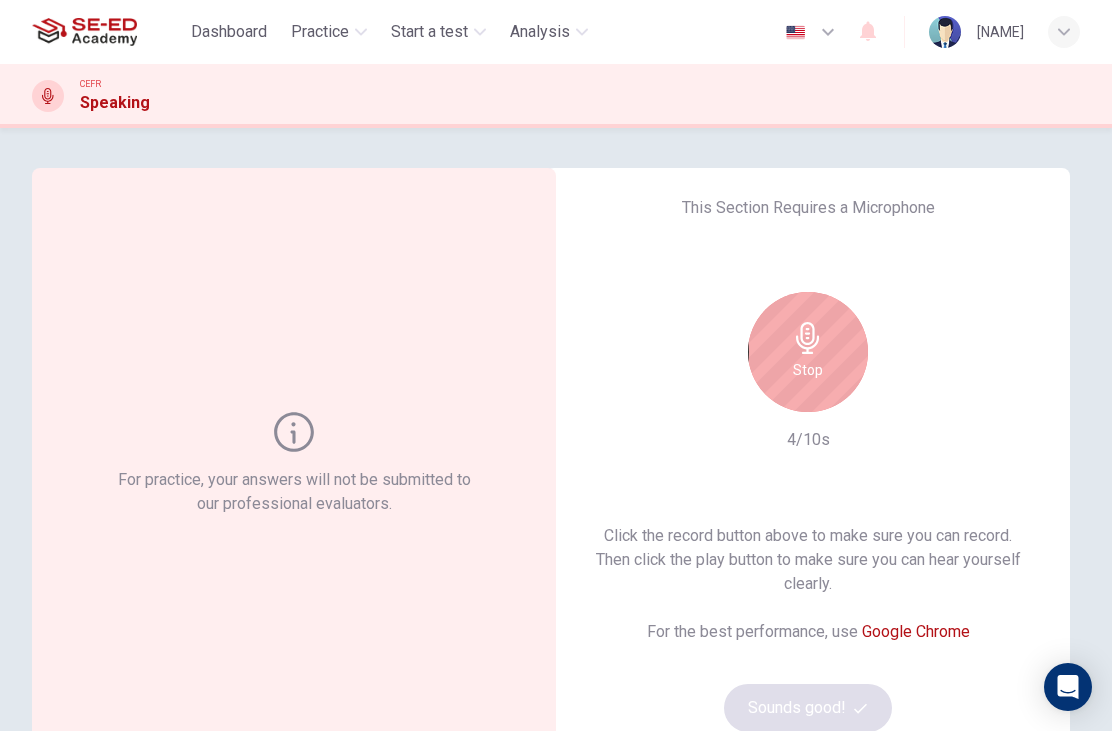 click on "Stop" at bounding box center [808, 370] 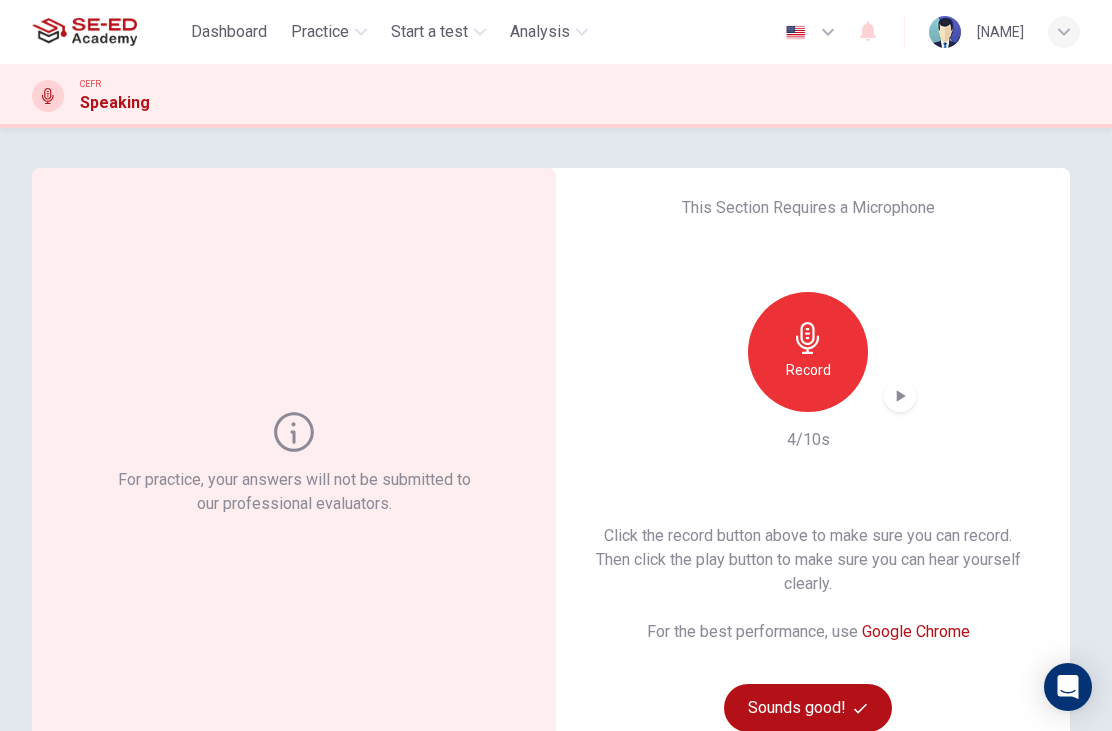 click on "This Section Requires a Microphone Record 4/10s Click the record button above to make sure you can record.     Then click the play button to make sure you can hear yourself clearly. For the best performance, use   Google Chrome Sounds good!" at bounding box center (808, 464) 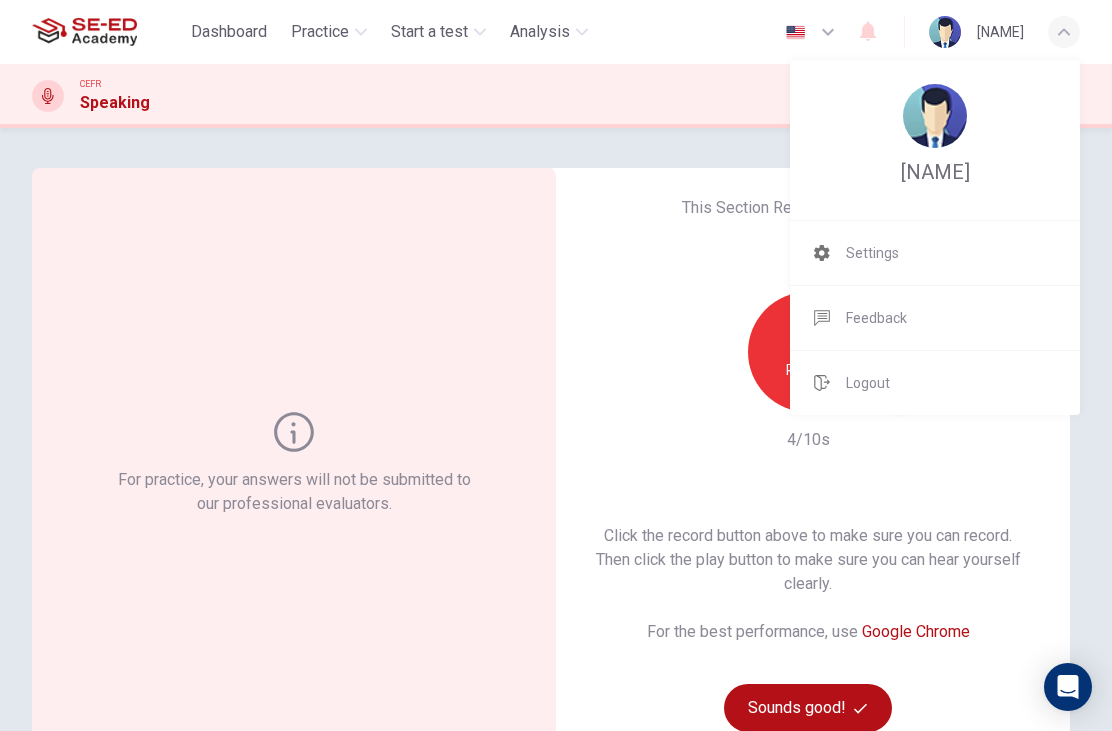 click on "Logout" at bounding box center [935, 383] 